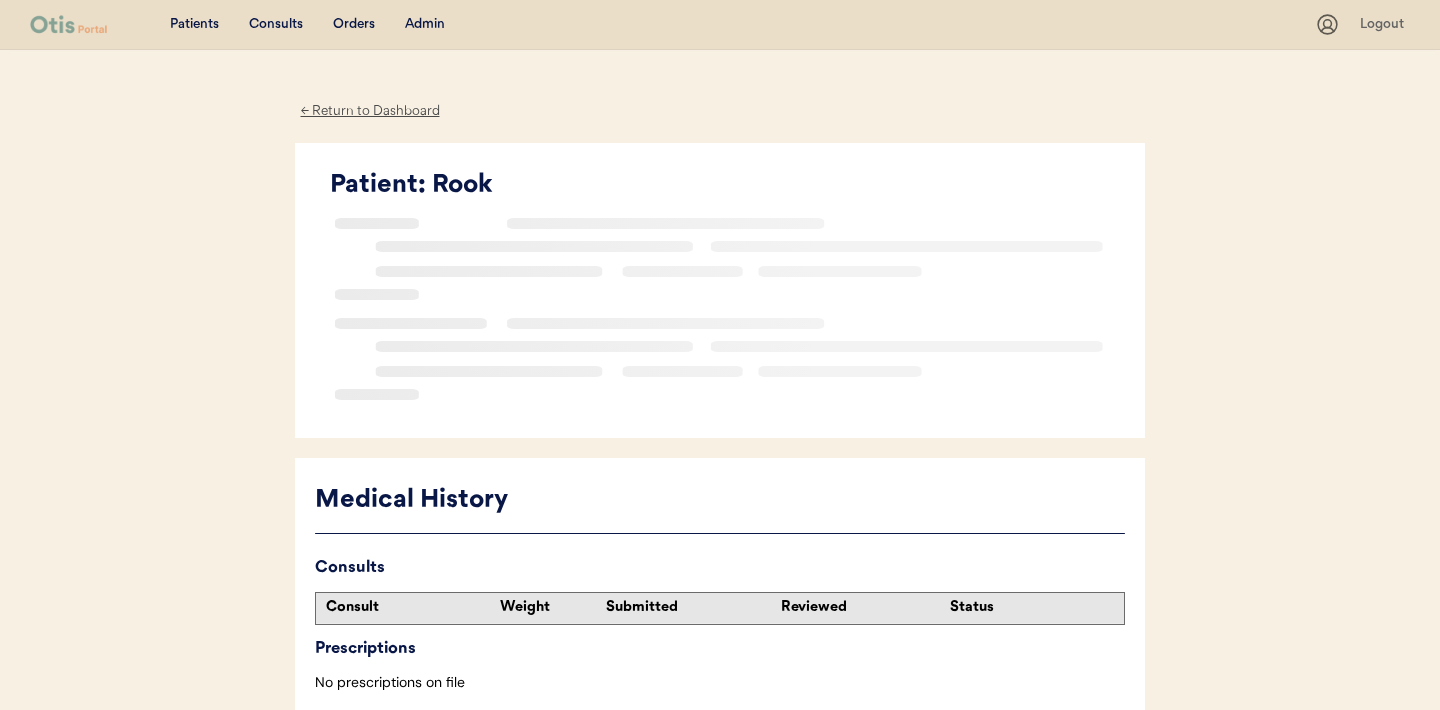 scroll, scrollTop: 0, scrollLeft: 0, axis: both 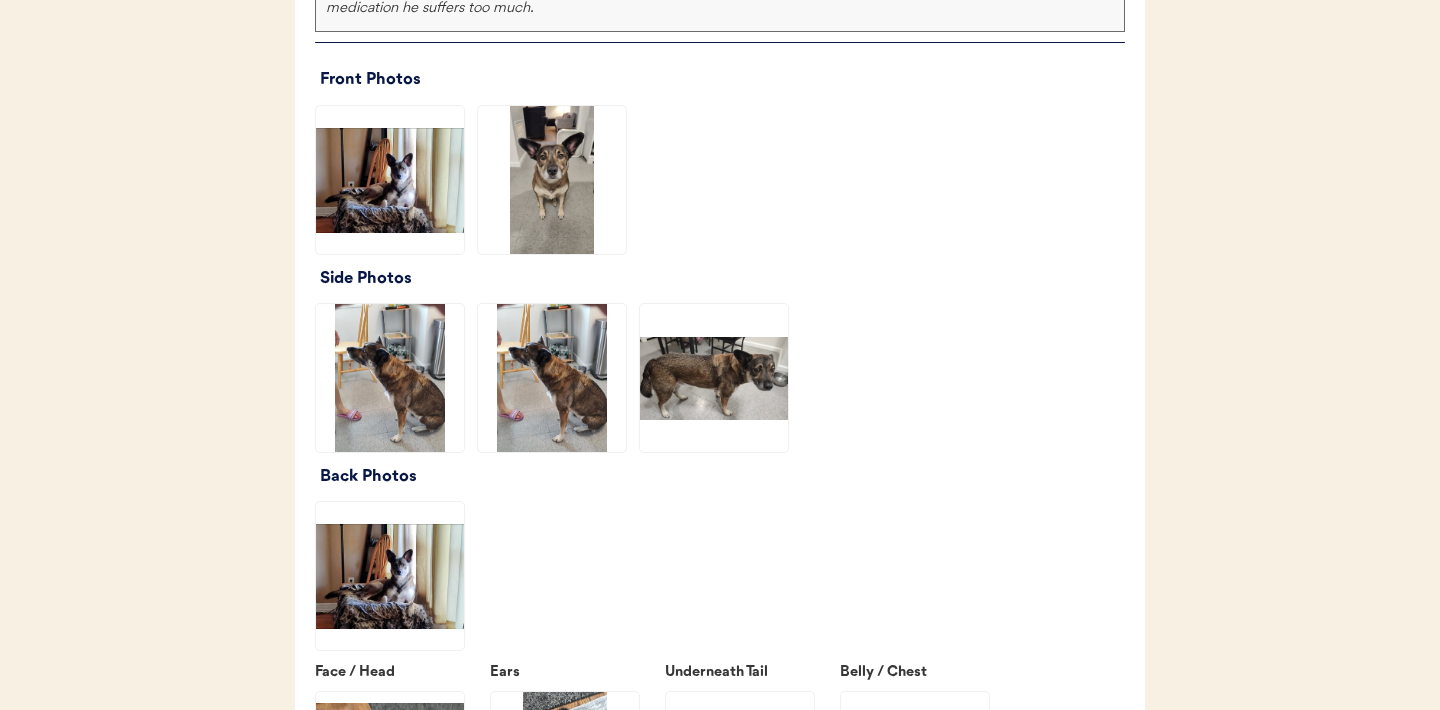 click 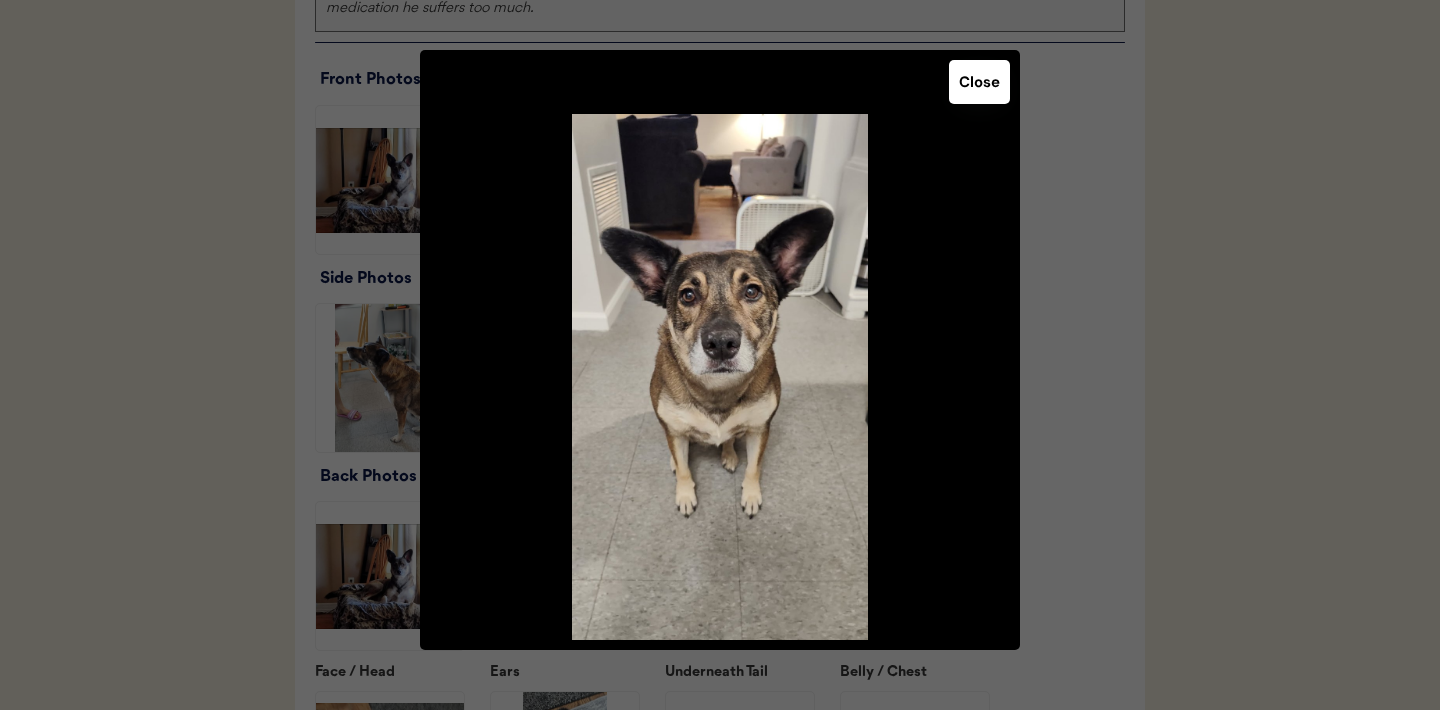 click on "Close" at bounding box center [979, 82] 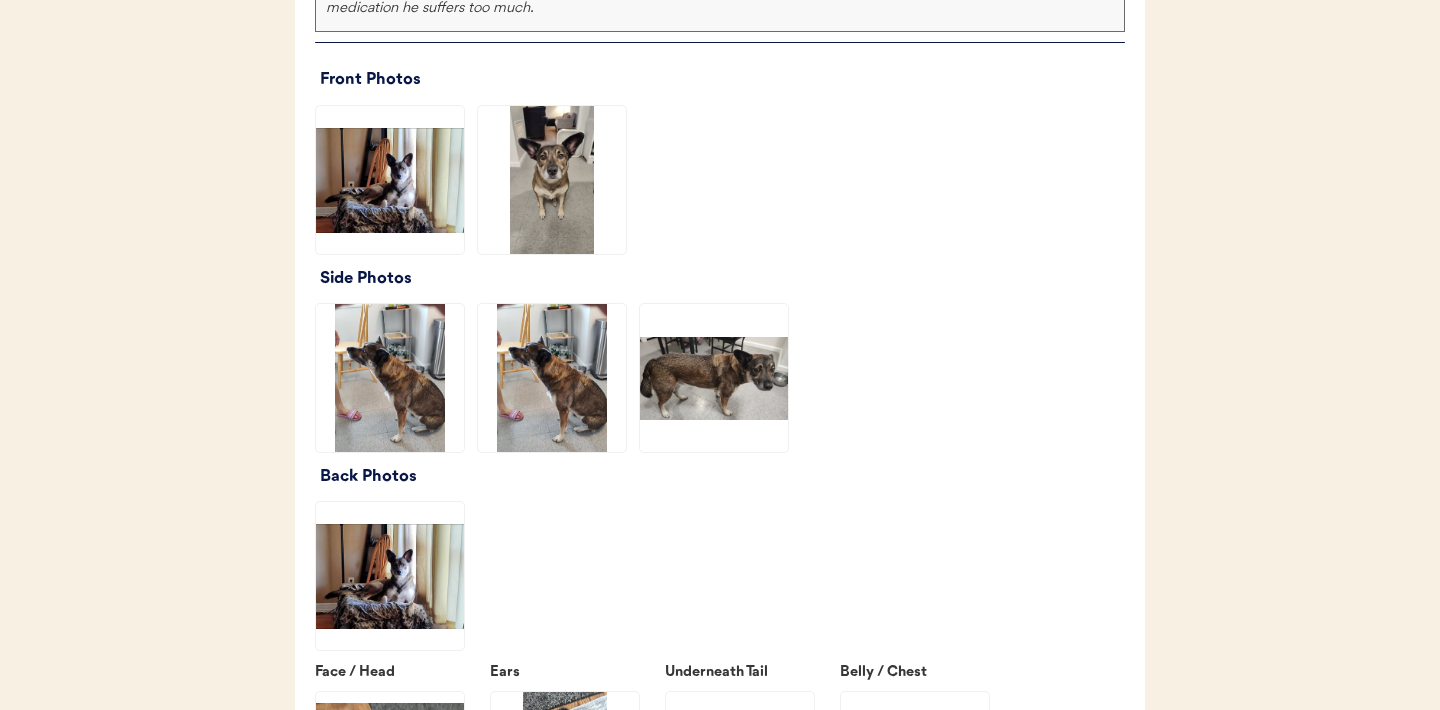 click 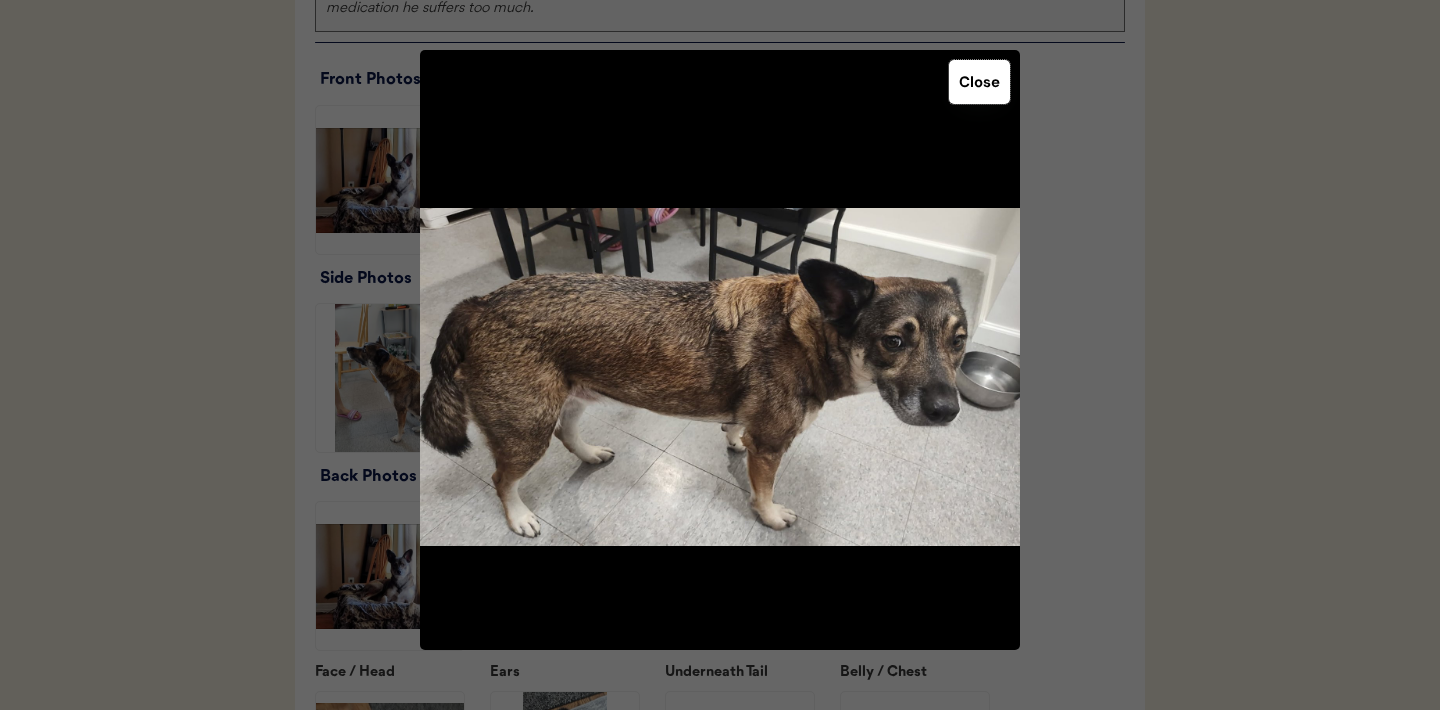click on "Close" at bounding box center [979, 82] 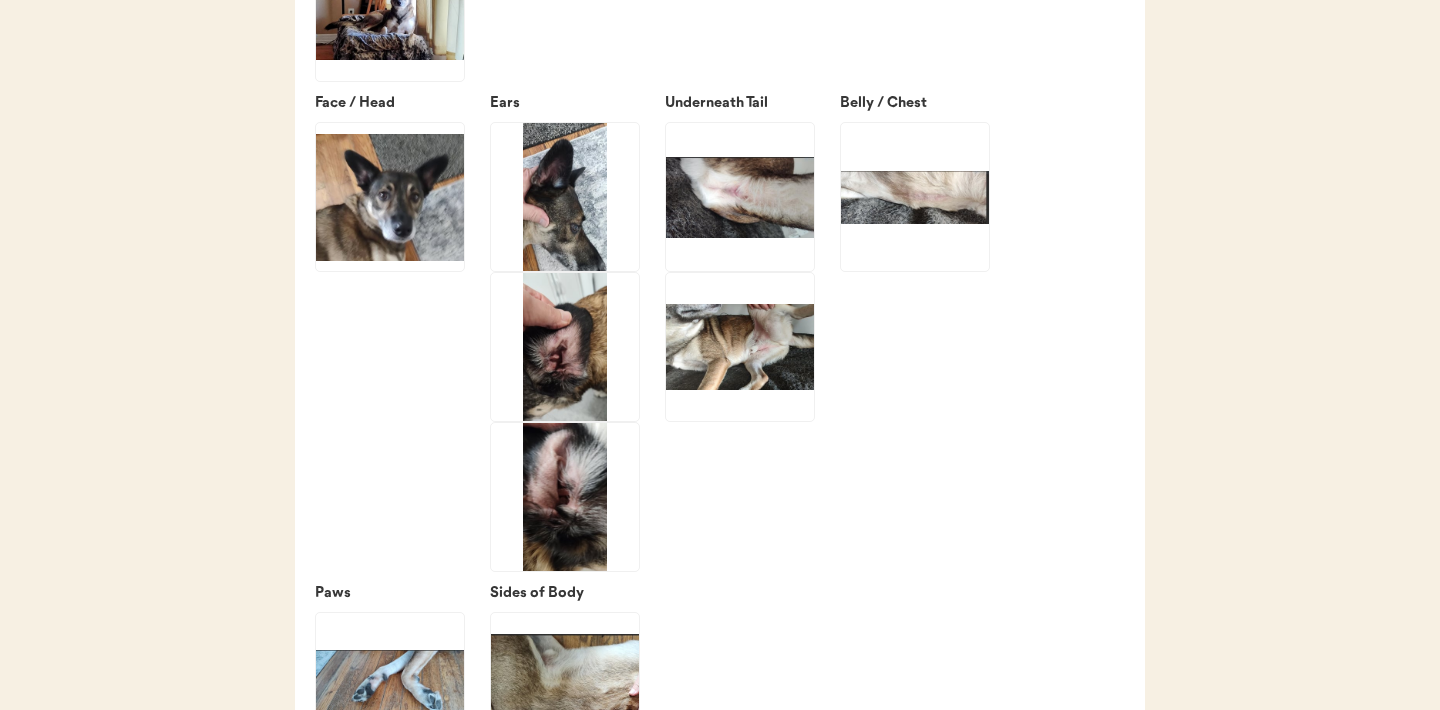 scroll, scrollTop: 2947, scrollLeft: 0, axis: vertical 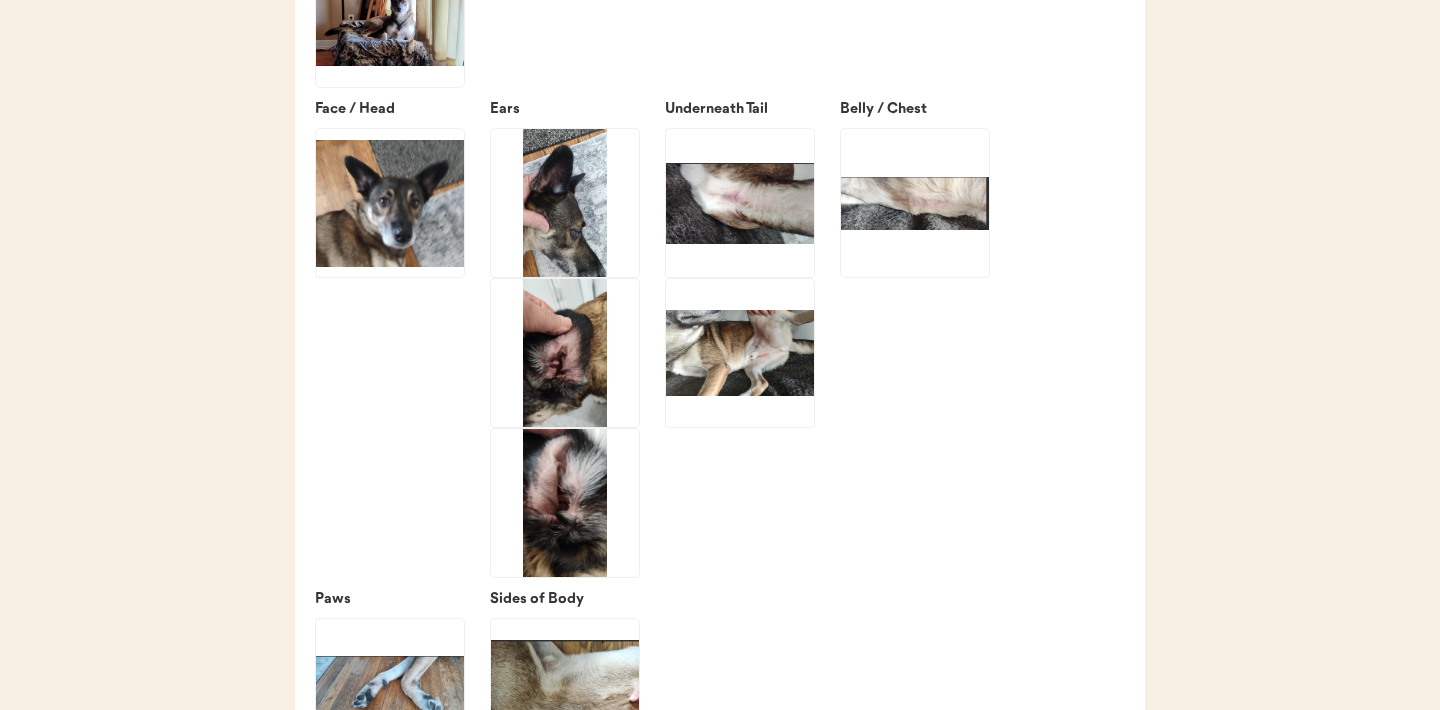 click 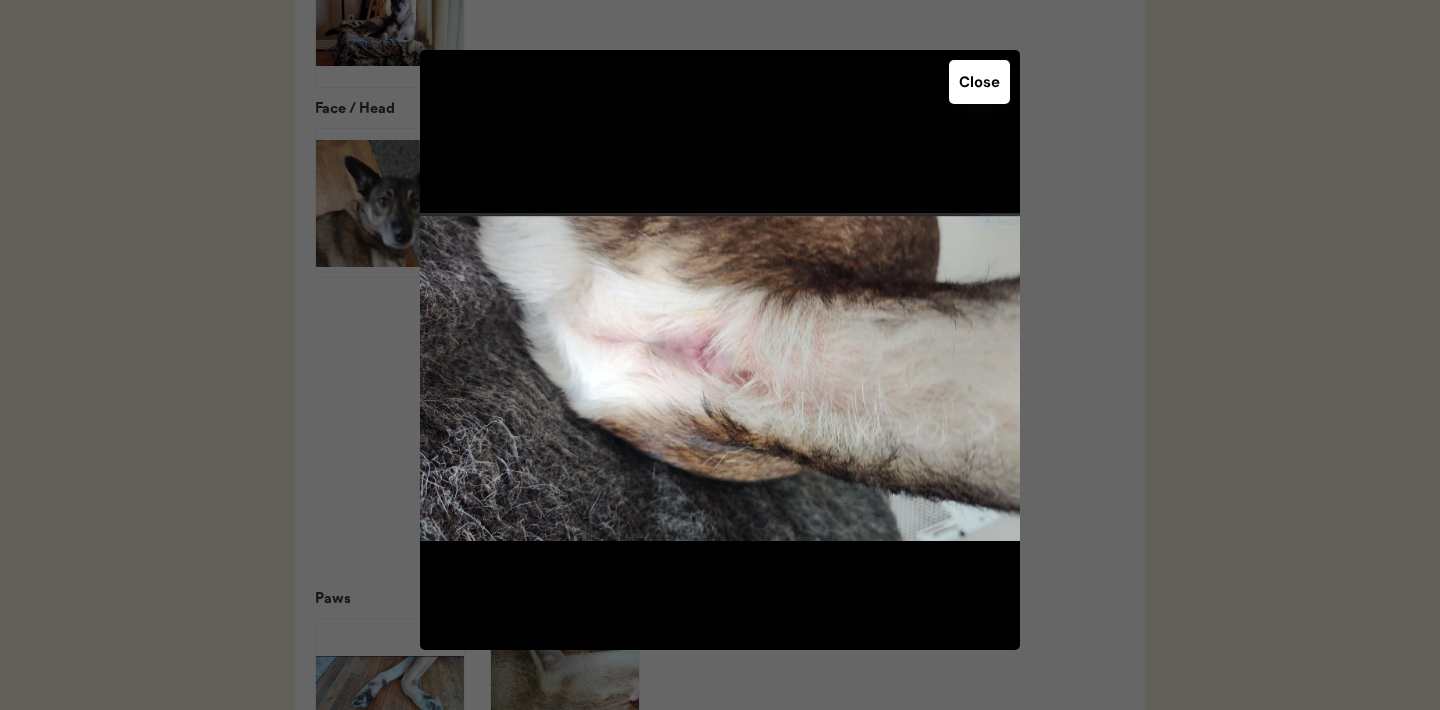 click on "Close" at bounding box center [979, 82] 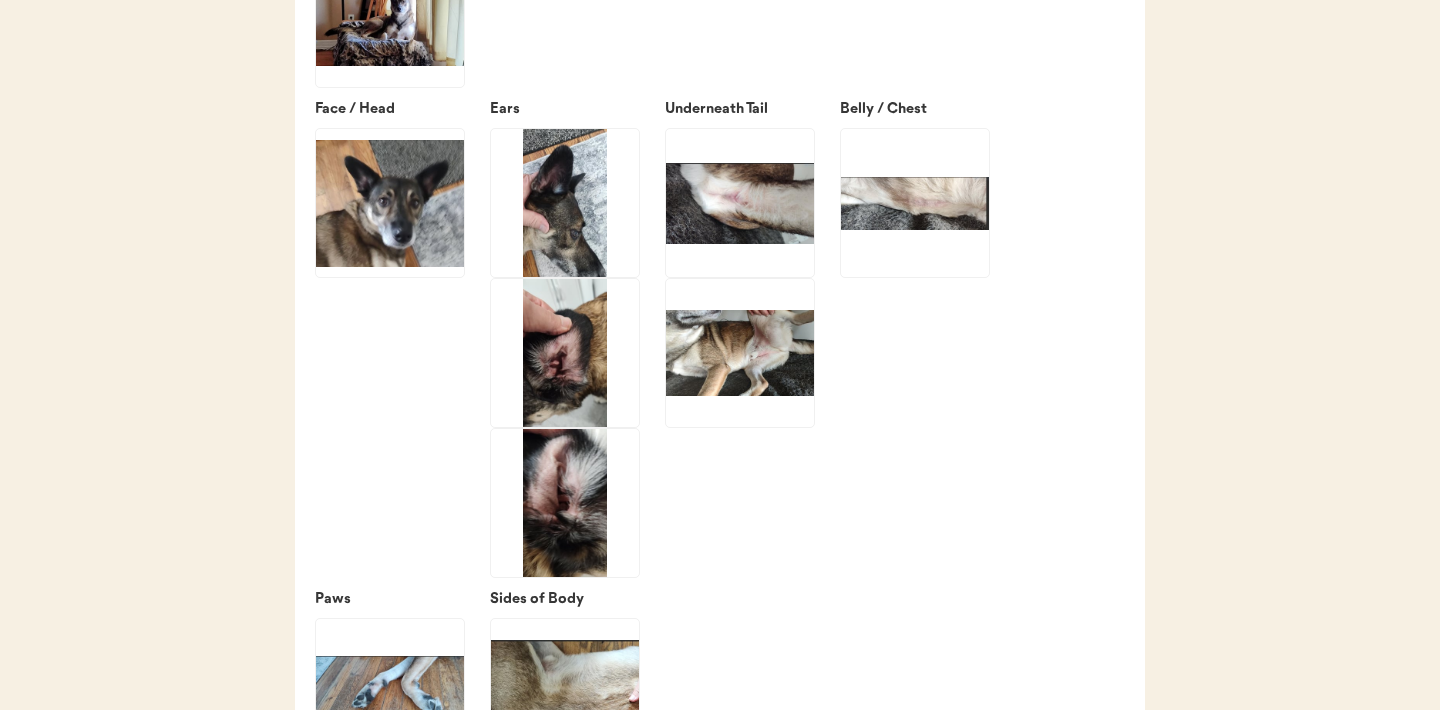 click 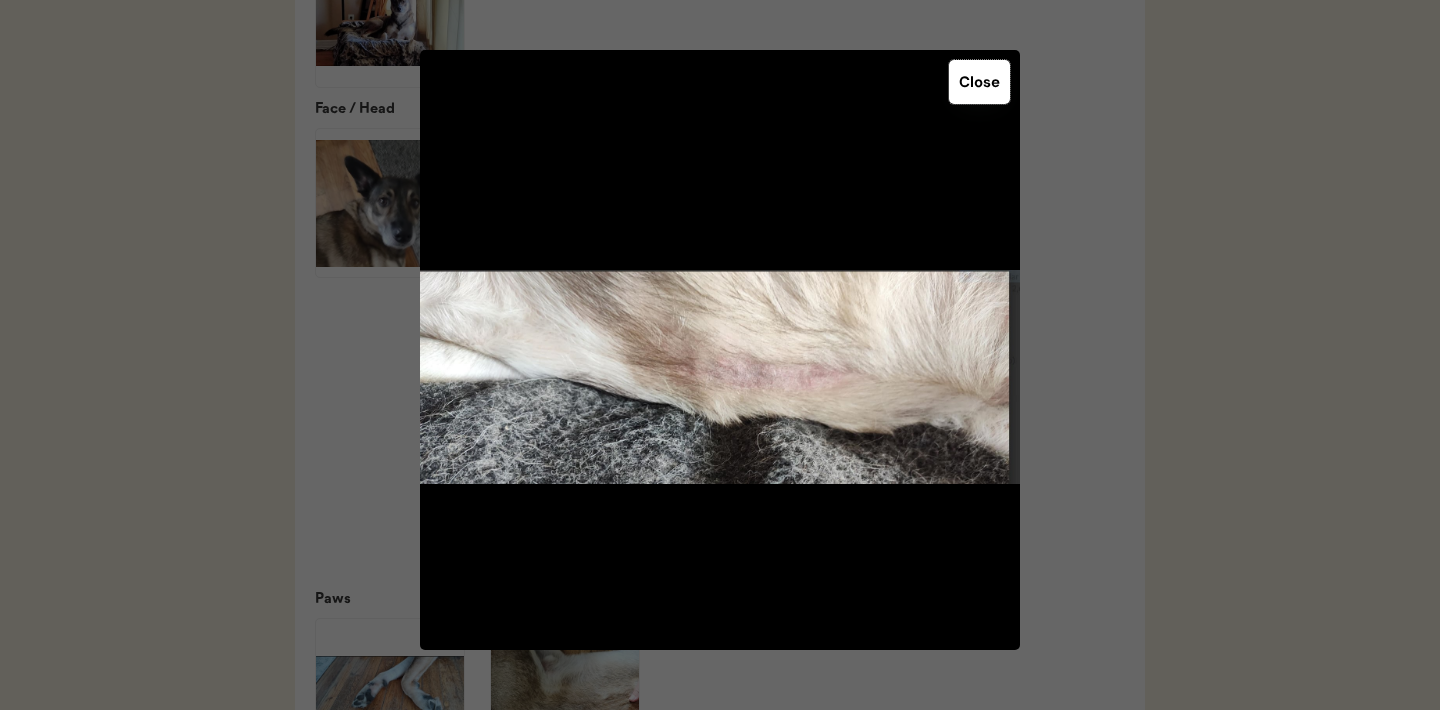 click on "Close" at bounding box center (979, 82) 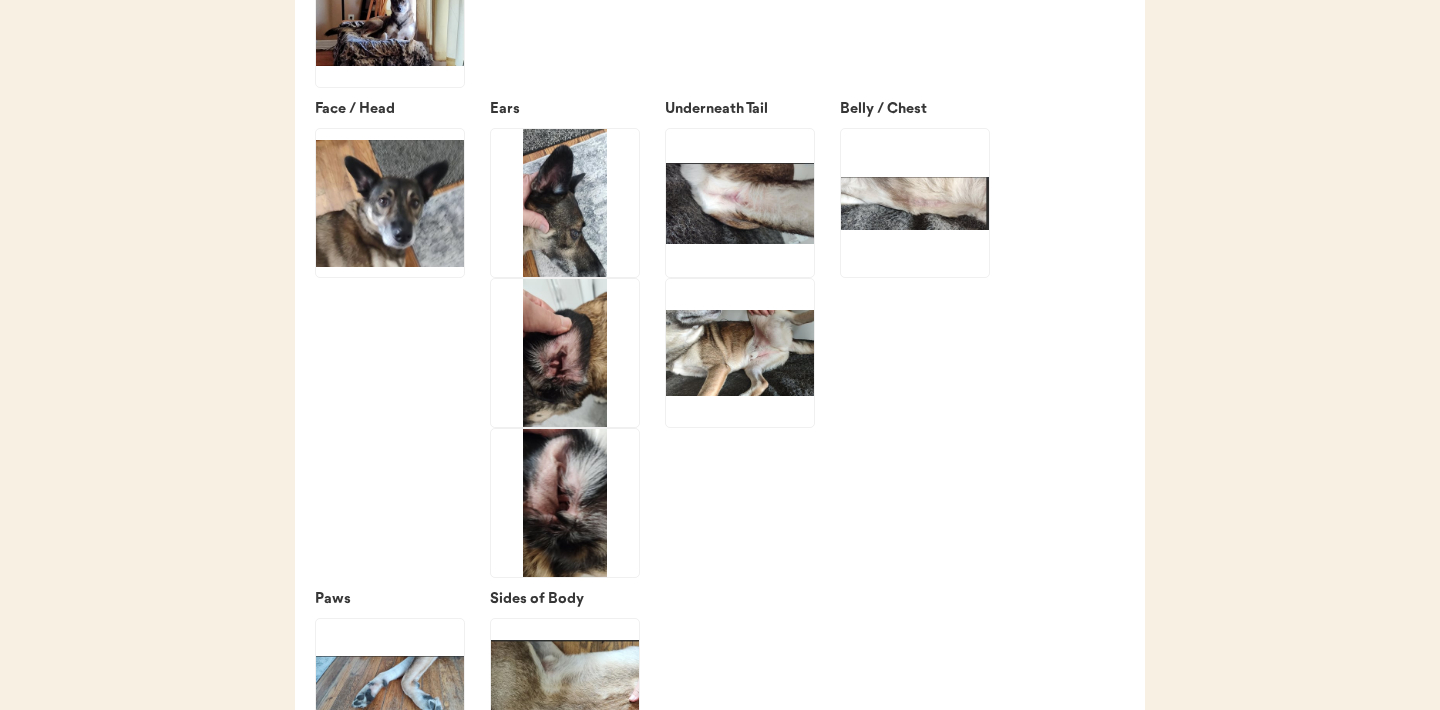 click 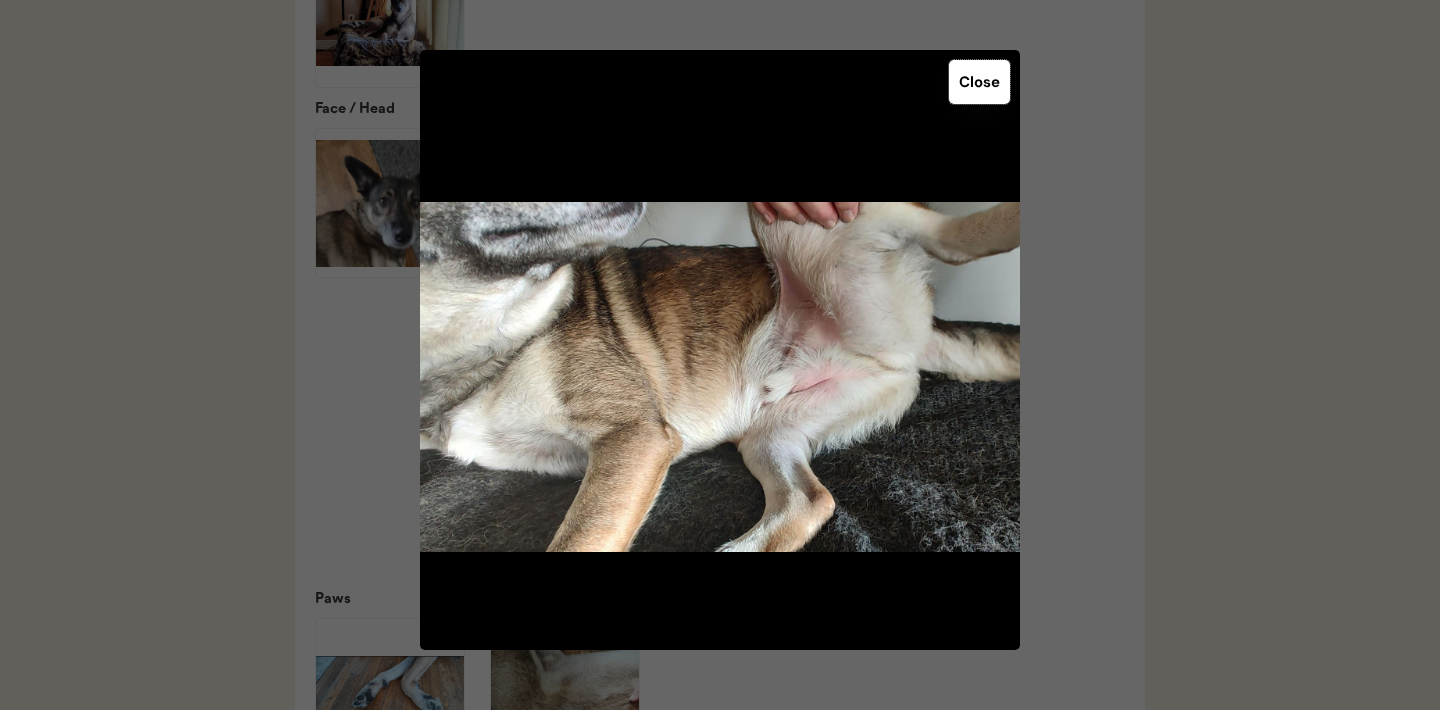 click on "Close" at bounding box center (979, 82) 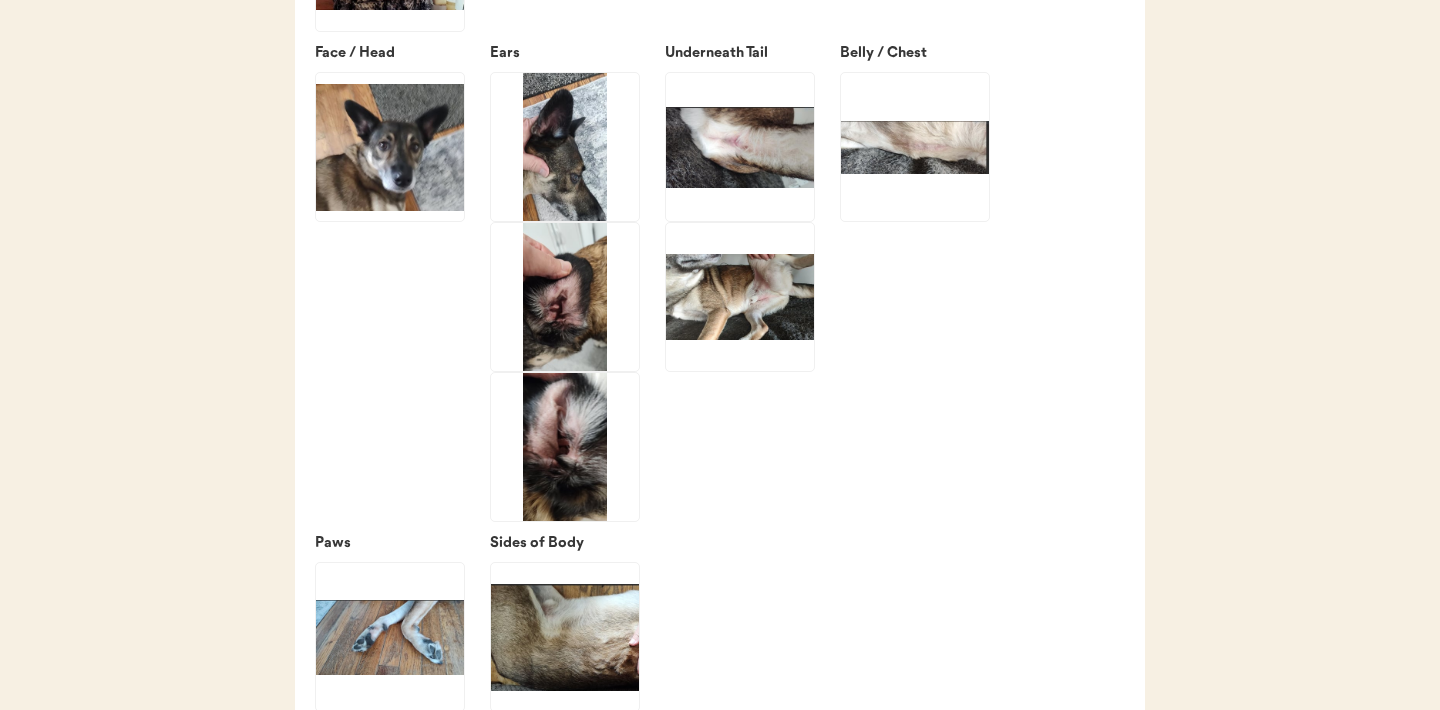 scroll, scrollTop: 3012, scrollLeft: 0, axis: vertical 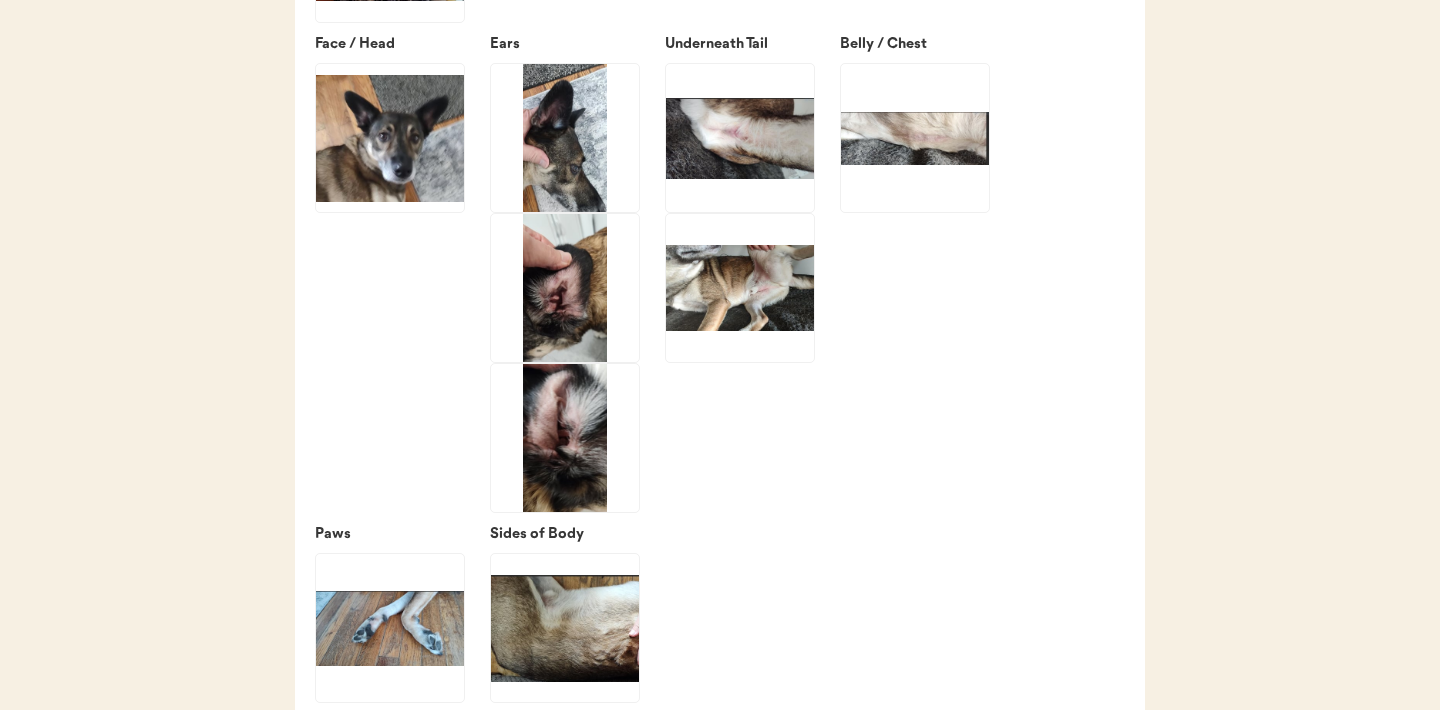 click 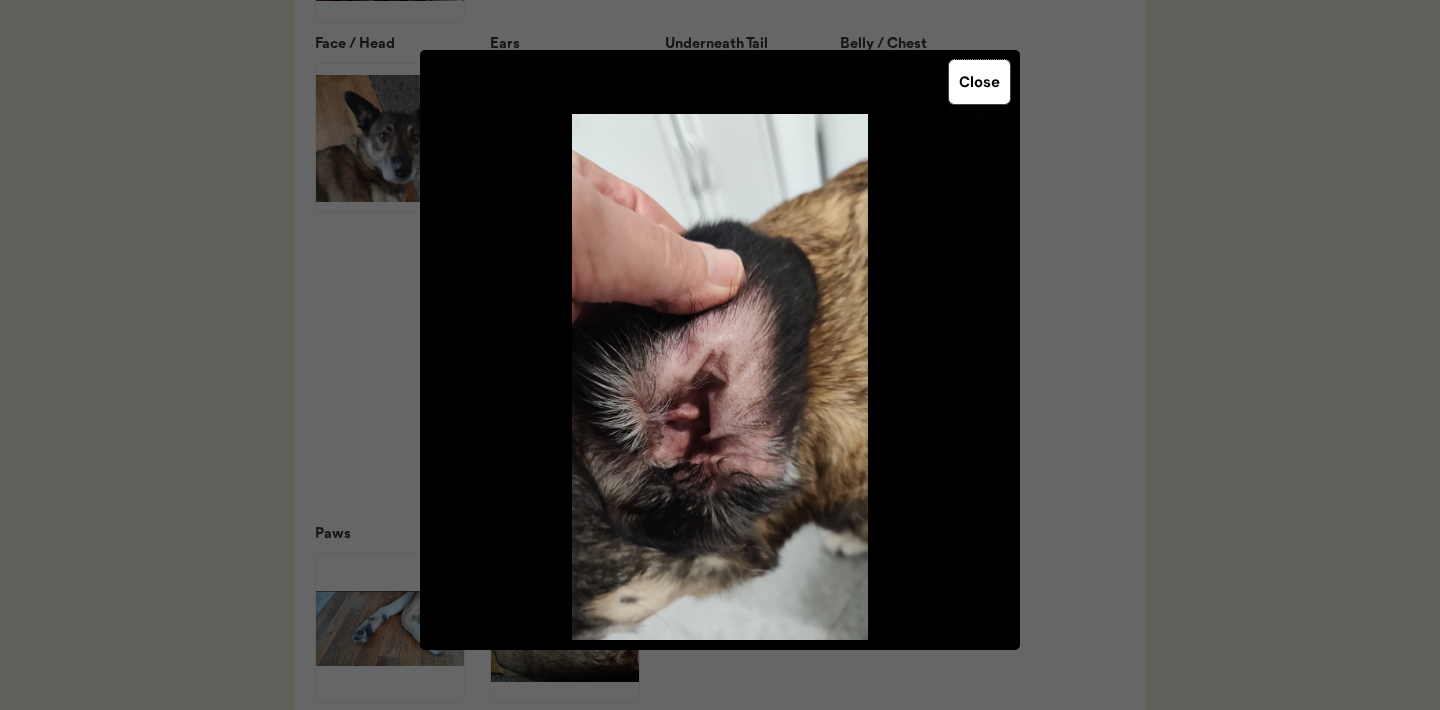 click on "Close" at bounding box center (979, 82) 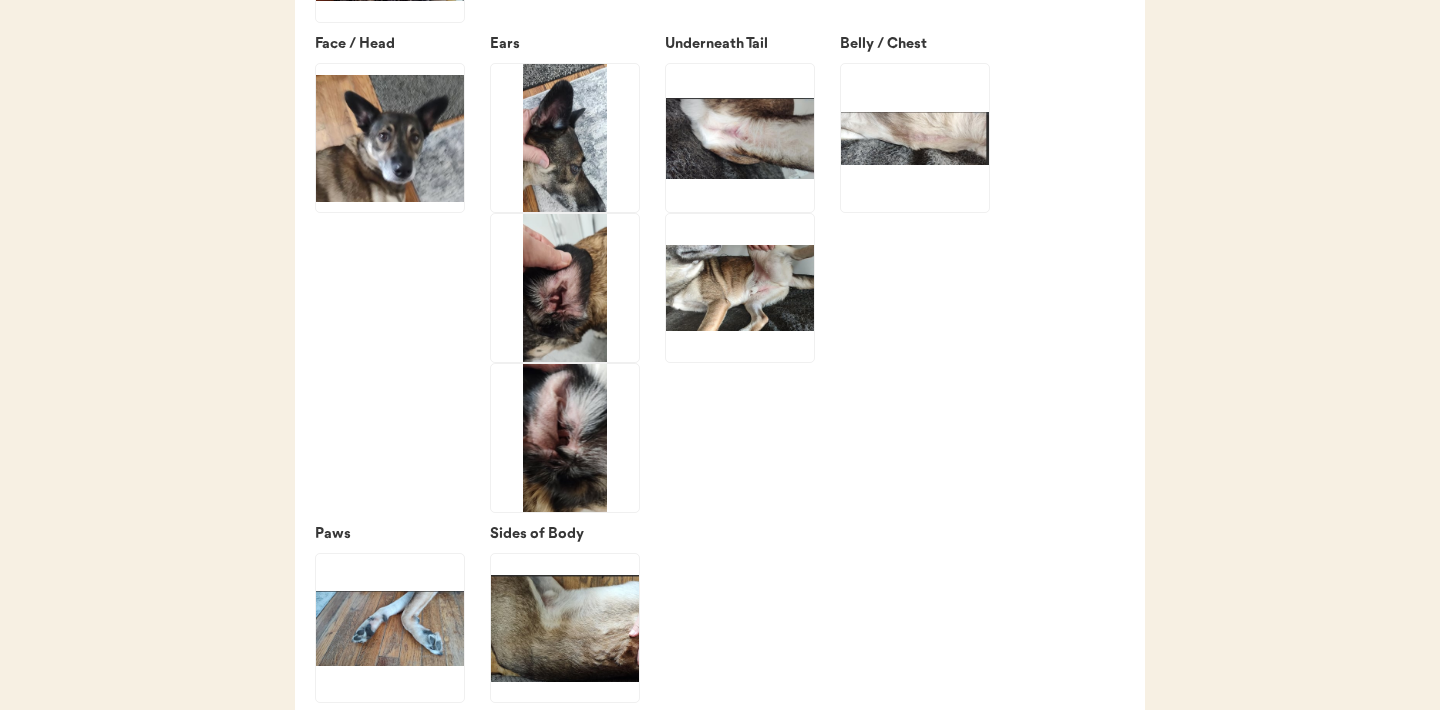 click 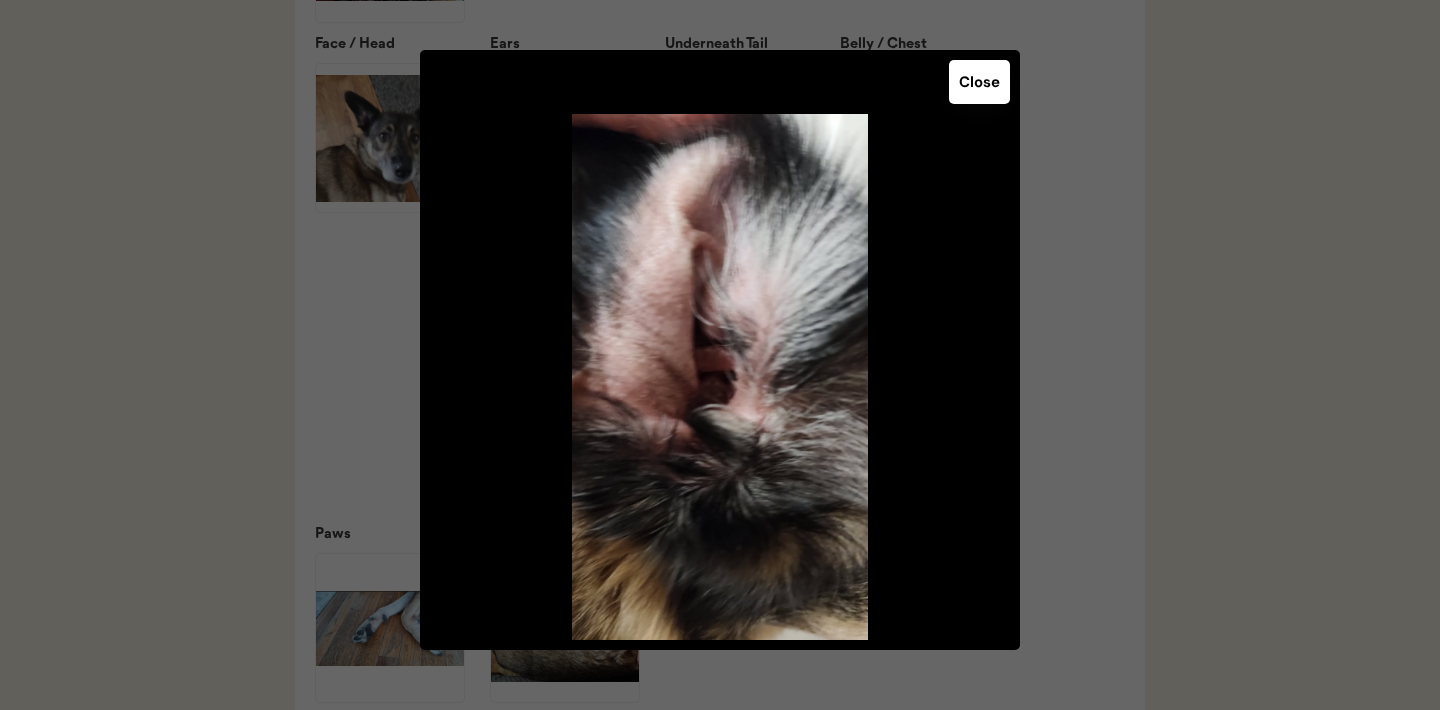 click on "Close" at bounding box center [979, 82] 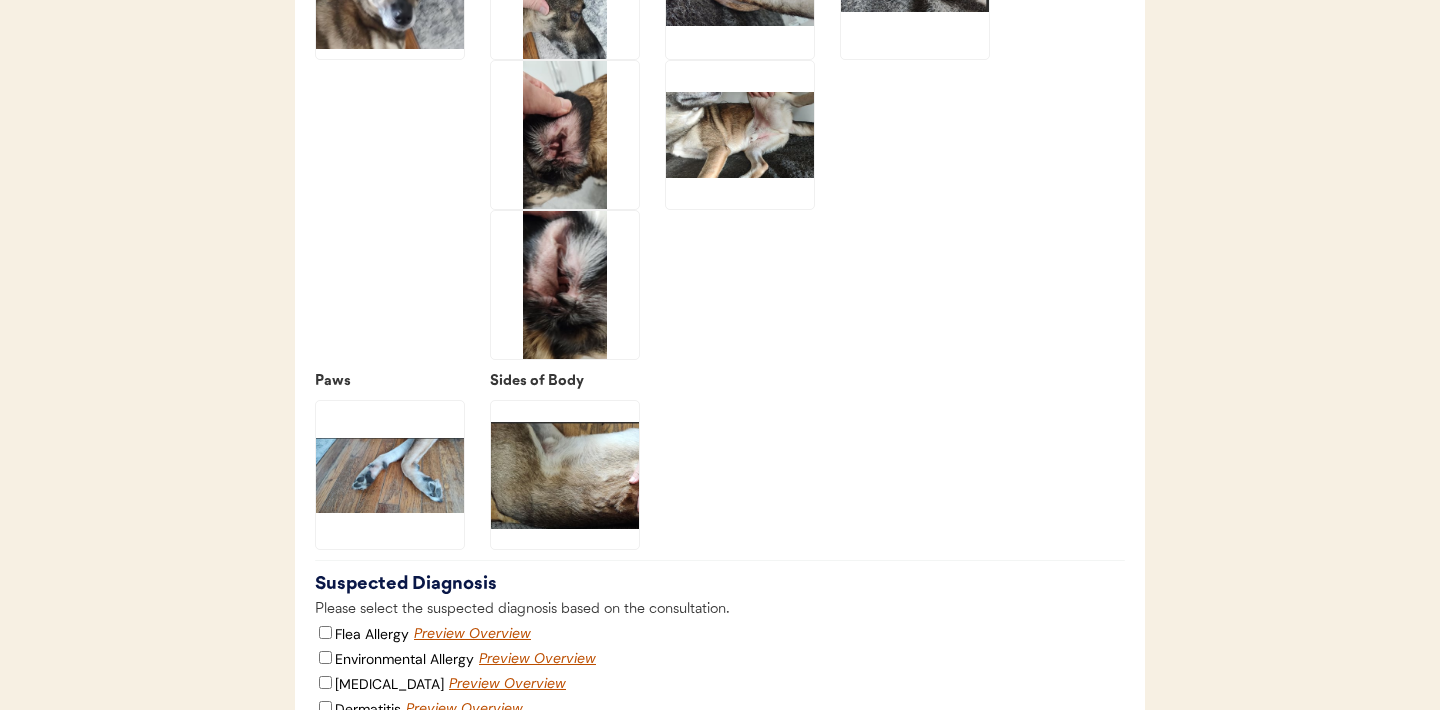 scroll, scrollTop: 3166, scrollLeft: 0, axis: vertical 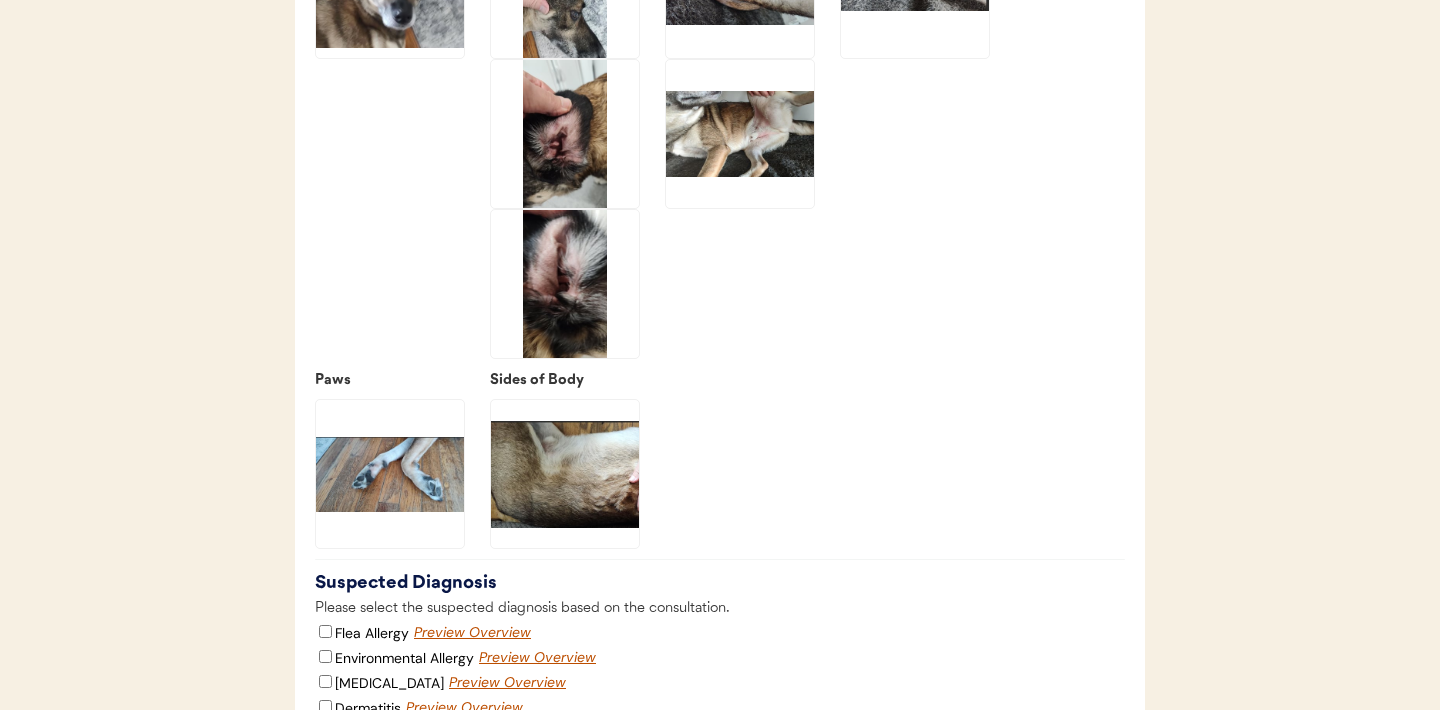 click 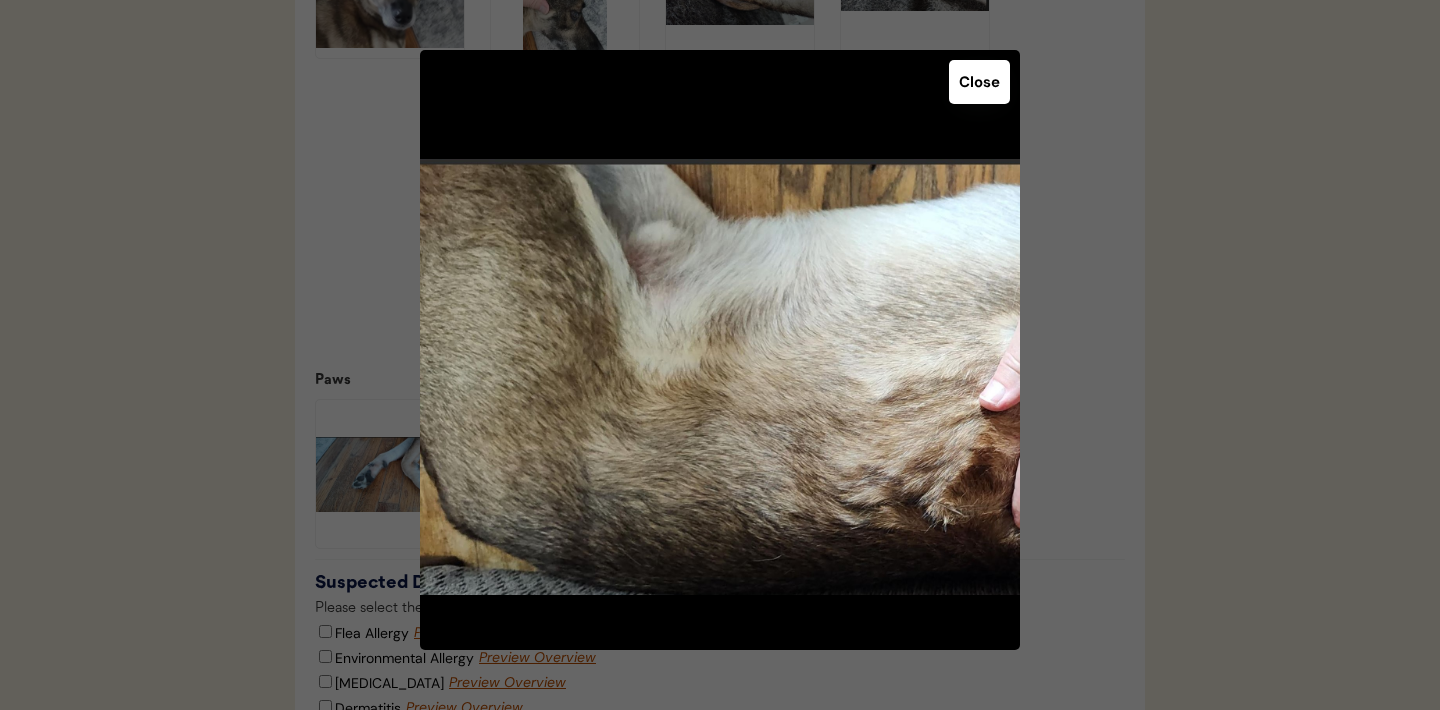 click on "Close" at bounding box center [979, 82] 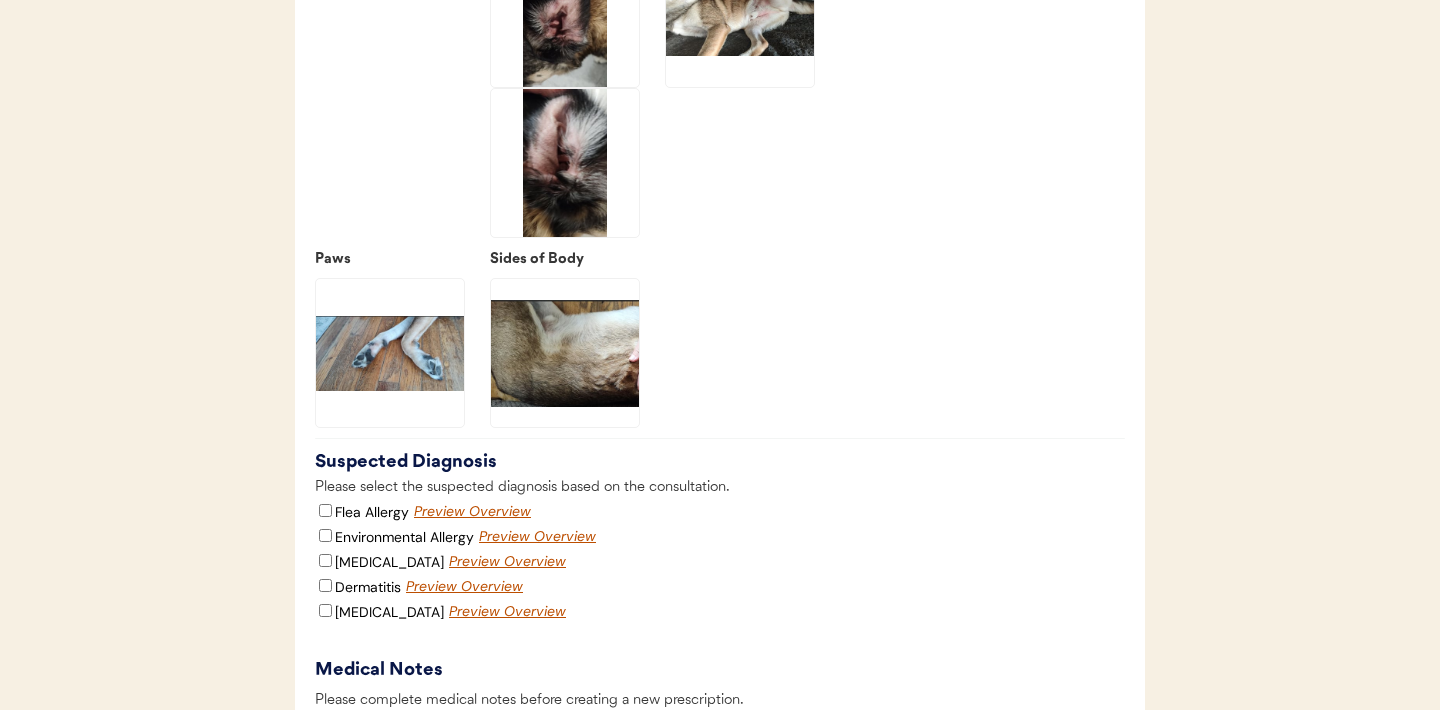 scroll, scrollTop: 3310, scrollLeft: 0, axis: vertical 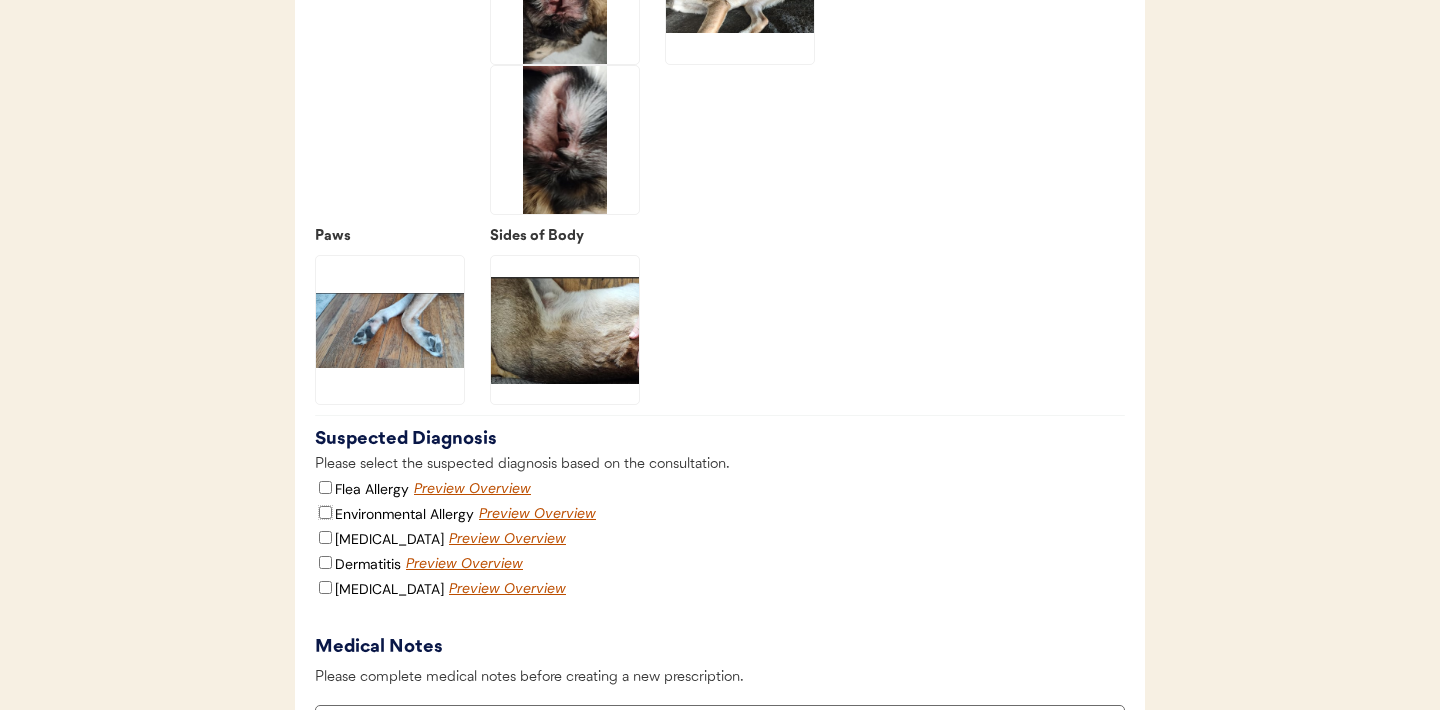 click on "Environmental Allergy" at bounding box center [325, 512] 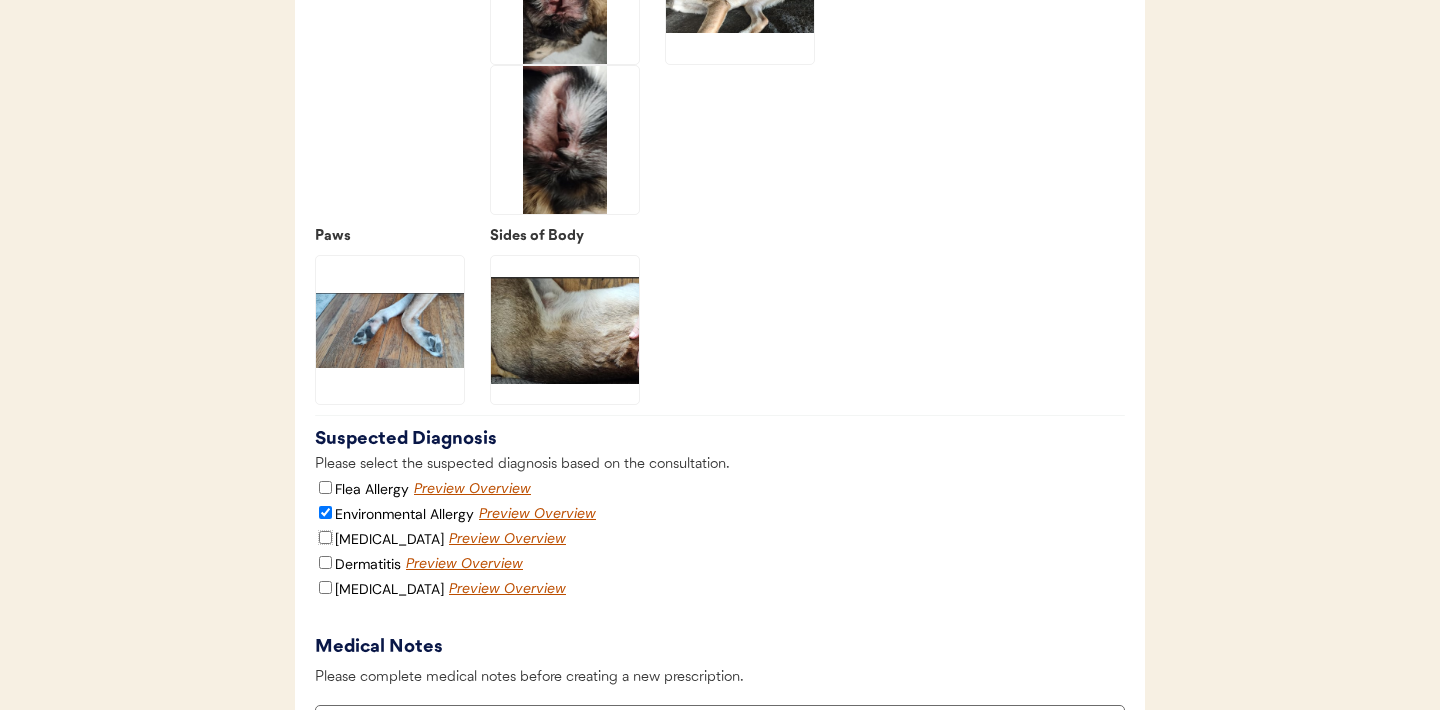 click on "Food Allergy" at bounding box center (325, 537) 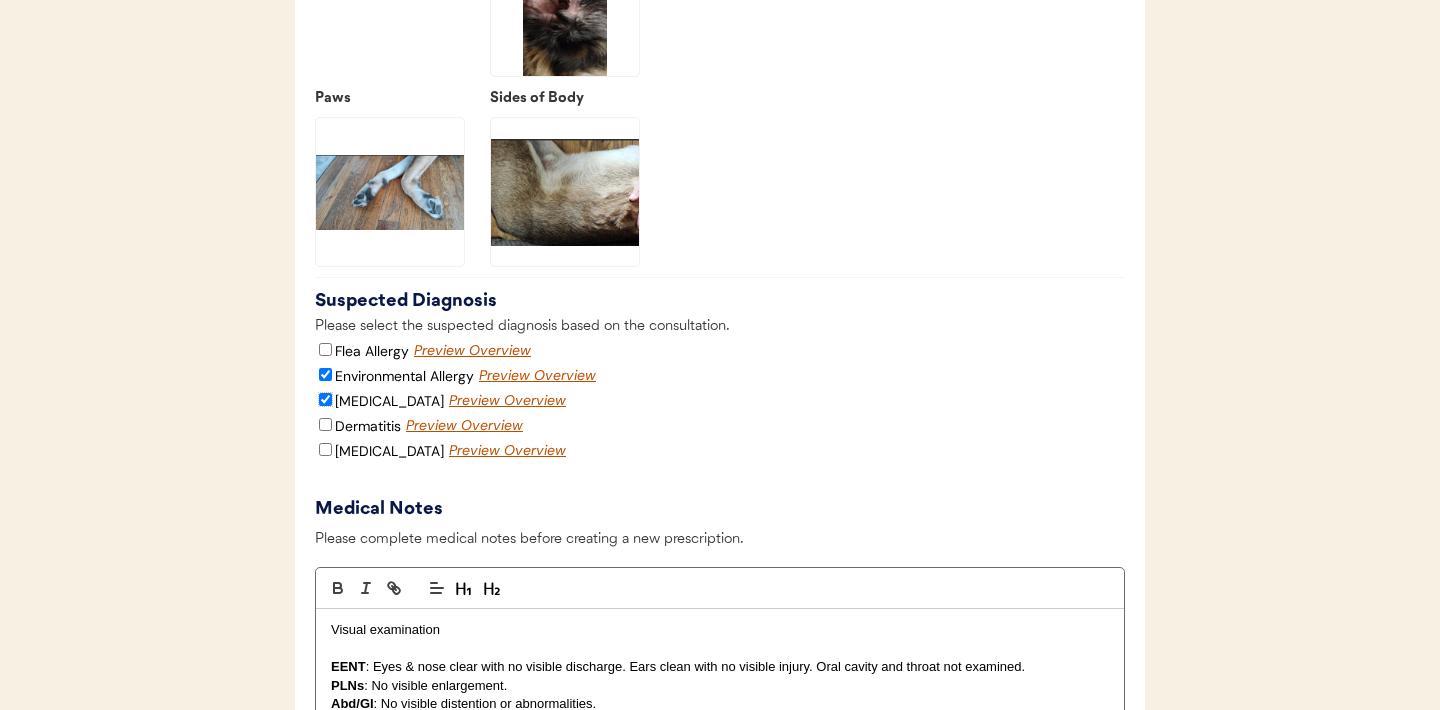 scroll, scrollTop: 3284, scrollLeft: 0, axis: vertical 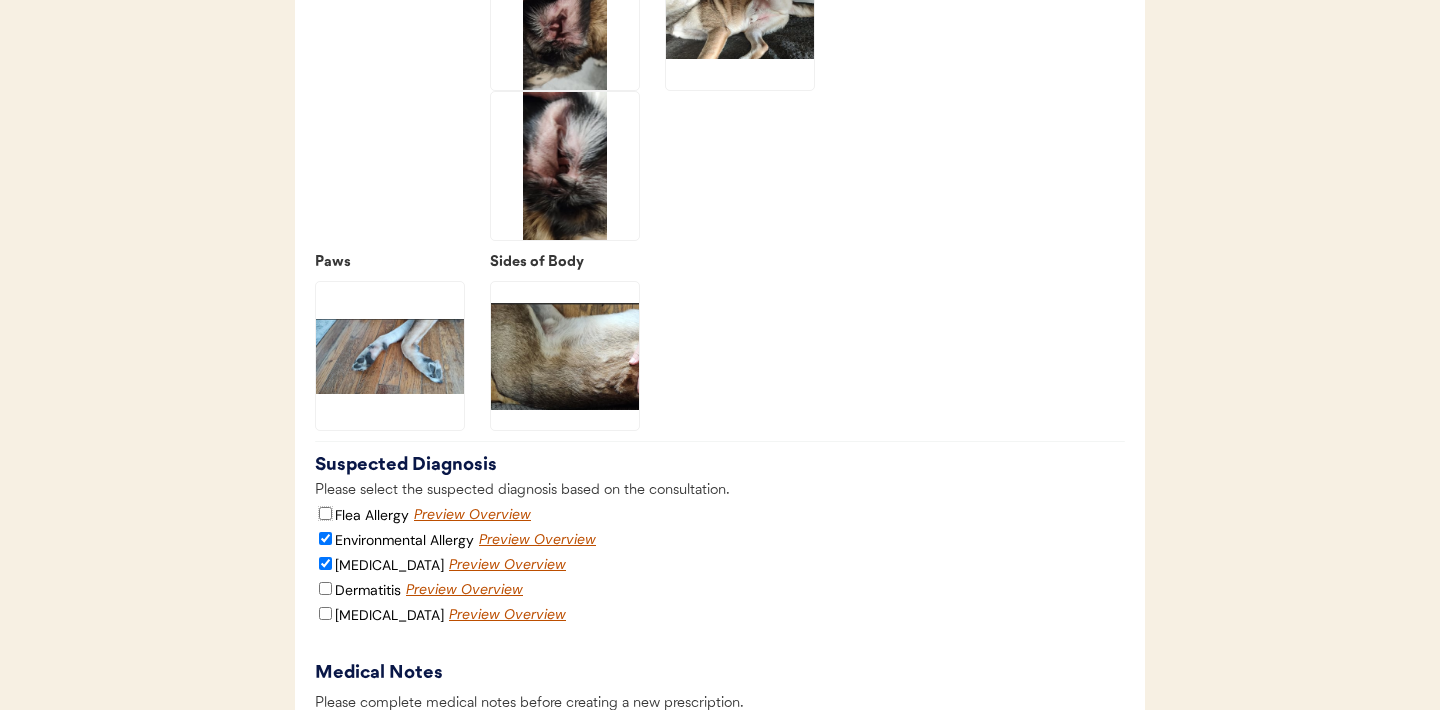 click on "Flea Allergy" at bounding box center (325, 513) 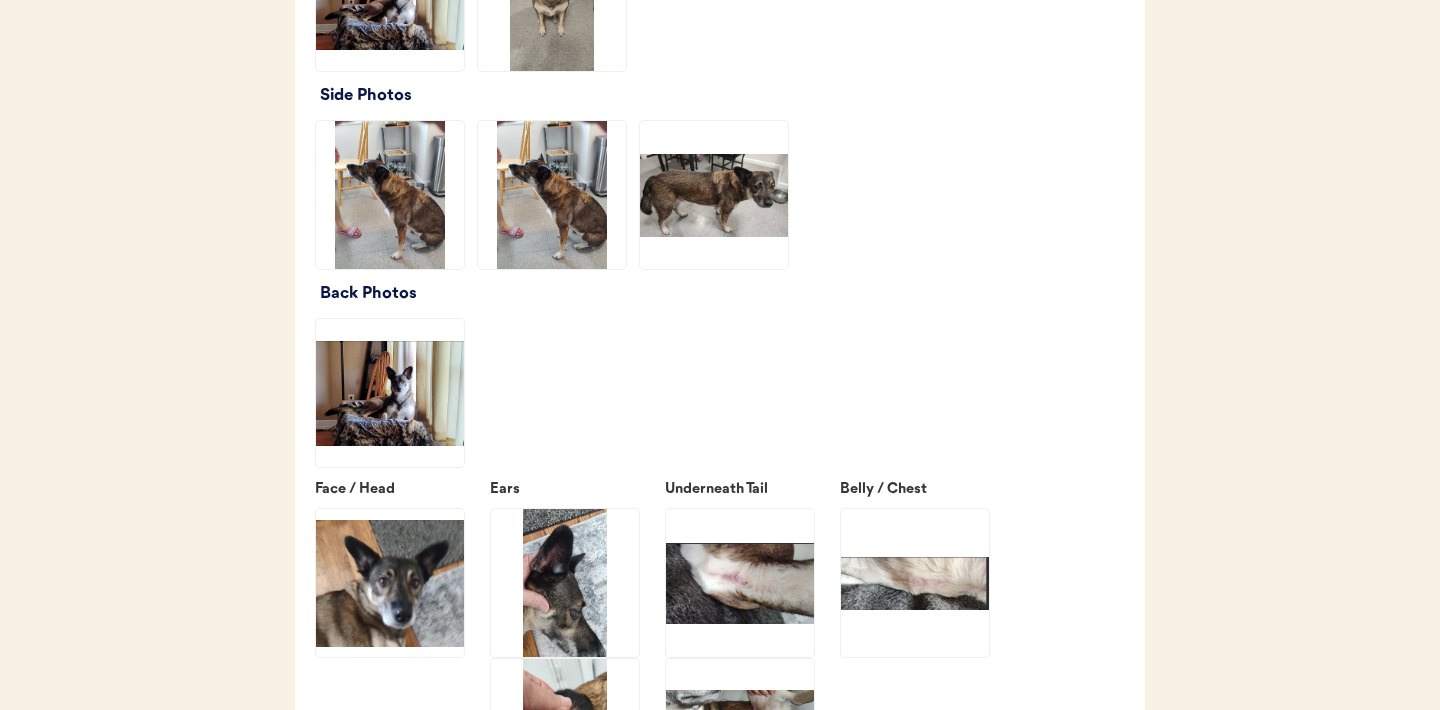 scroll, scrollTop: 2549, scrollLeft: 0, axis: vertical 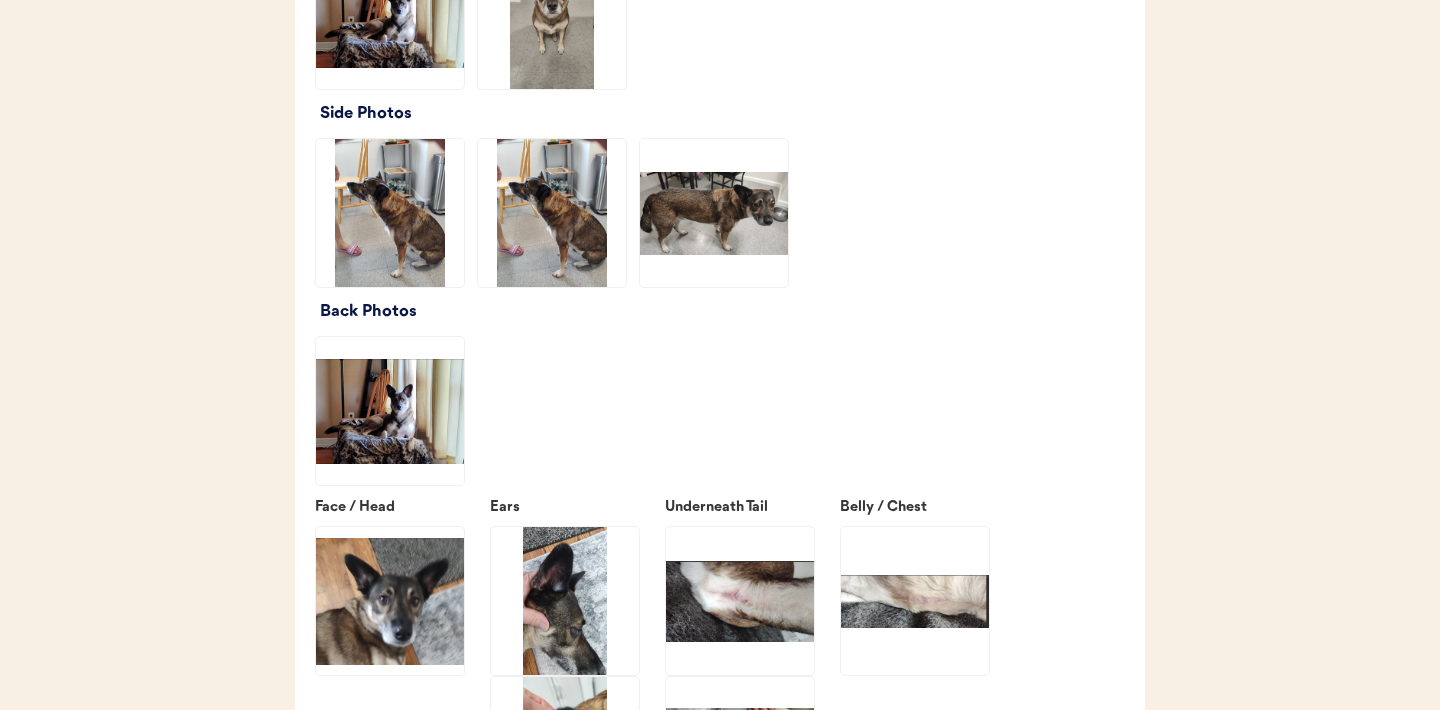 click 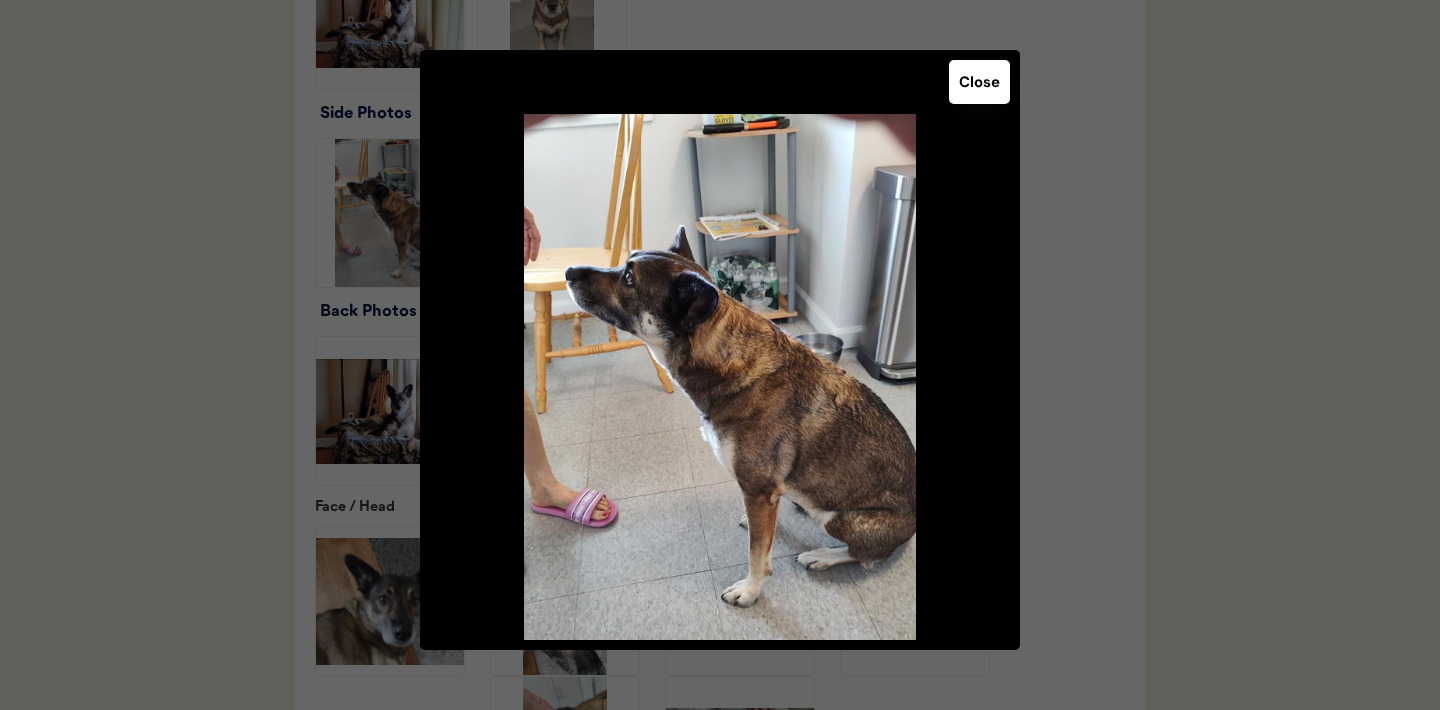 click on "Close" at bounding box center [979, 82] 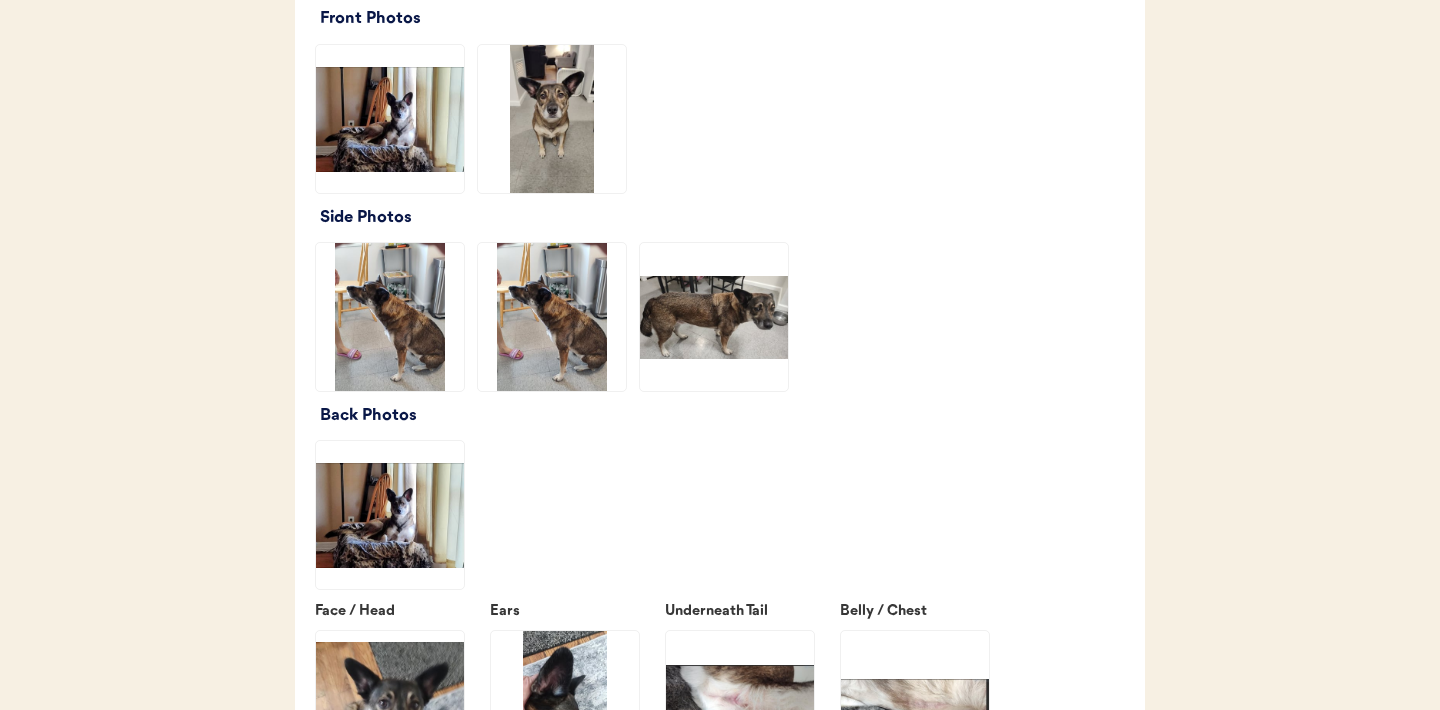 scroll, scrollTop: 2217, scrollLeft: 0, axis: vertical 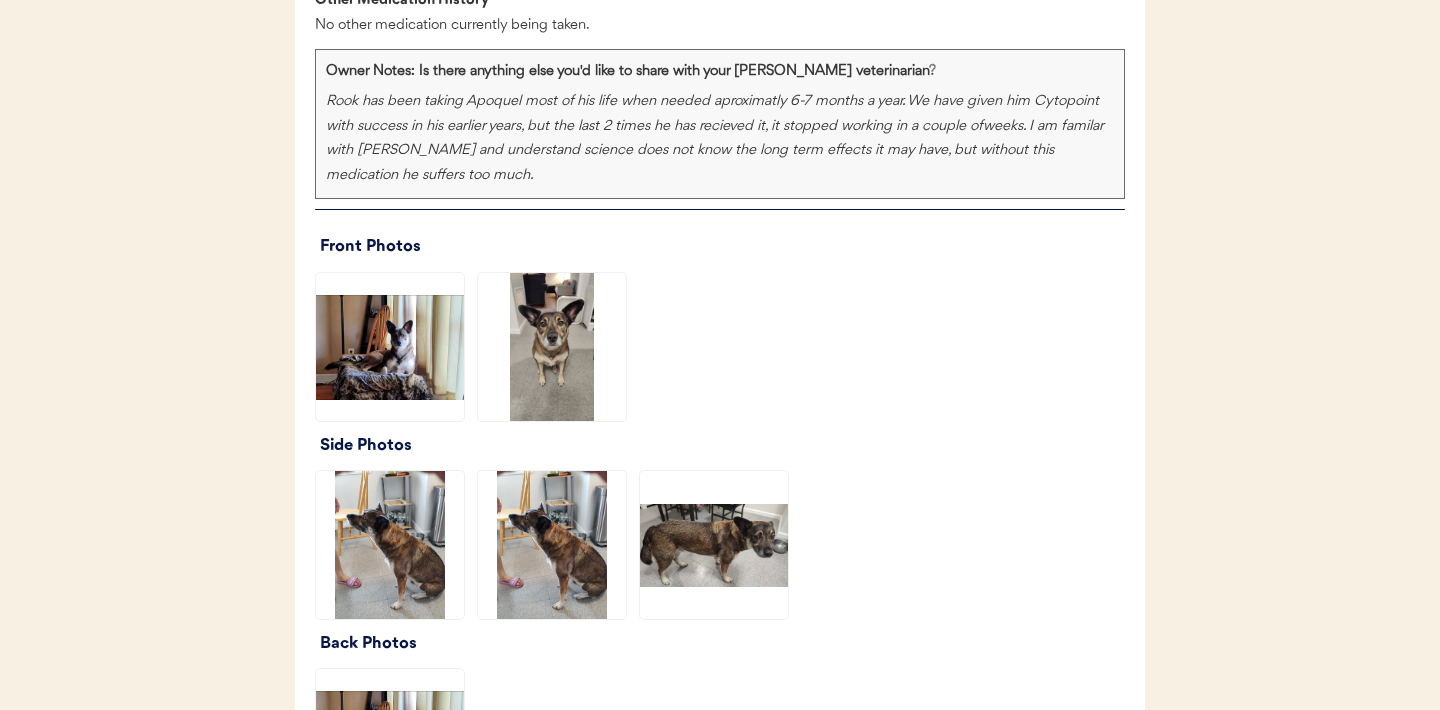 click 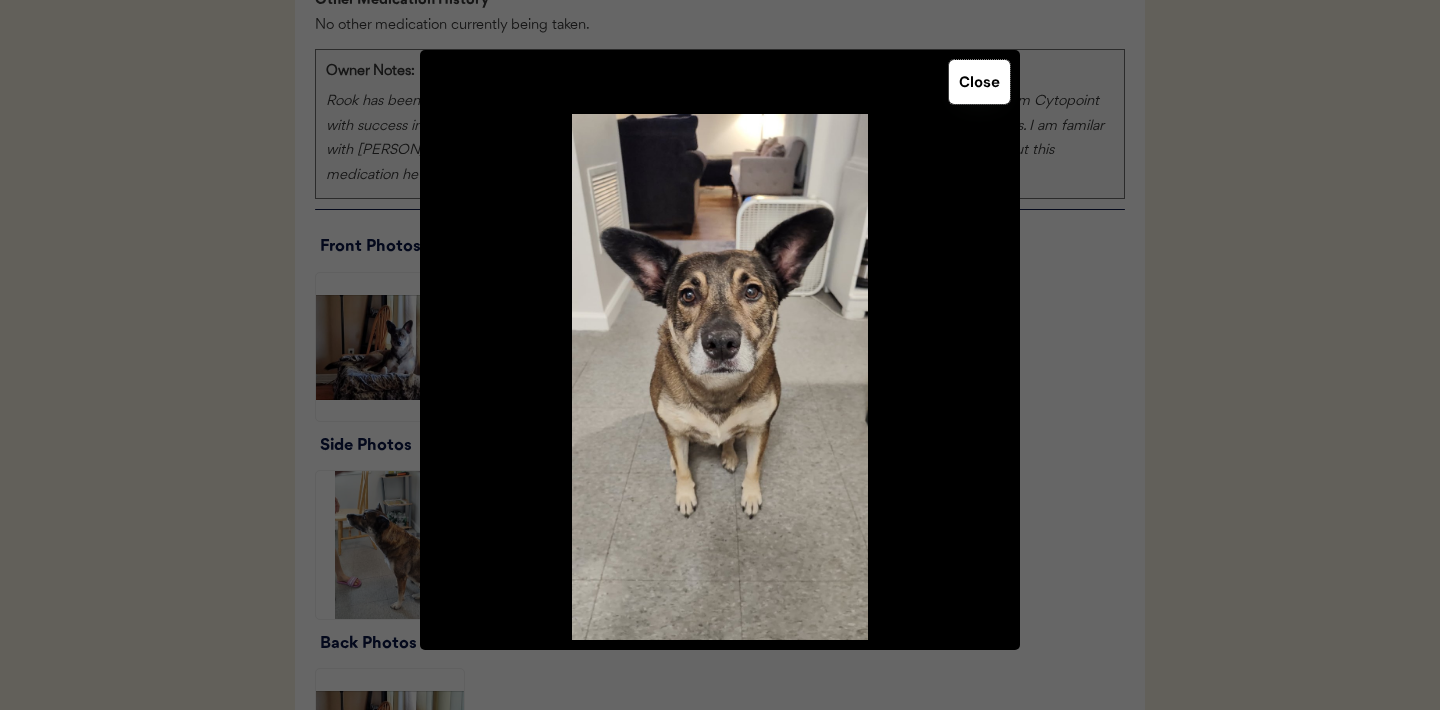 click on "Close" at bounding box center [979, 82] 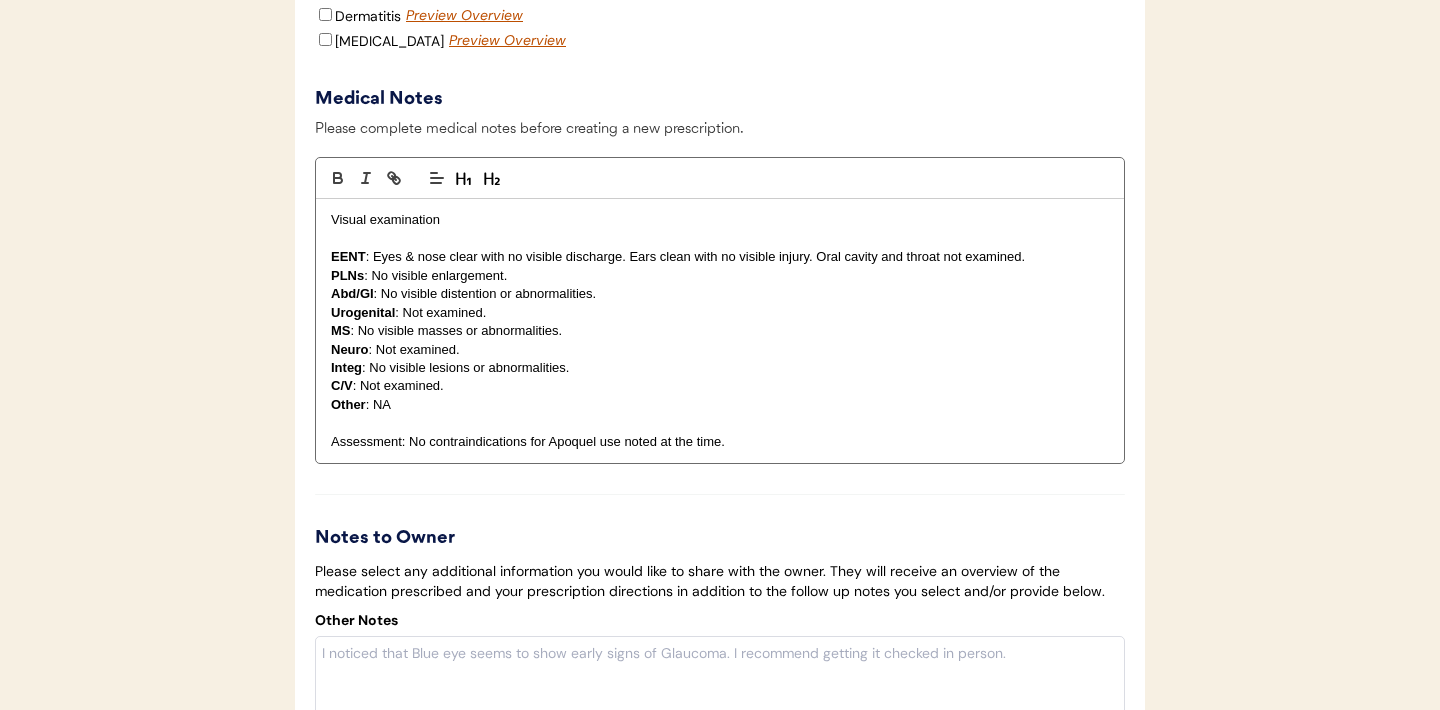 scroll, scrollTop: 3863, scrollLeft: 0, axis: vertical 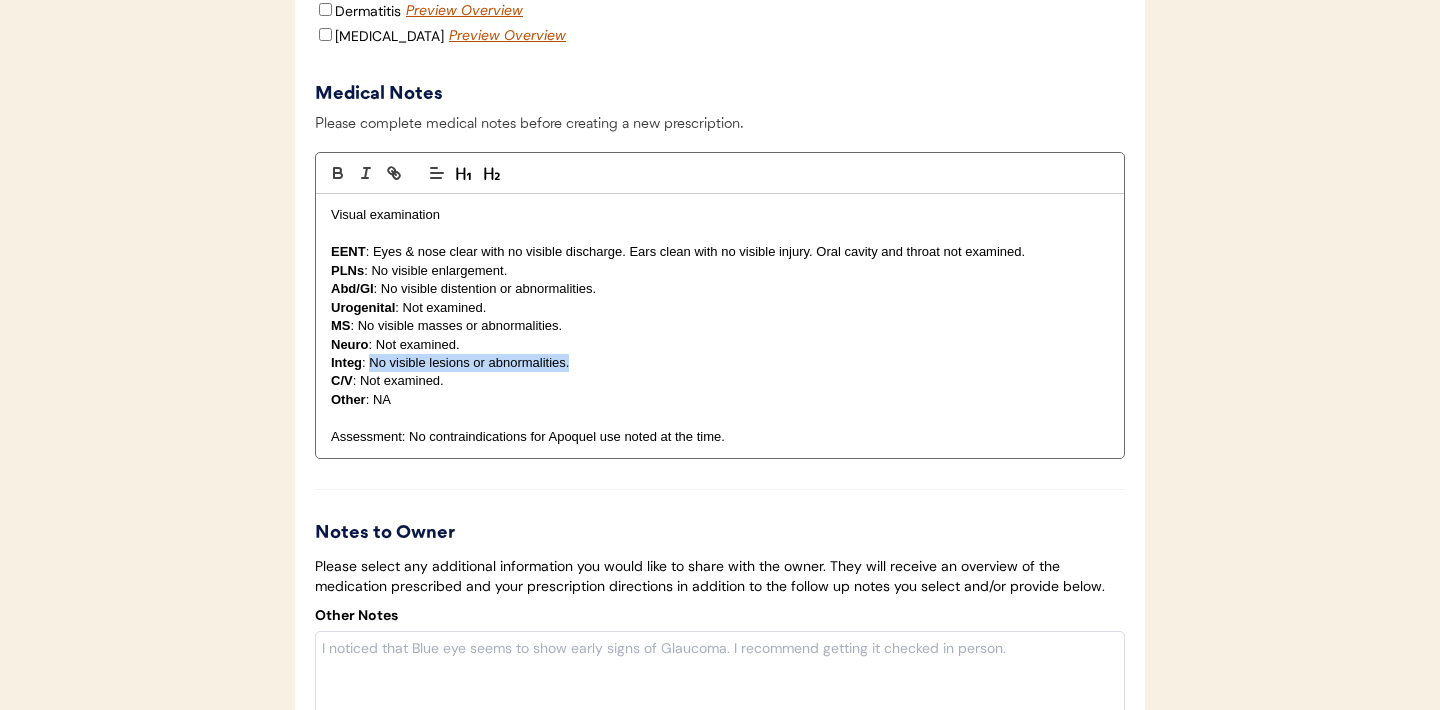 drag, startPoint x: 584, startPoint y: 392, endPoint x: 372, endPoint y: 394, distance: 212.00943 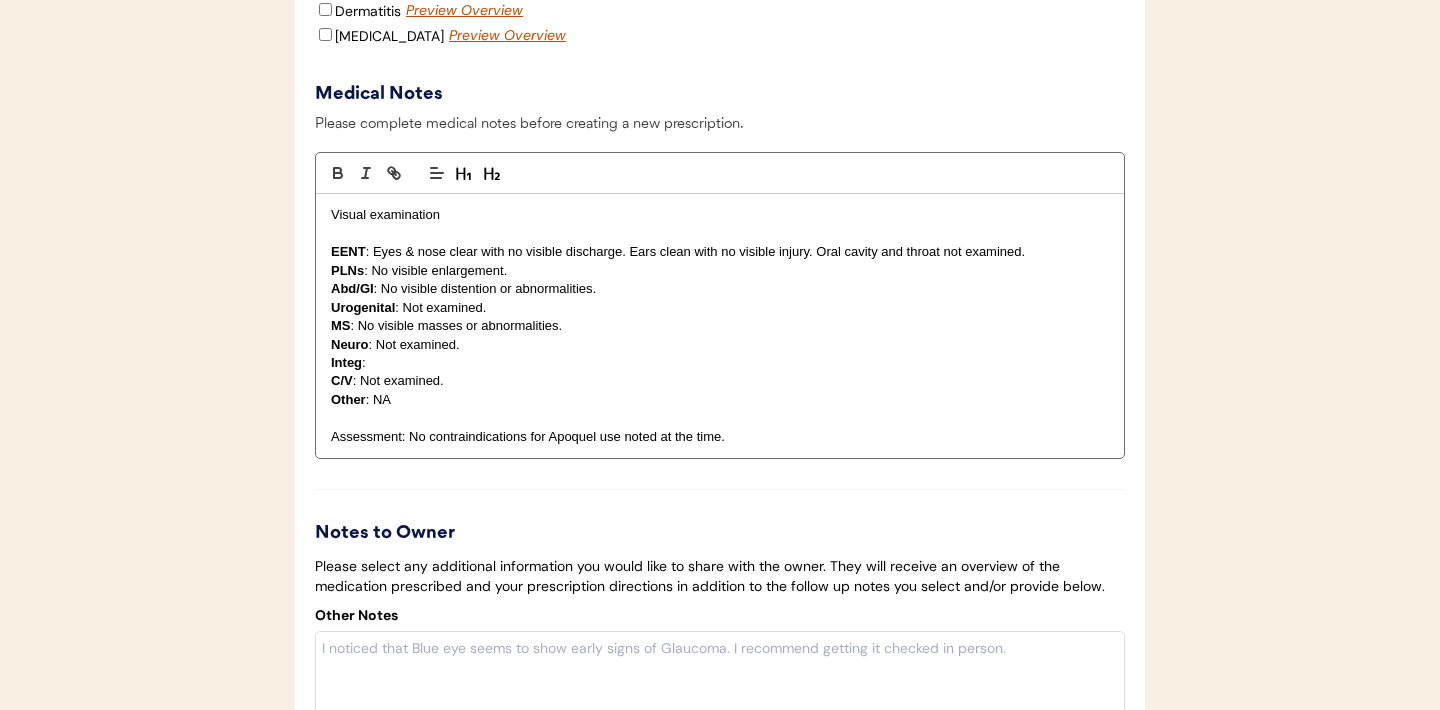 click on "Visual examination" at bounding box center (720, 215) 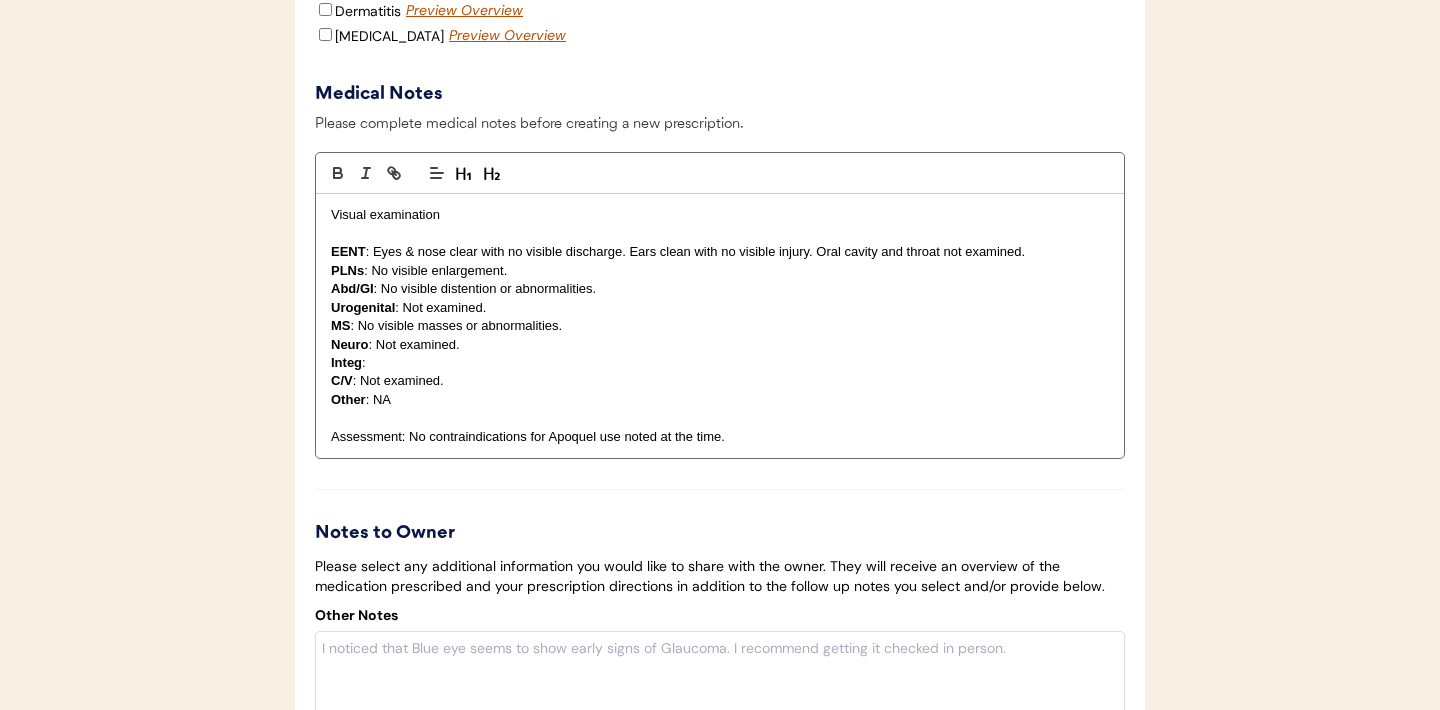 type 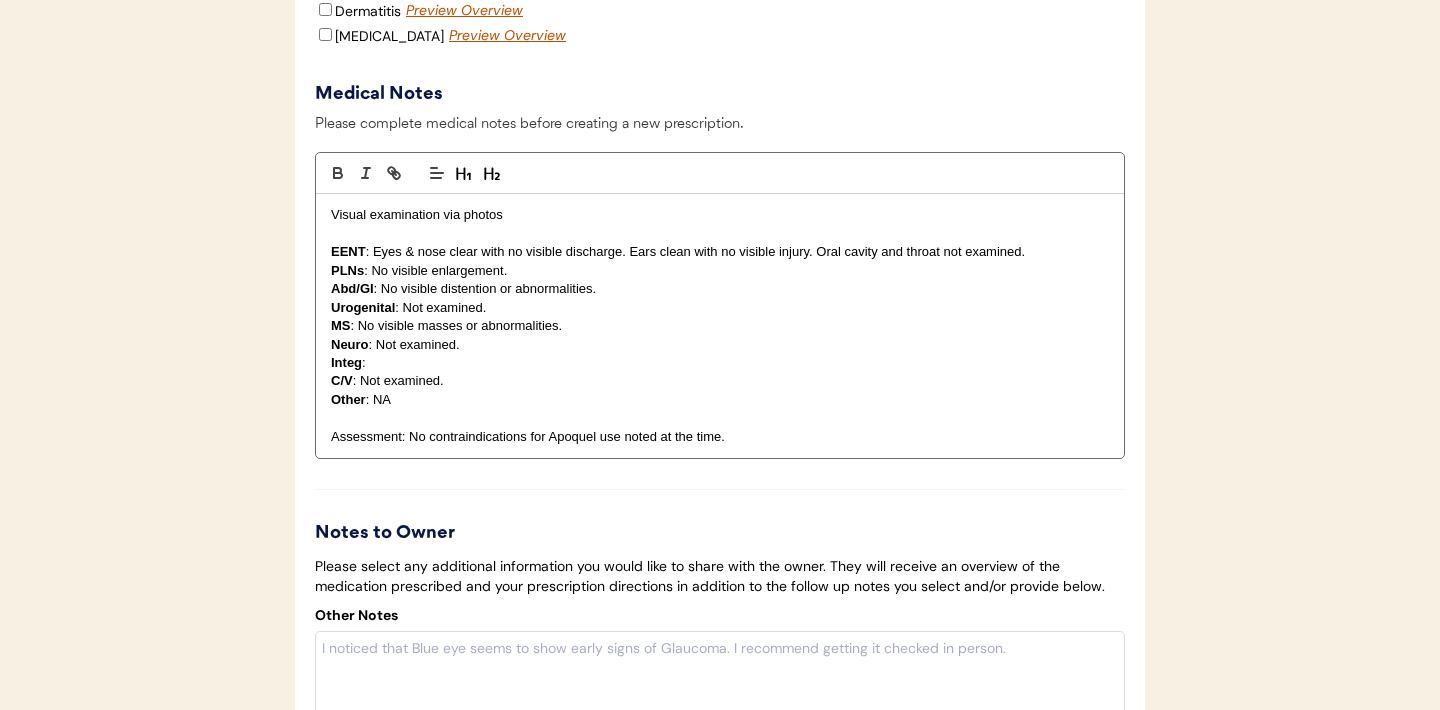 click on "Neuro : Not examined." at bounding box center [720, 345] 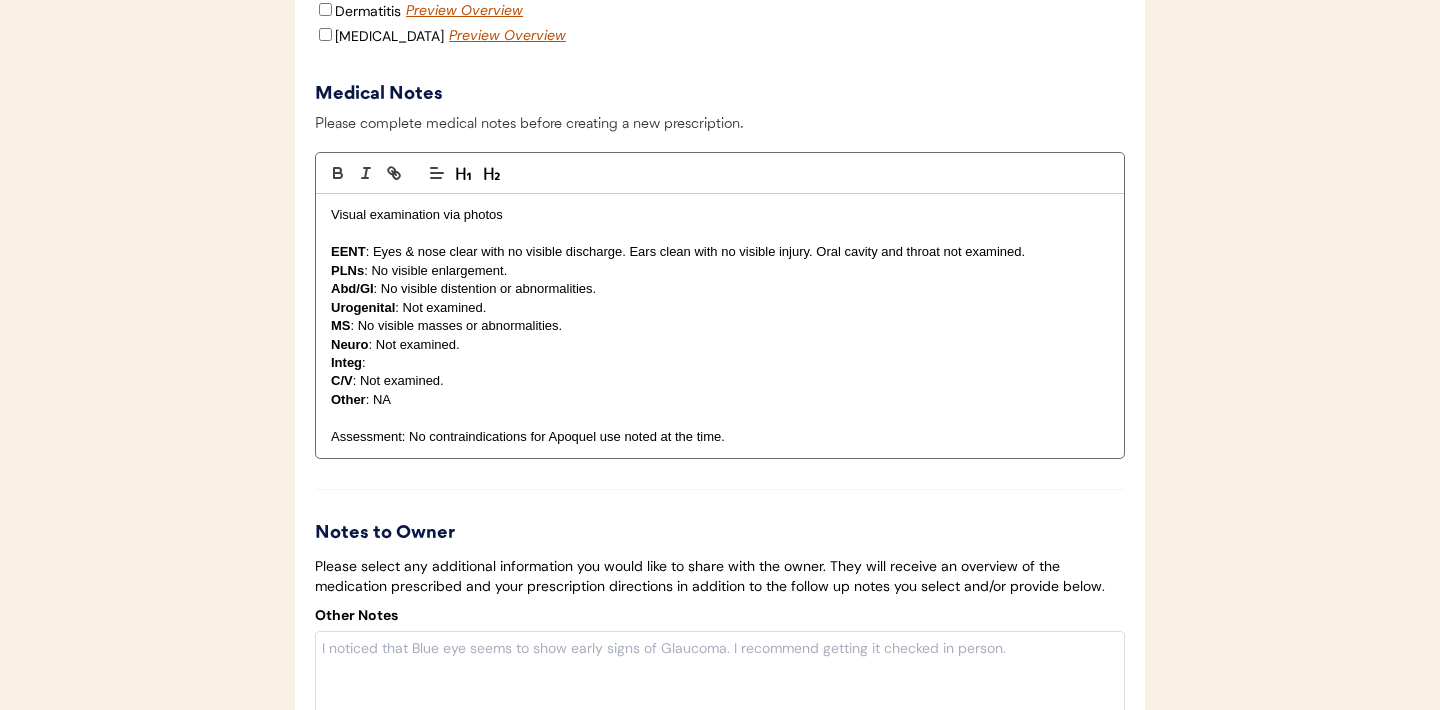 click on "Integ :" at bounding box center [720, 363] 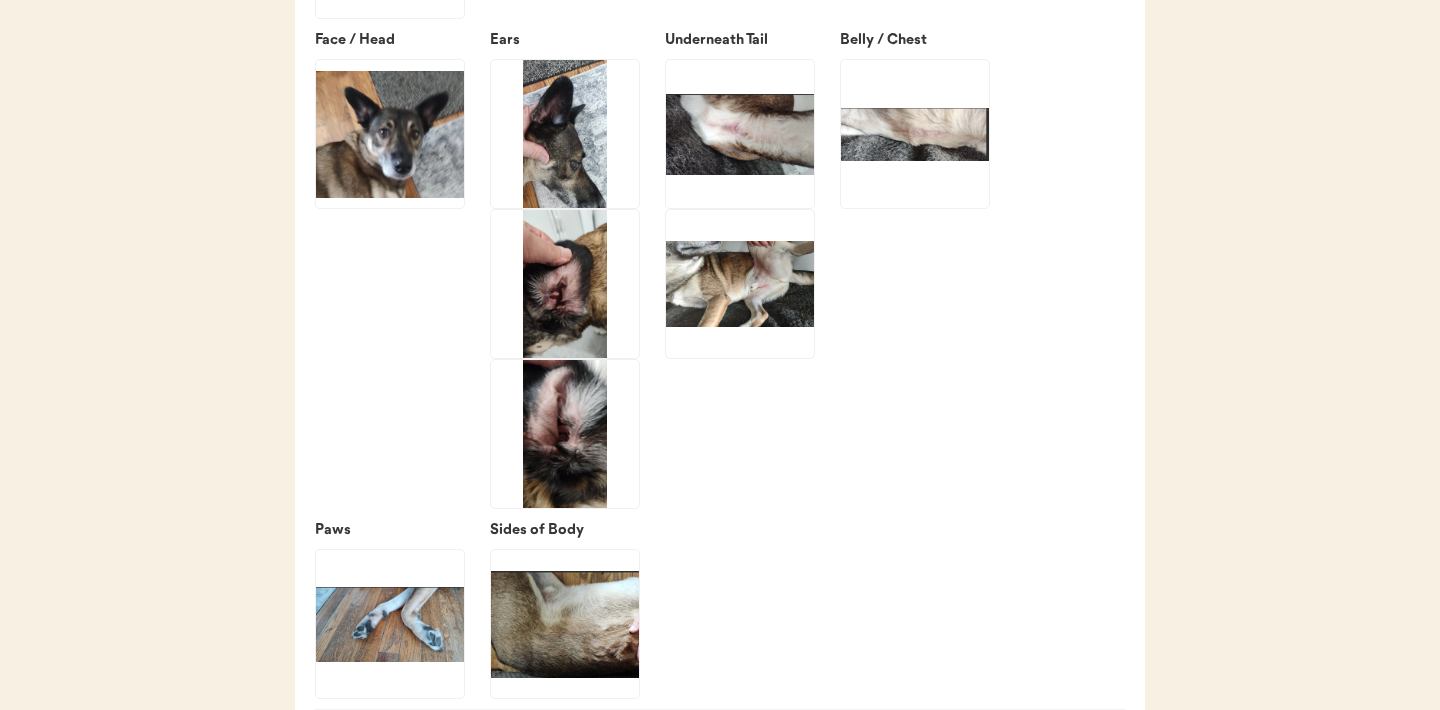 scroll, scrollTop: 3000, scrollLeft: 0, axis: vertical 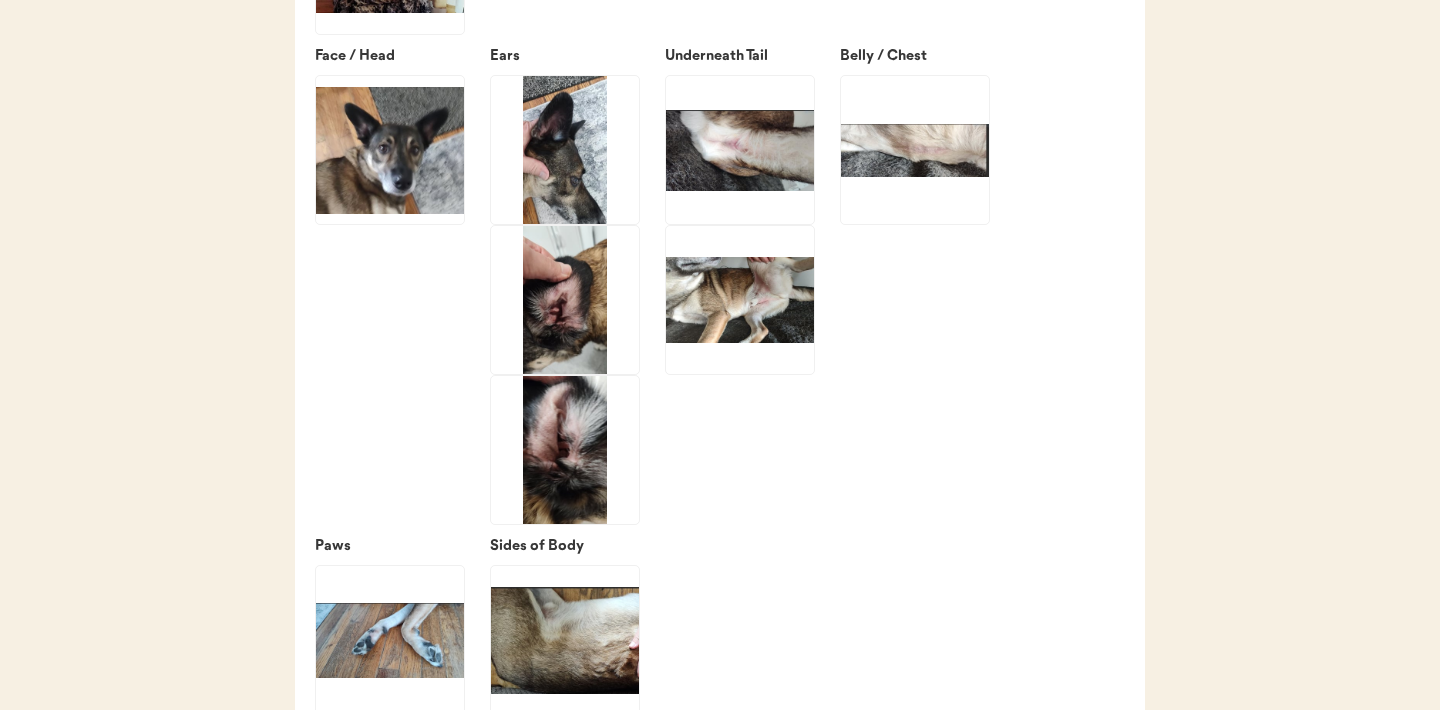 click 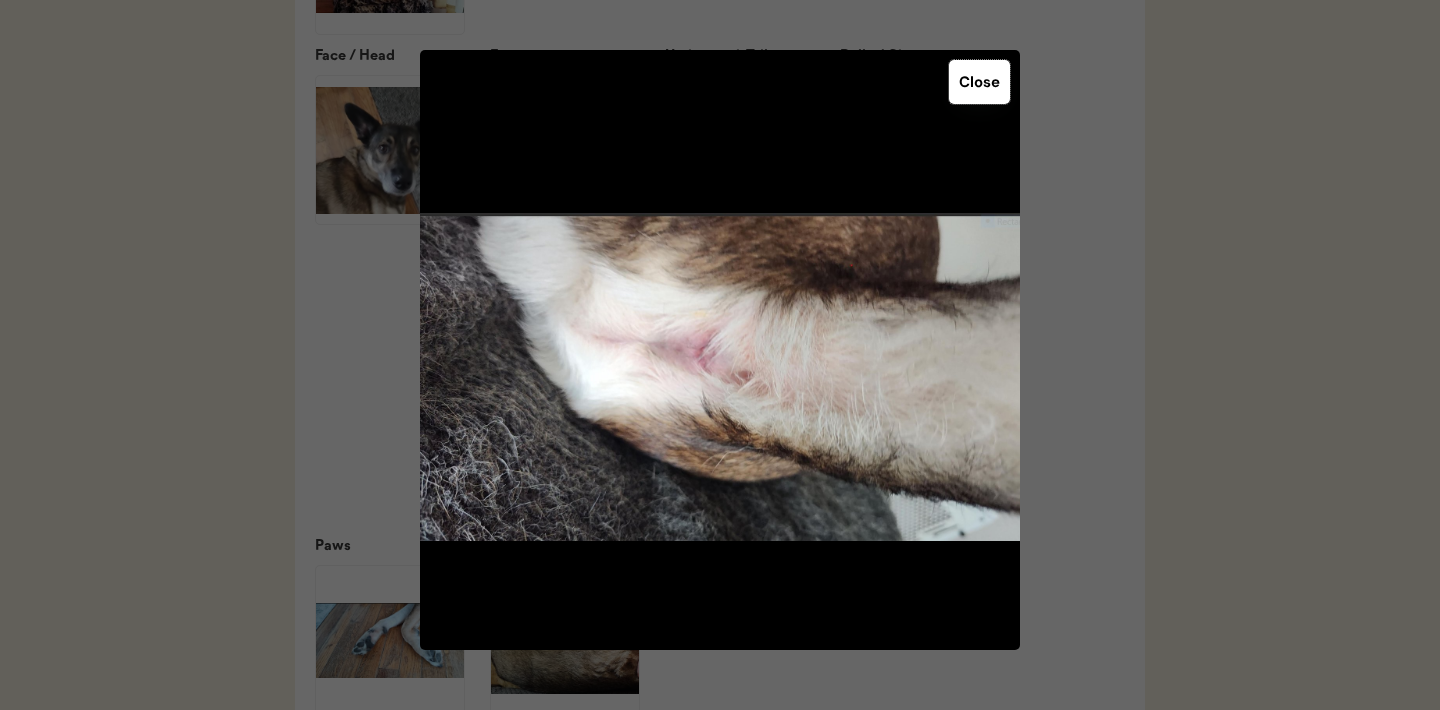 click on "Close" at bounding box center (979, 82) 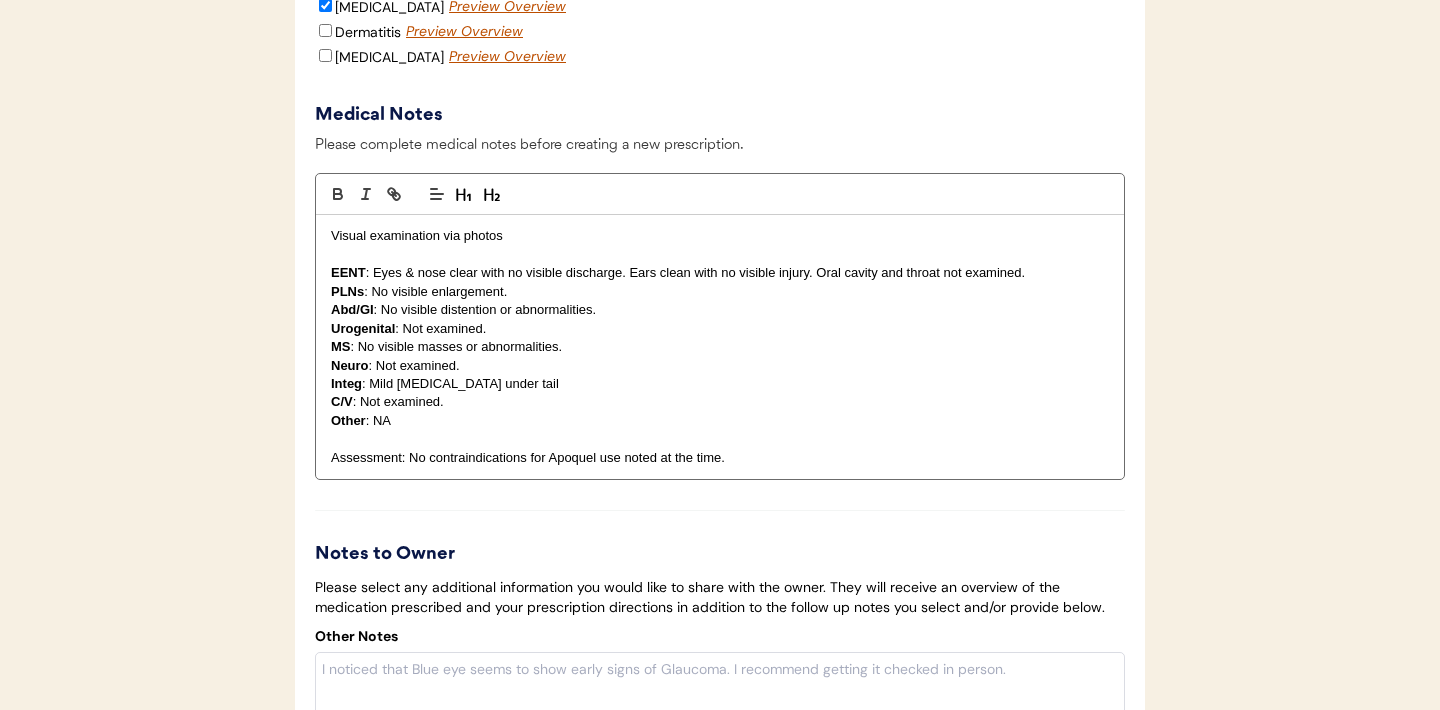 scroll, scrollTop: 3840, scrollLeft: 0, axis: vertical 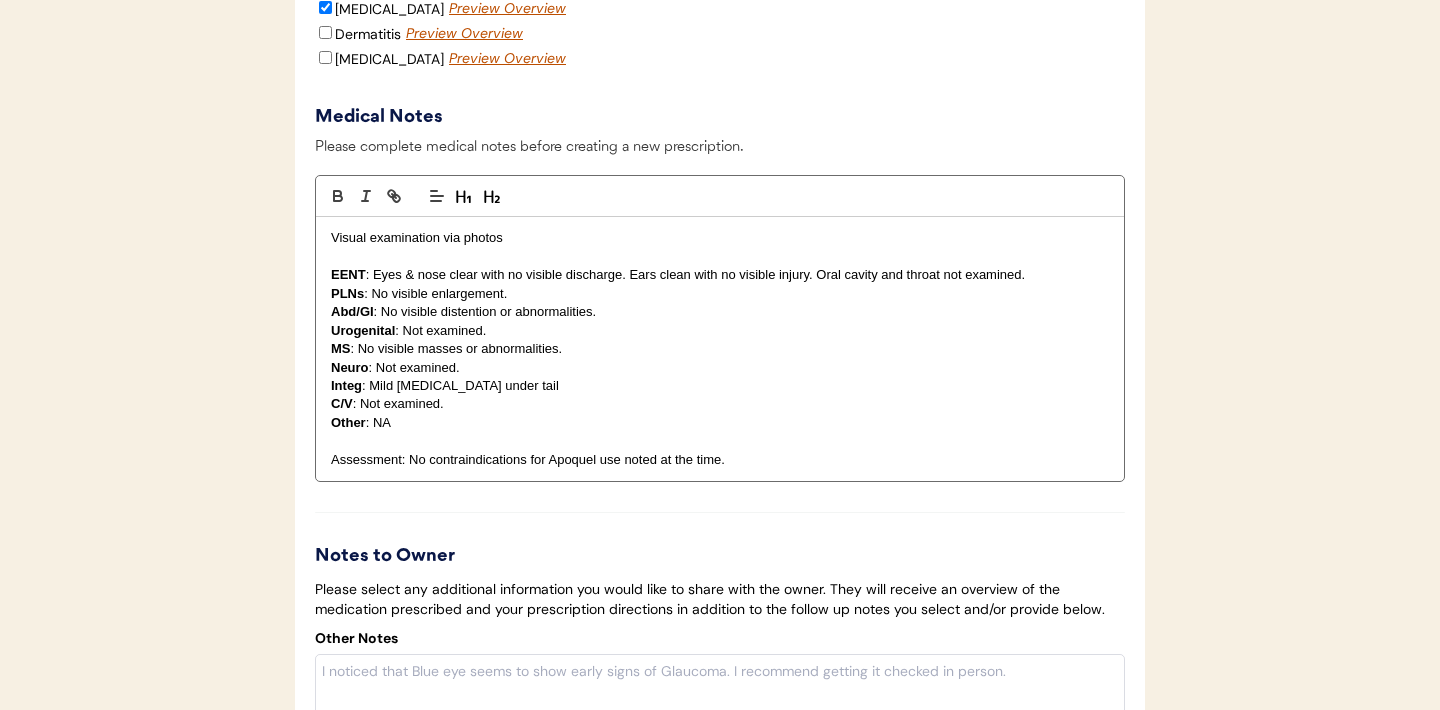 click on "Integ : Mild erythema under tail" at bounding box center [720, 386] 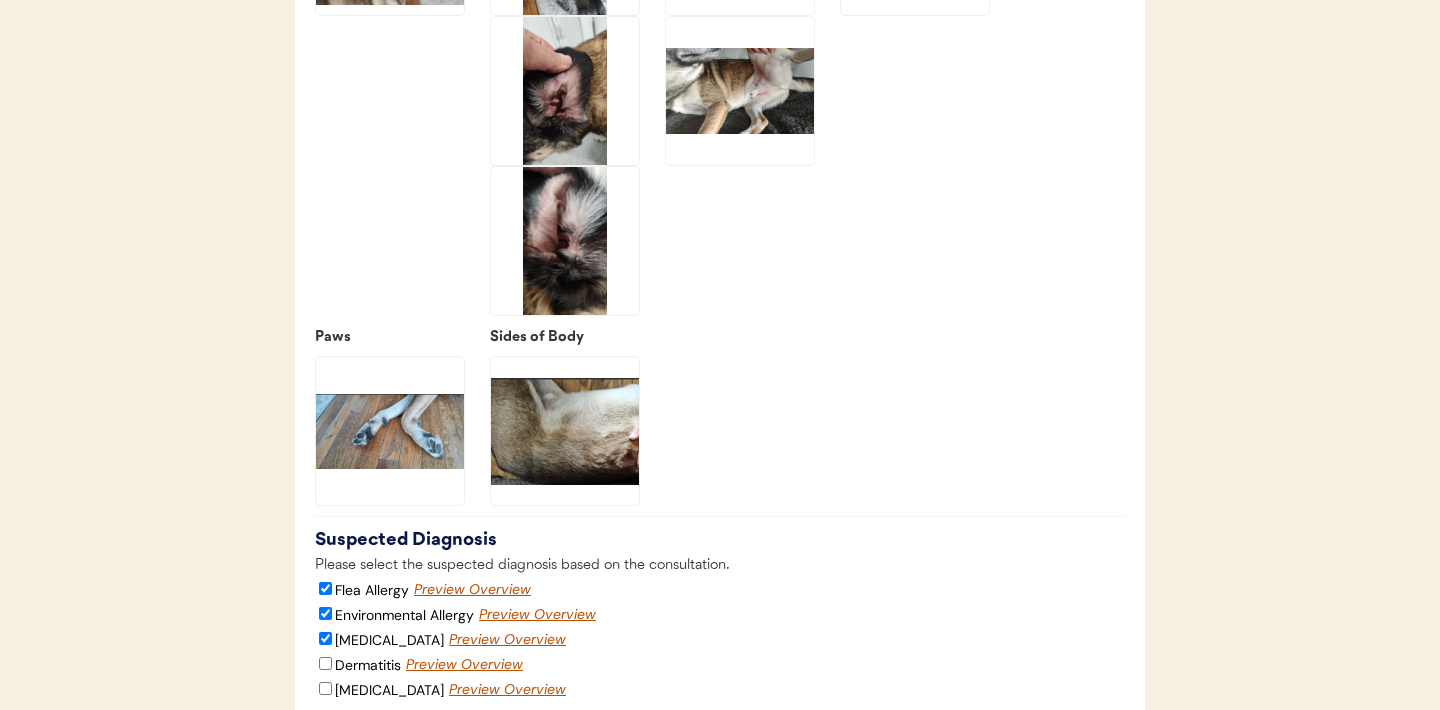 scroll, scrollTop: 3166, scrollLeft: 0, axis: vertical 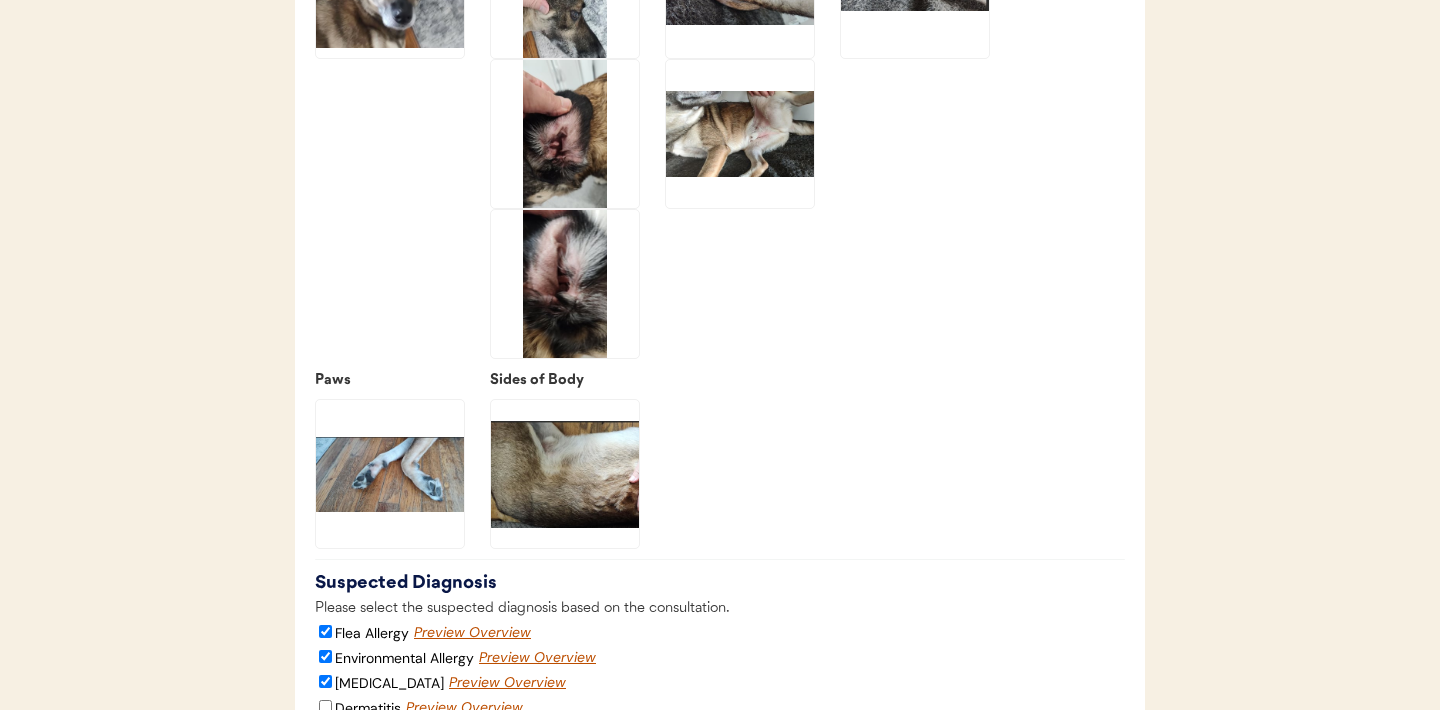 click 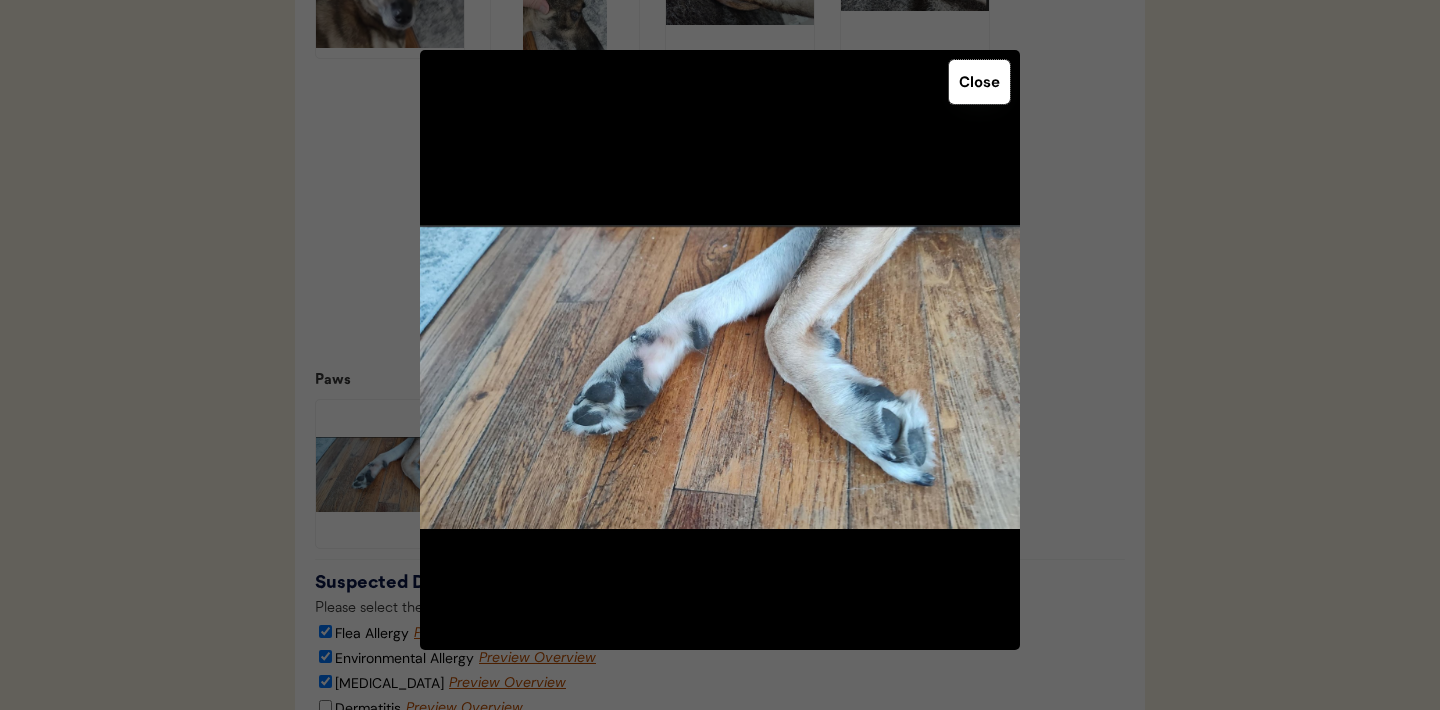 click on "Close" at bounding box center [979, 82] 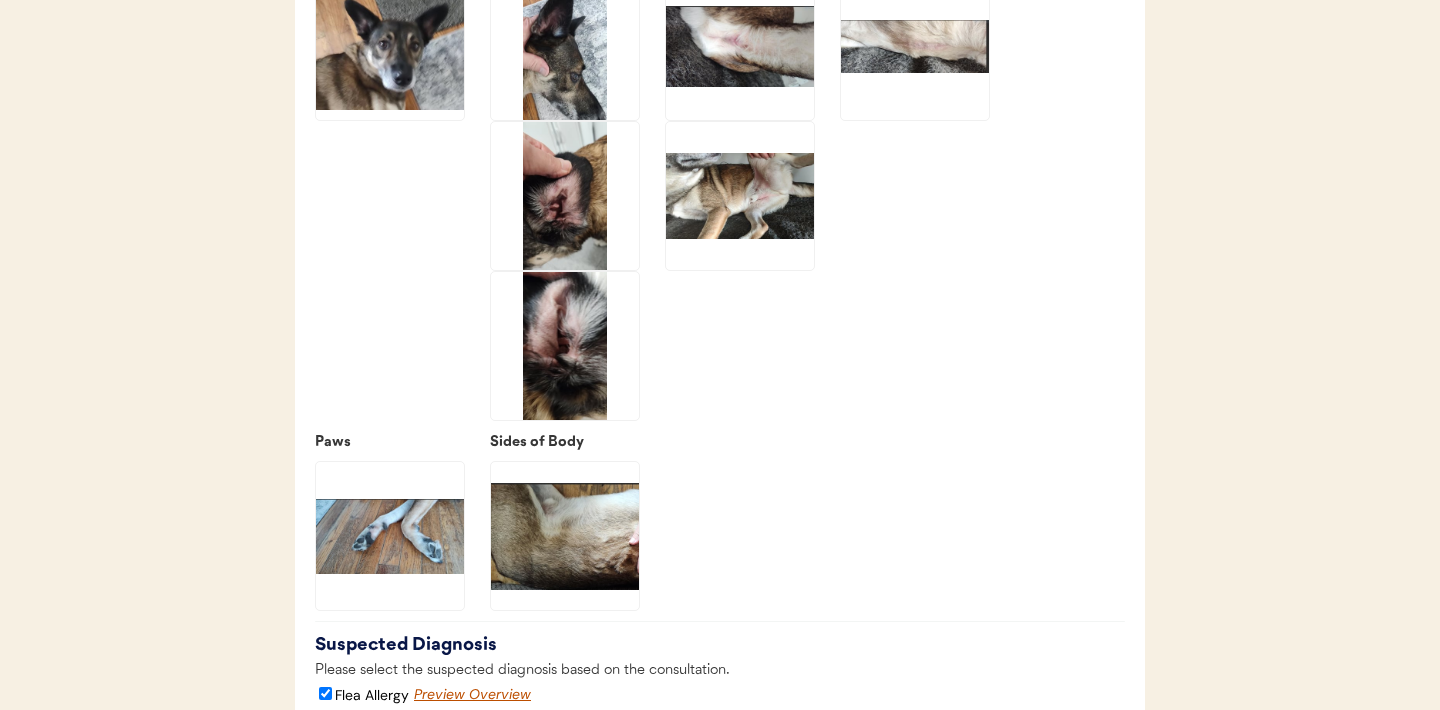 scroll, scrollTop: 3078, scrollLeft: 0, axis: vertical 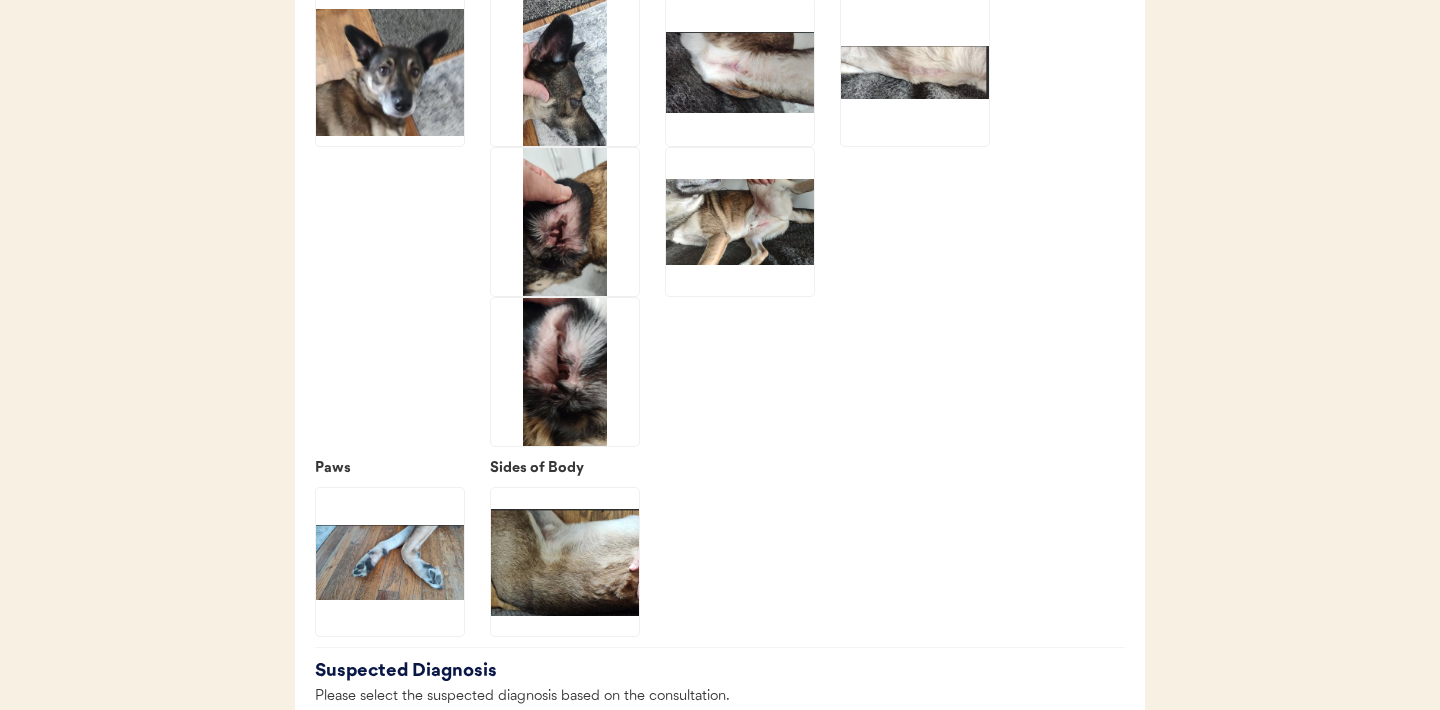 click 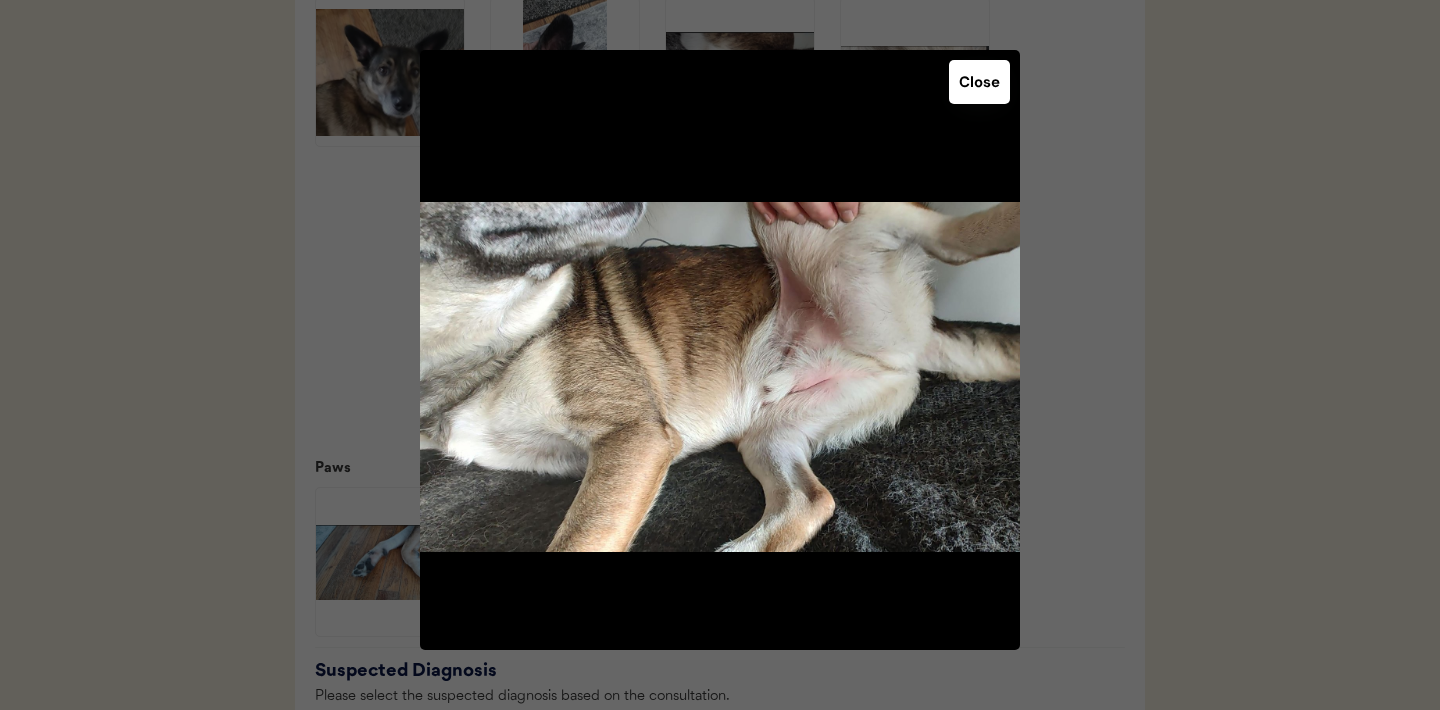 click on "Close" at bounding box center [979, 82] 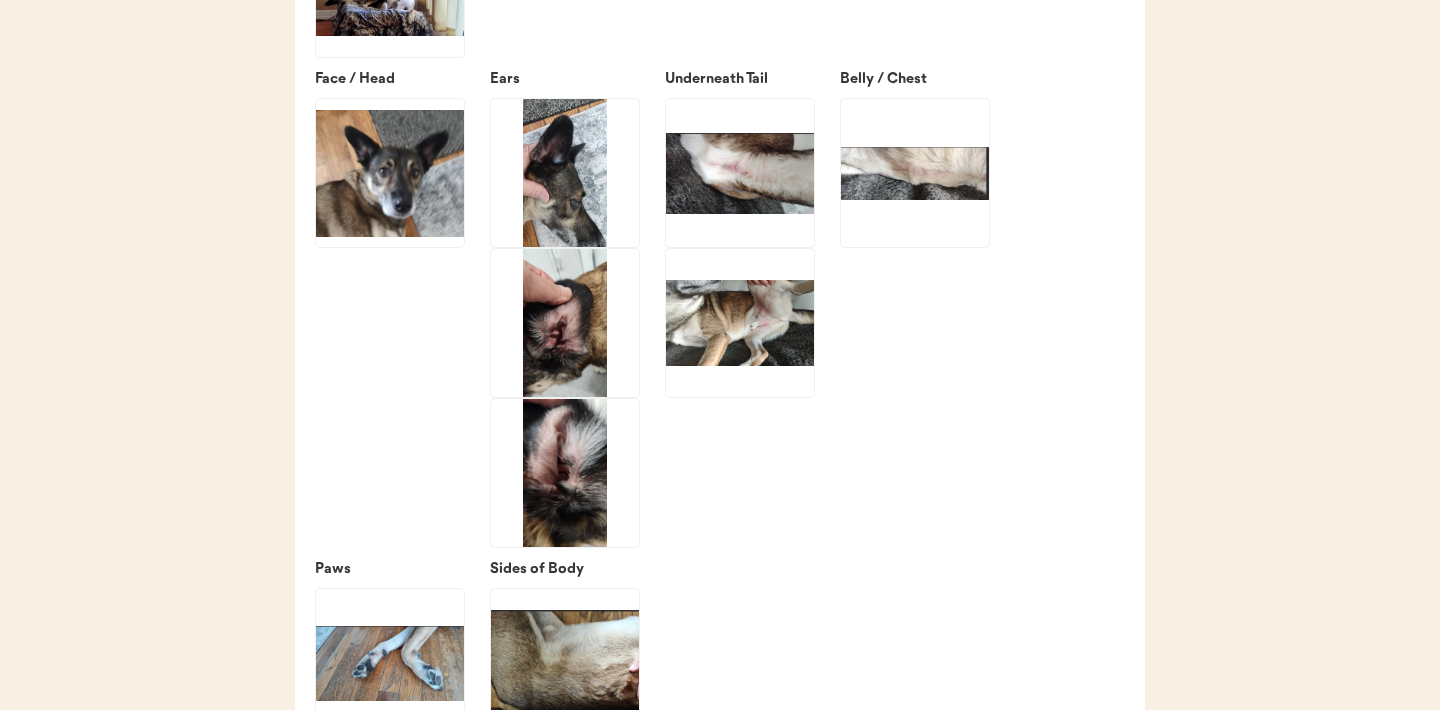scroll, scrollTop: 2974, scrollLeft: 0, axis: vertical 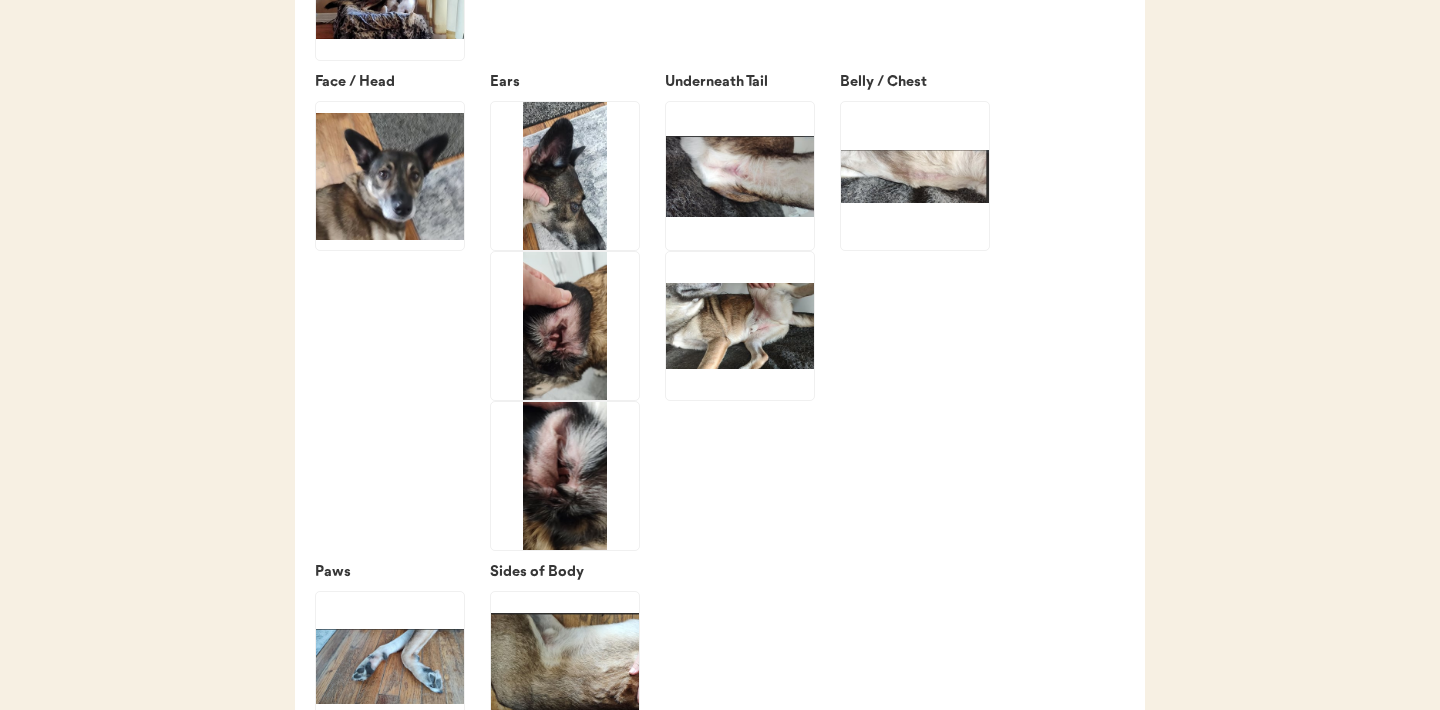 click 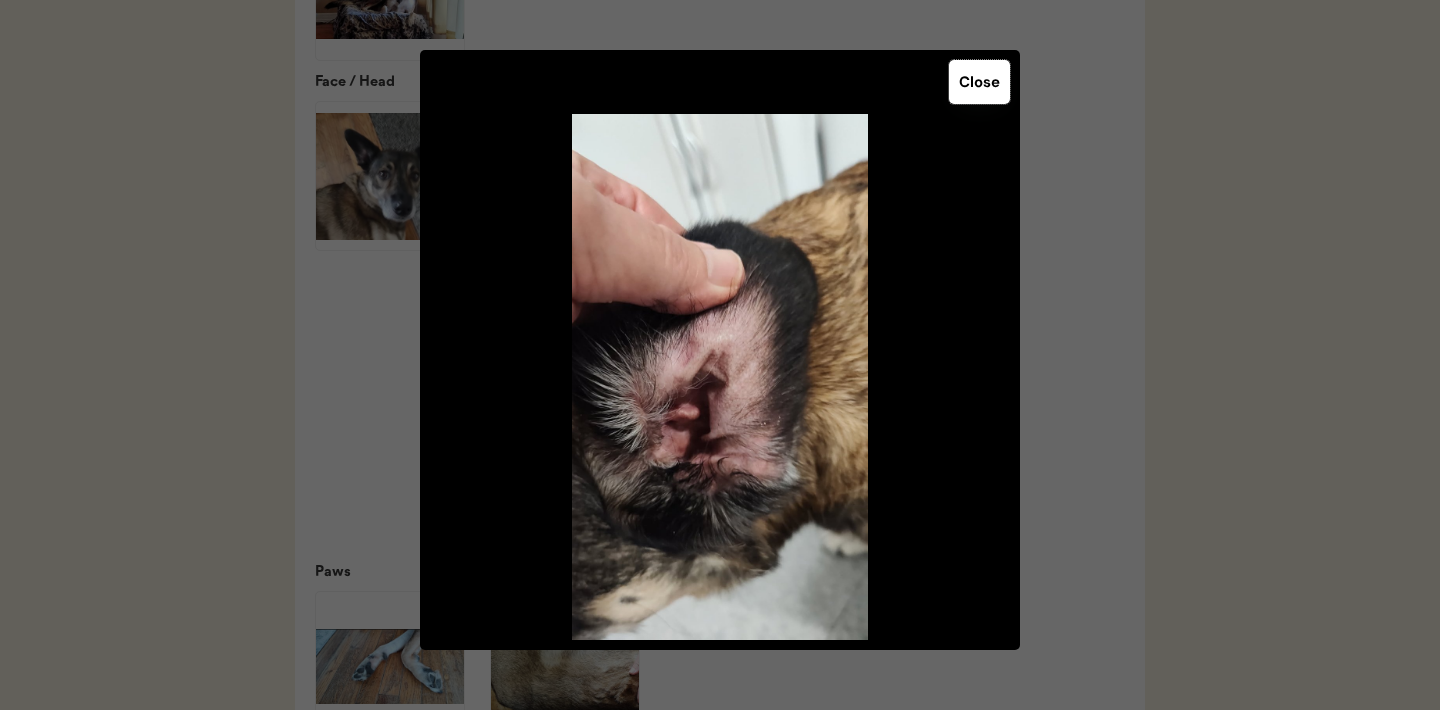 click on "Close" at bounding box center [979, 82] 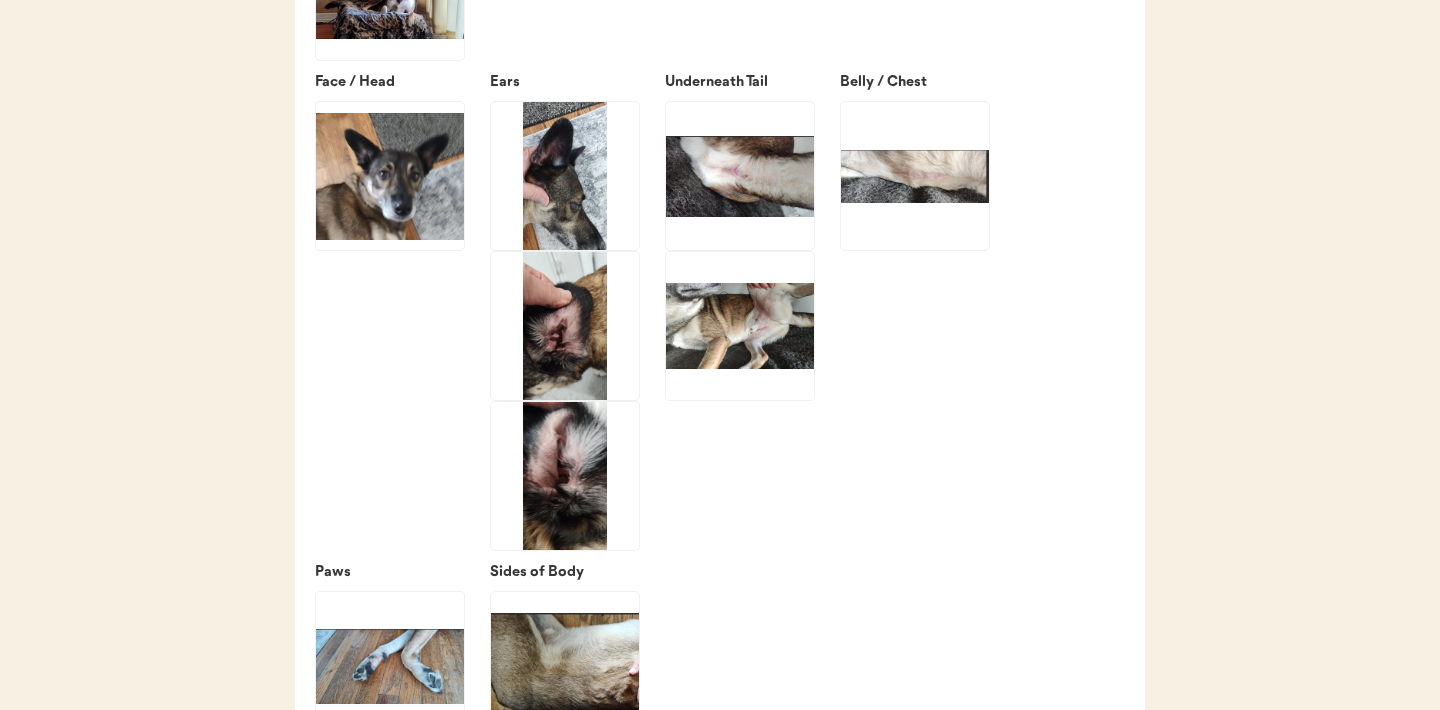 click 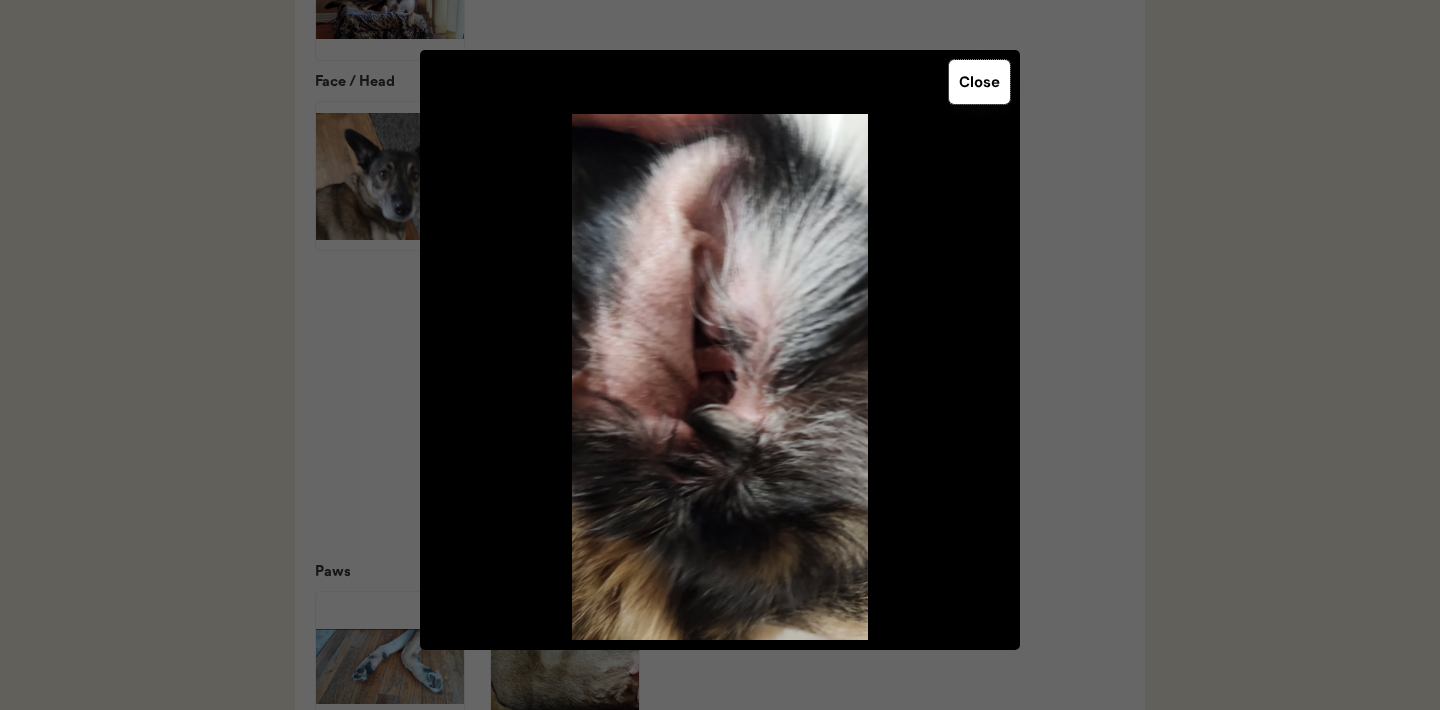 click on "Close" at bounding box center (979, 82) 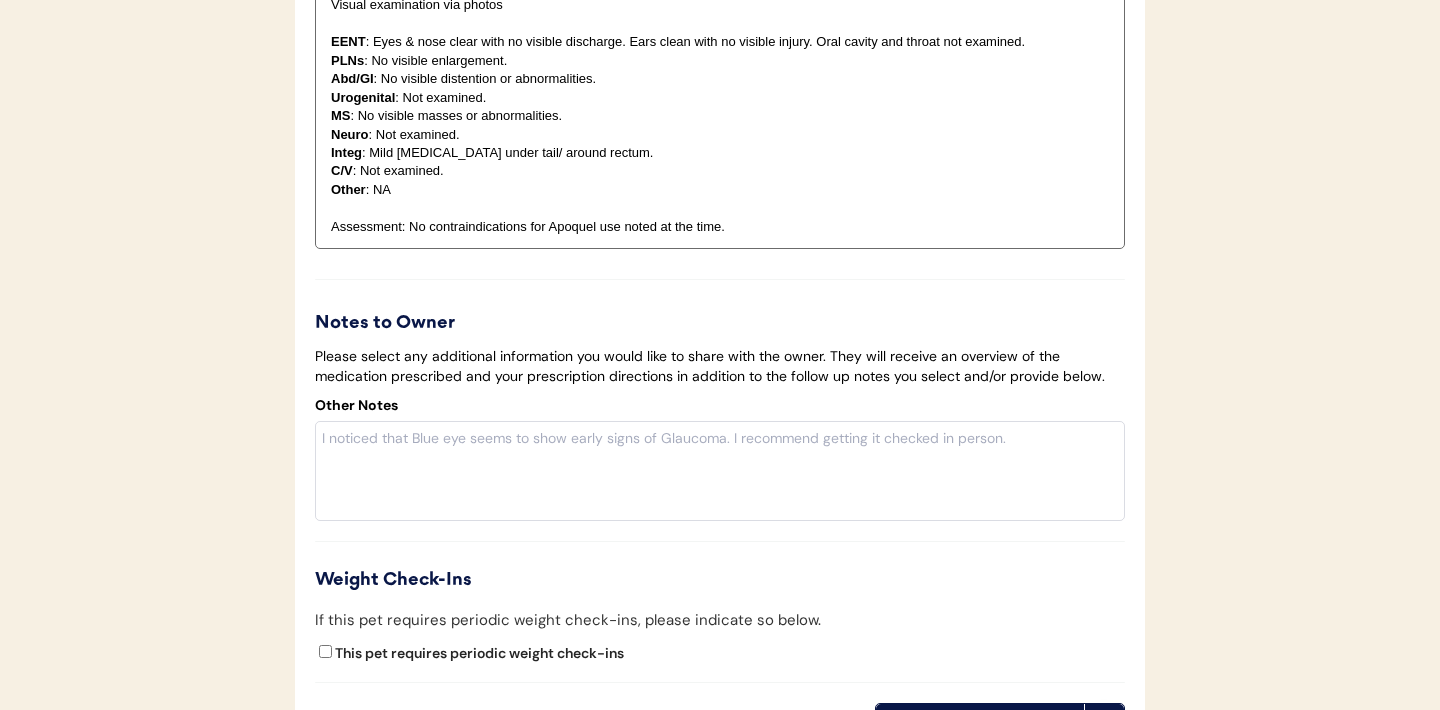 scroll, scrollTop: 3806, scrollLeft: 0, axis: vertical 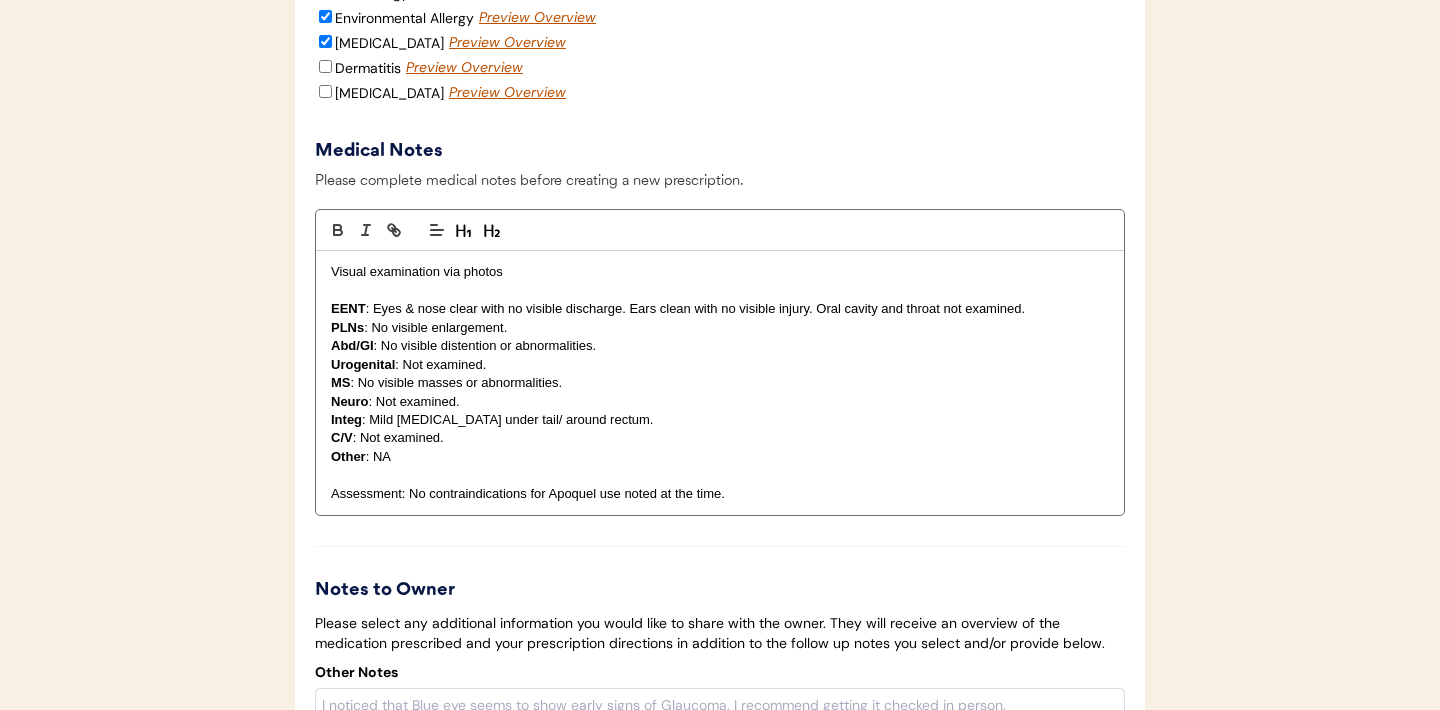 click on "Integ : Mild erythema under tail/ around rectum." at bounding box center (720, 420) 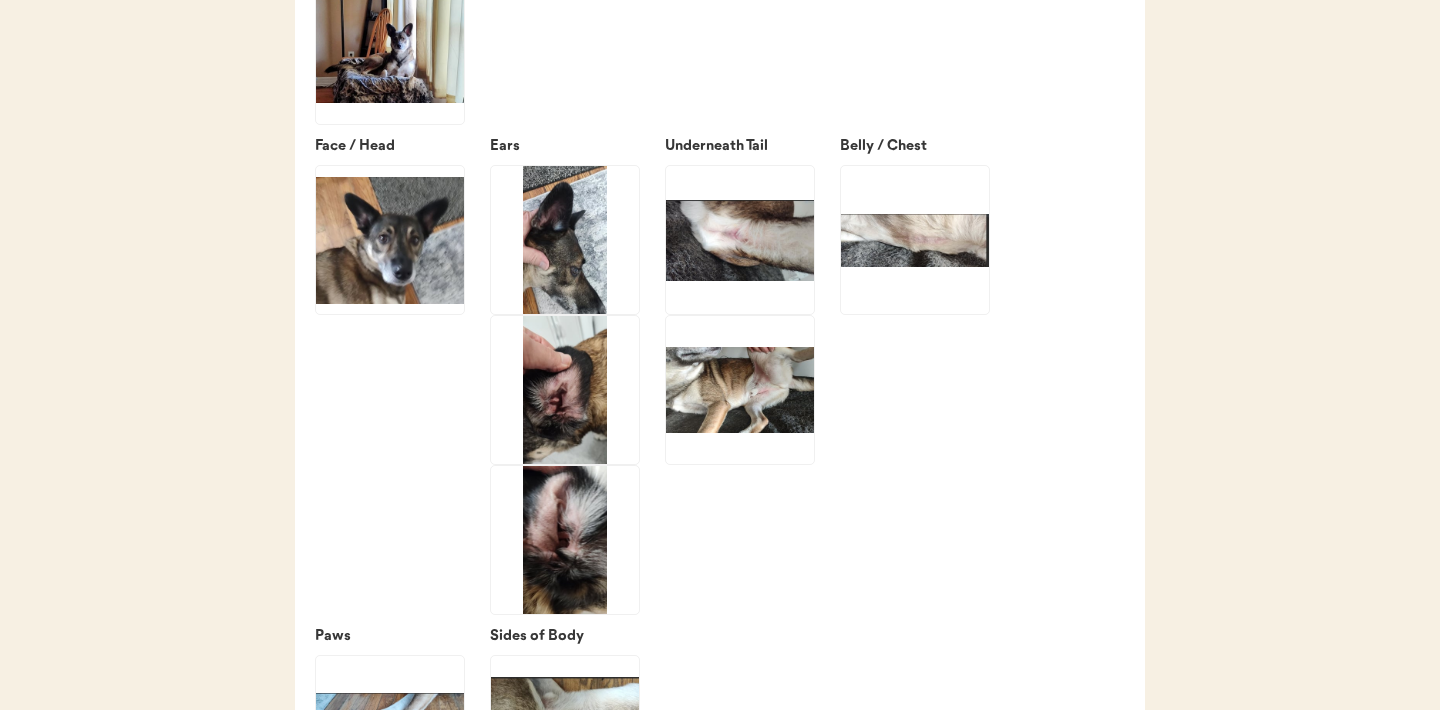 scroll, scrollTop: 3716, scrollLeft: 0, axis: vertical 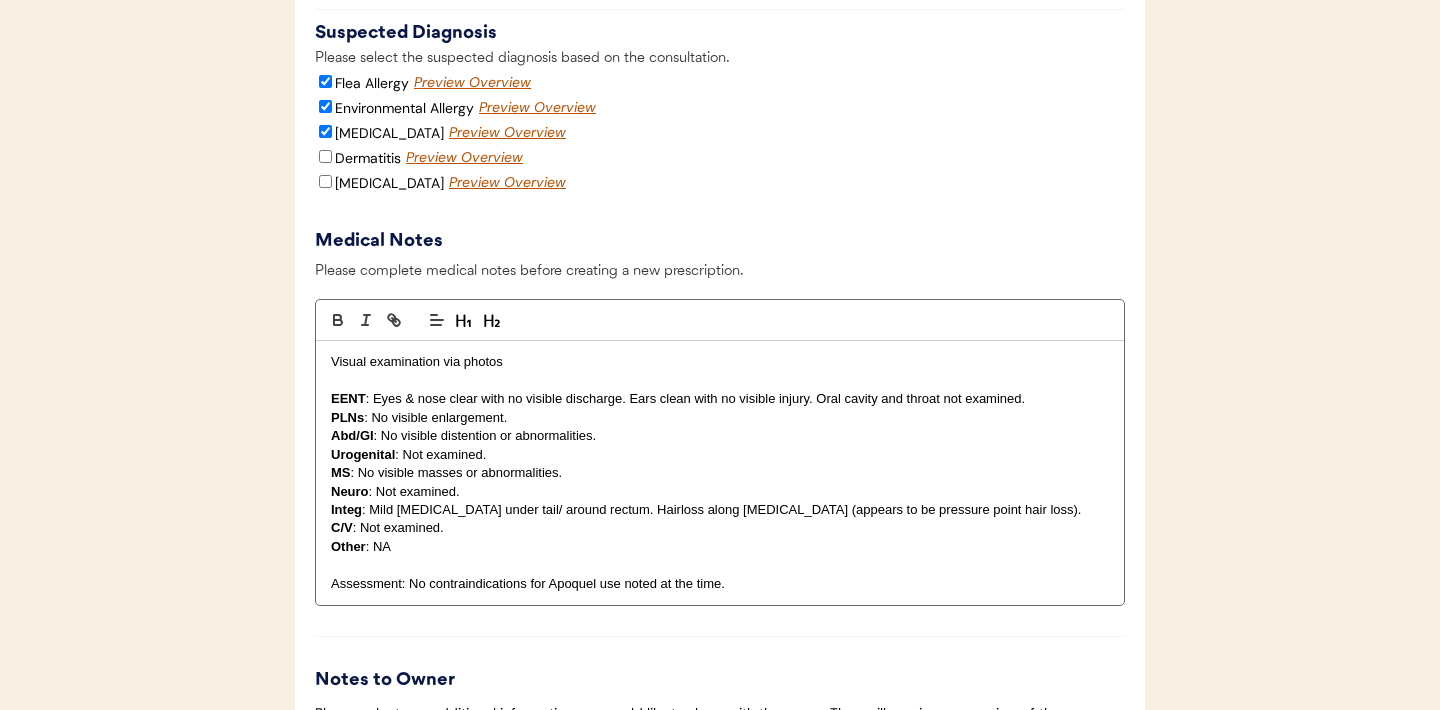 click on "EENT : Eyes & nose clear with no visible discharge. Ears clean with no visible injury. Oral cavity and throat not examined." at bounding box center [720, 399] 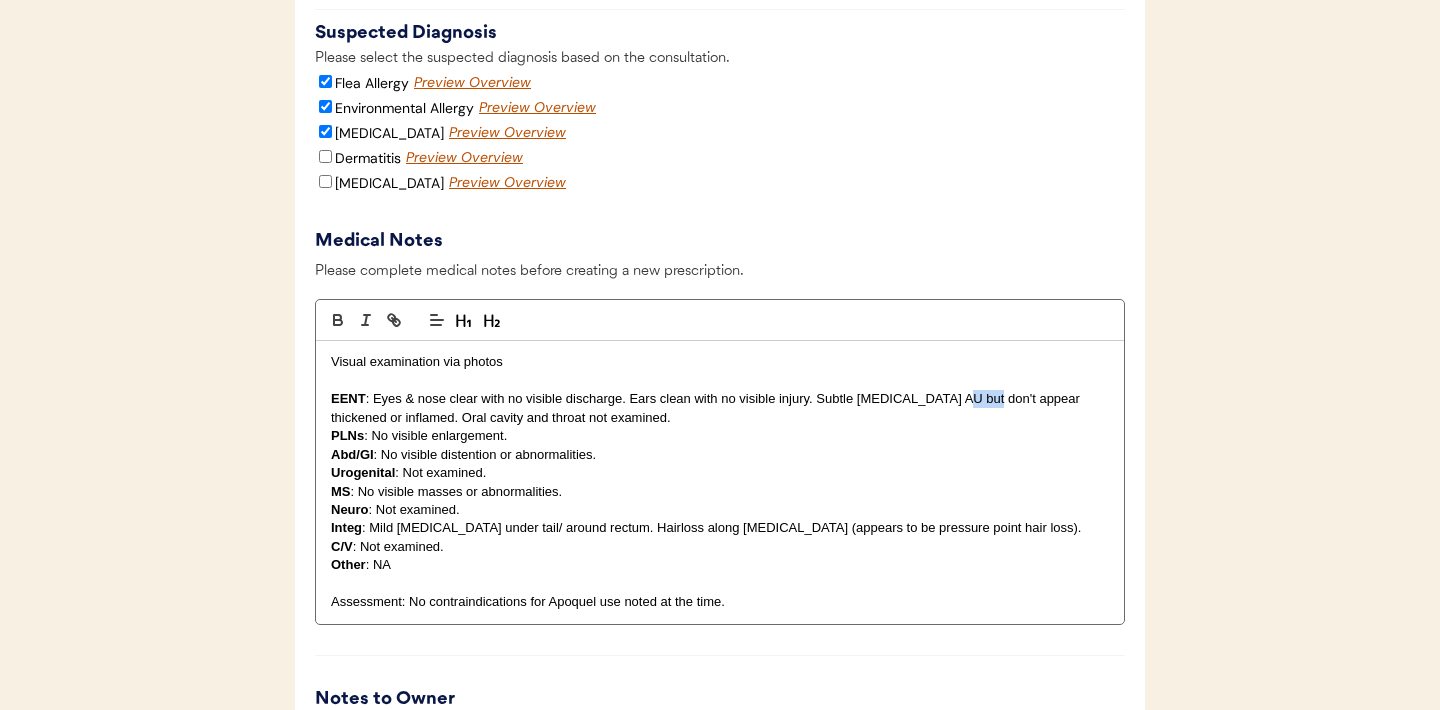 drag, startPoint x: 986, startPoint y: 429, endPoint x: 960, endPoint y: 431, distance: 26.076809 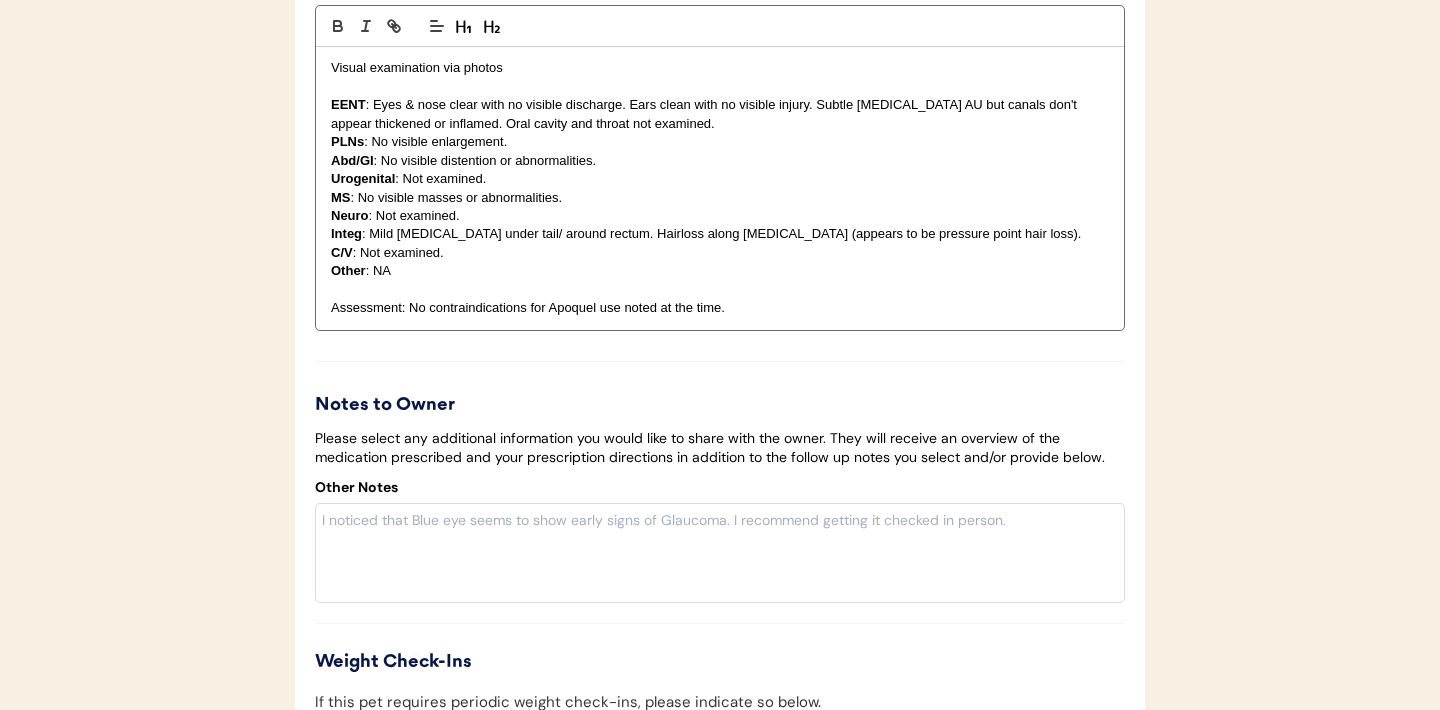 scroll, scrollTop: 4042, scrollLeft: 0, axis: vertical 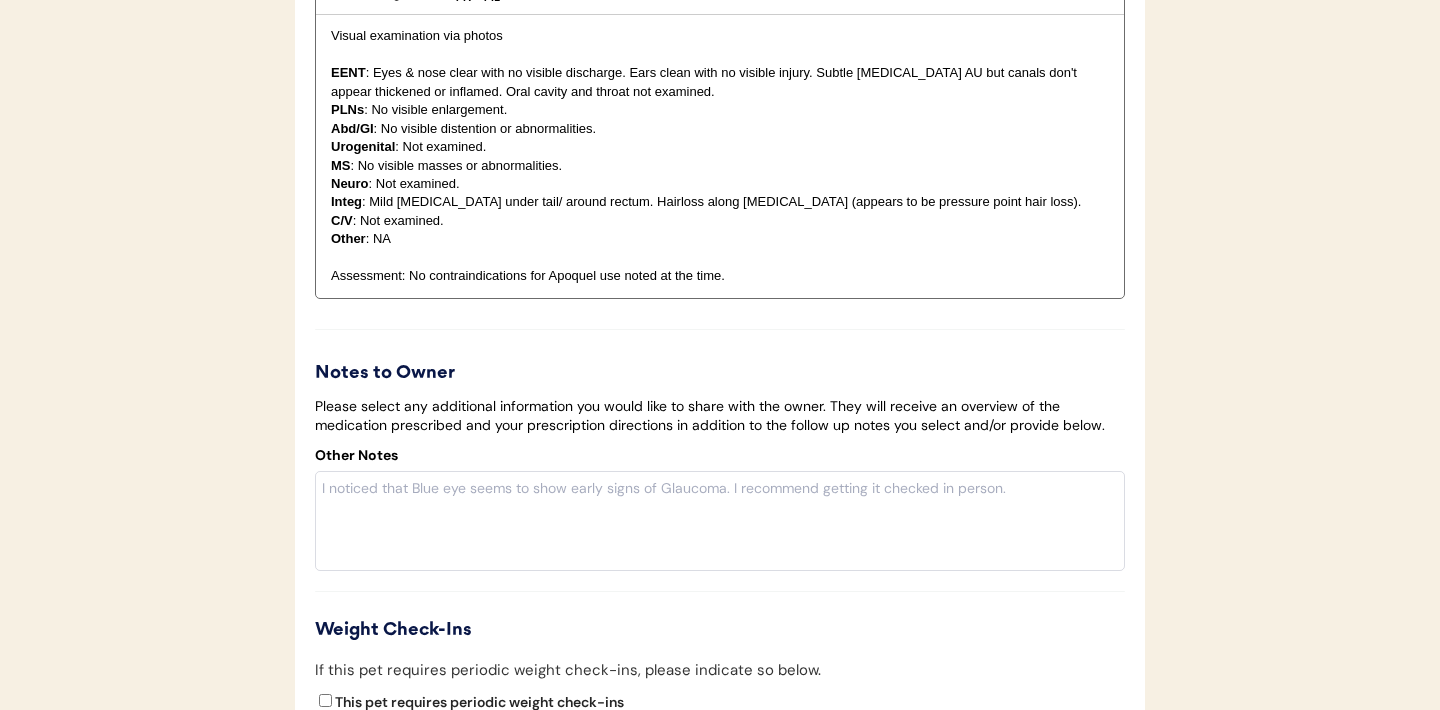 click on "Assessment: No contraindications for Apoquel use noted at the time." at bounding box center (720, 276) 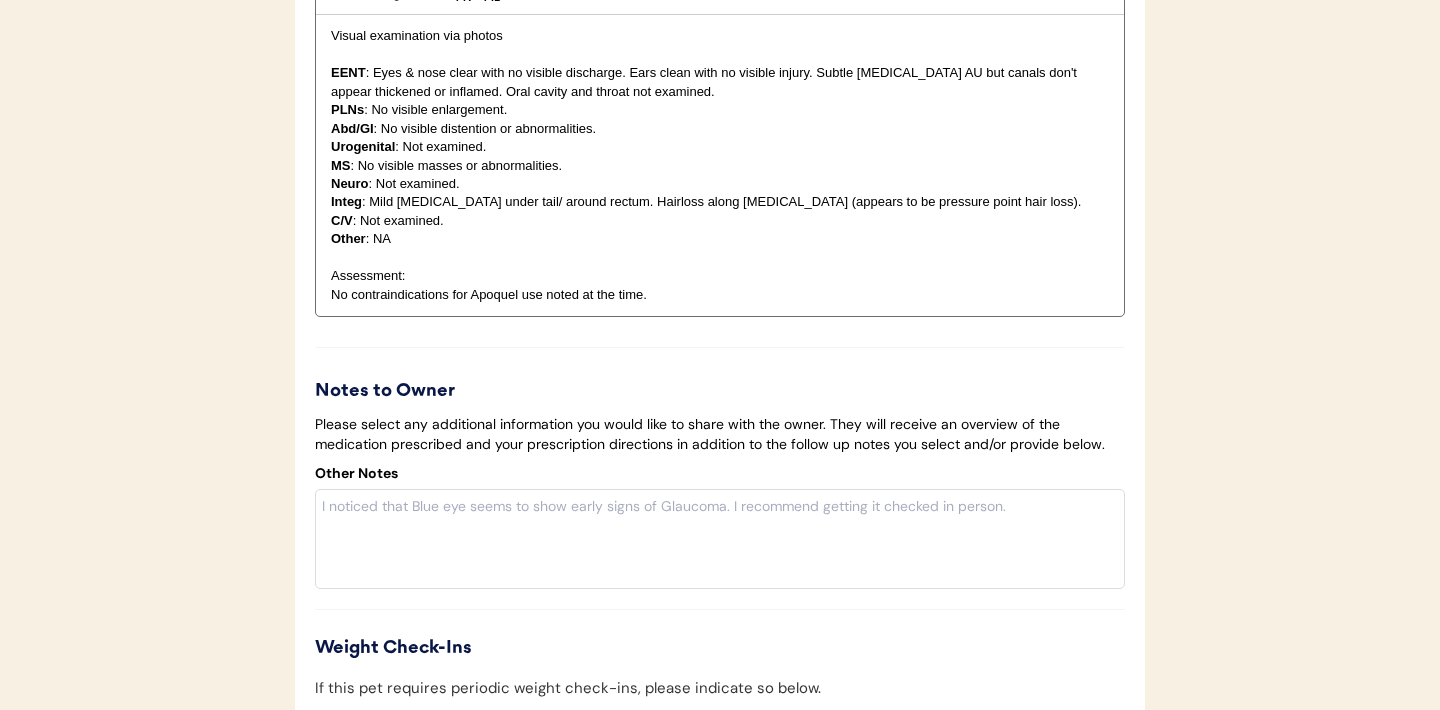 click on "Assessment:" at bounding box center [720, 276] 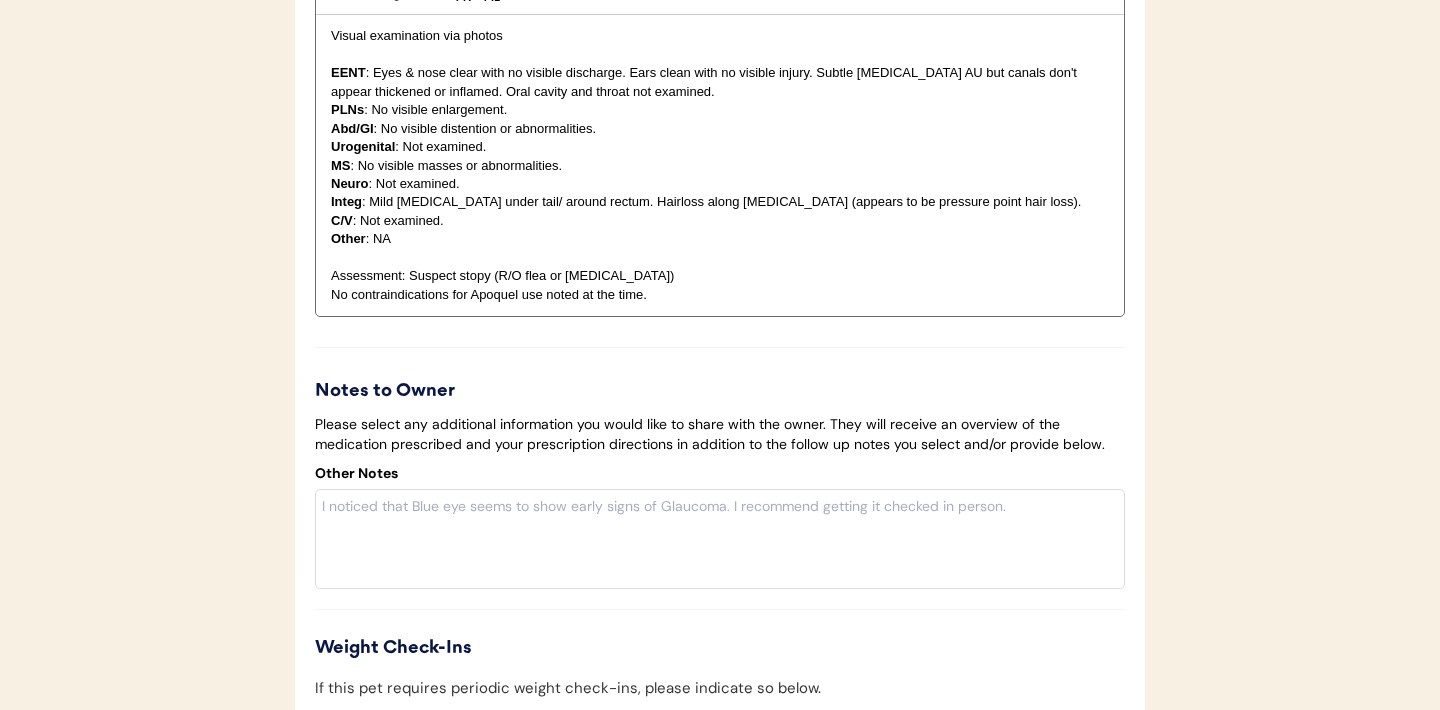 click on "Assessment: Suspect stopy (R/O flea or food allergy)" at bounding box center (720, 276) 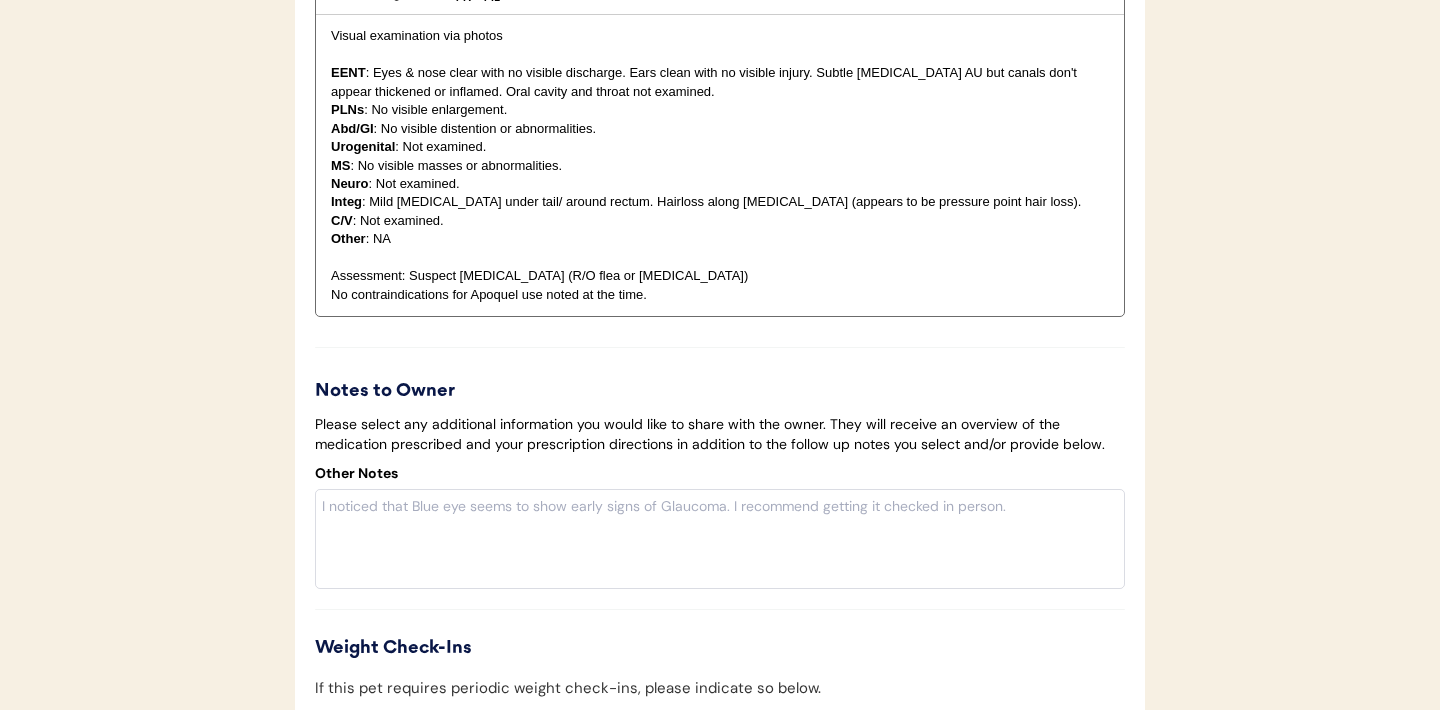 click on "Assessment: Suspect atopy (R/O flea or food allergy)" at bounding box center [720, 276] 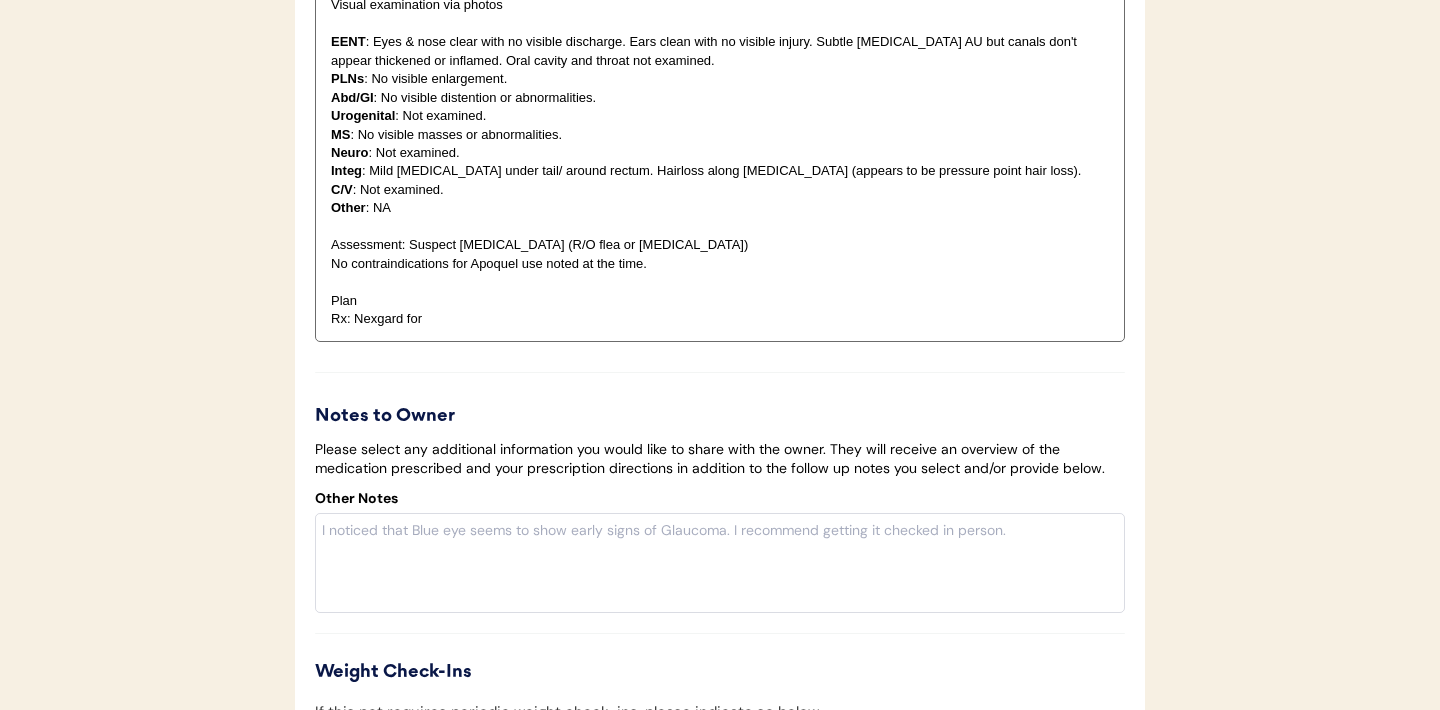 scroll, scrollTop: 4068, scrollLeft: 0, axis: vertical 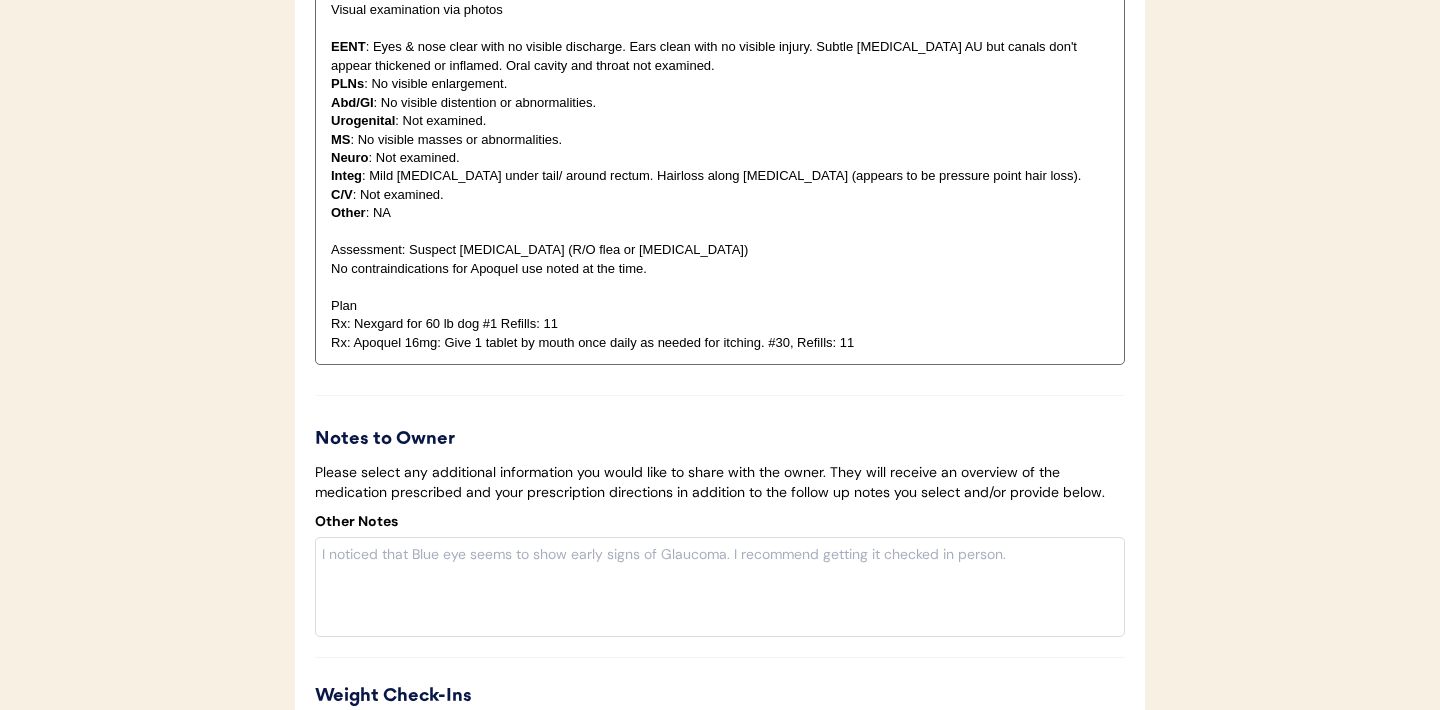 click on "Assessment: Suspect atopy (R/O flea or food allergy)" at bounding box center [720, 250] 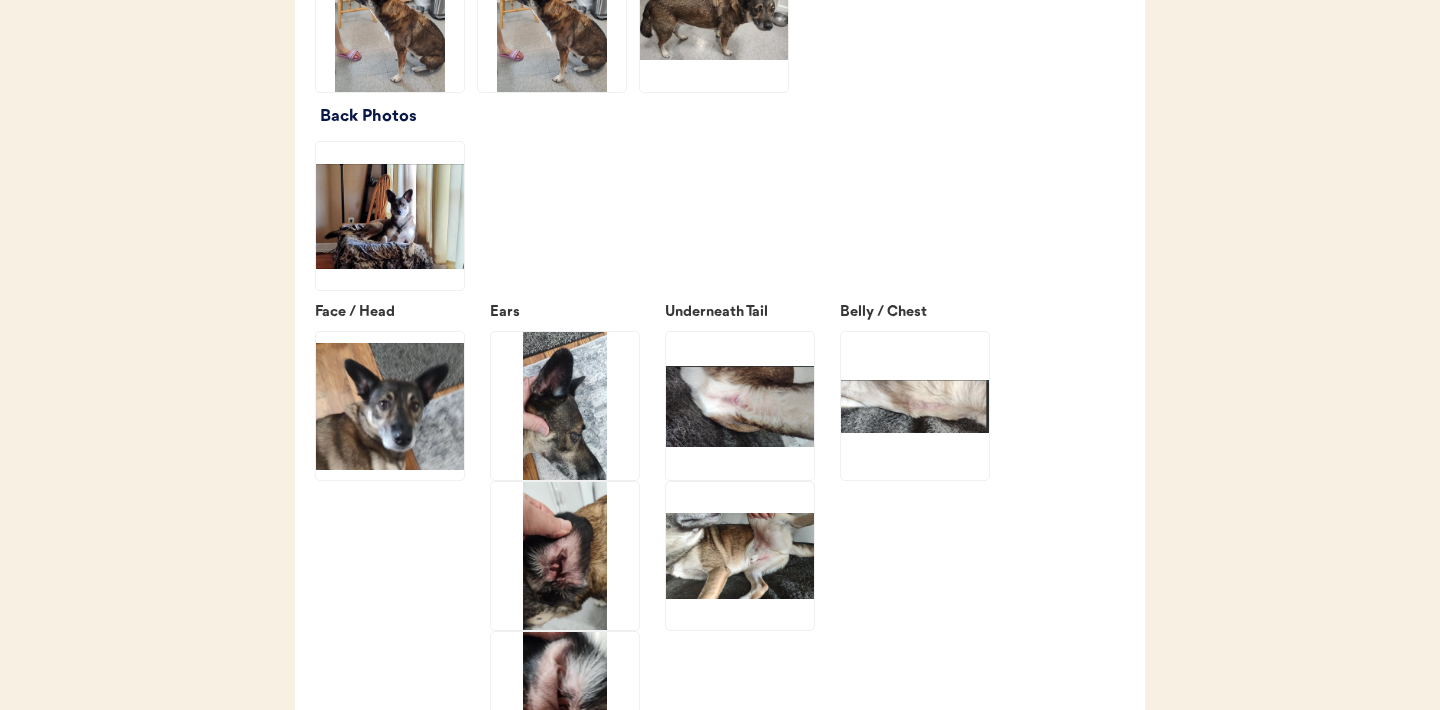 scroll, scrollTop: 2745, scrollLeft: 0, axis: vertical 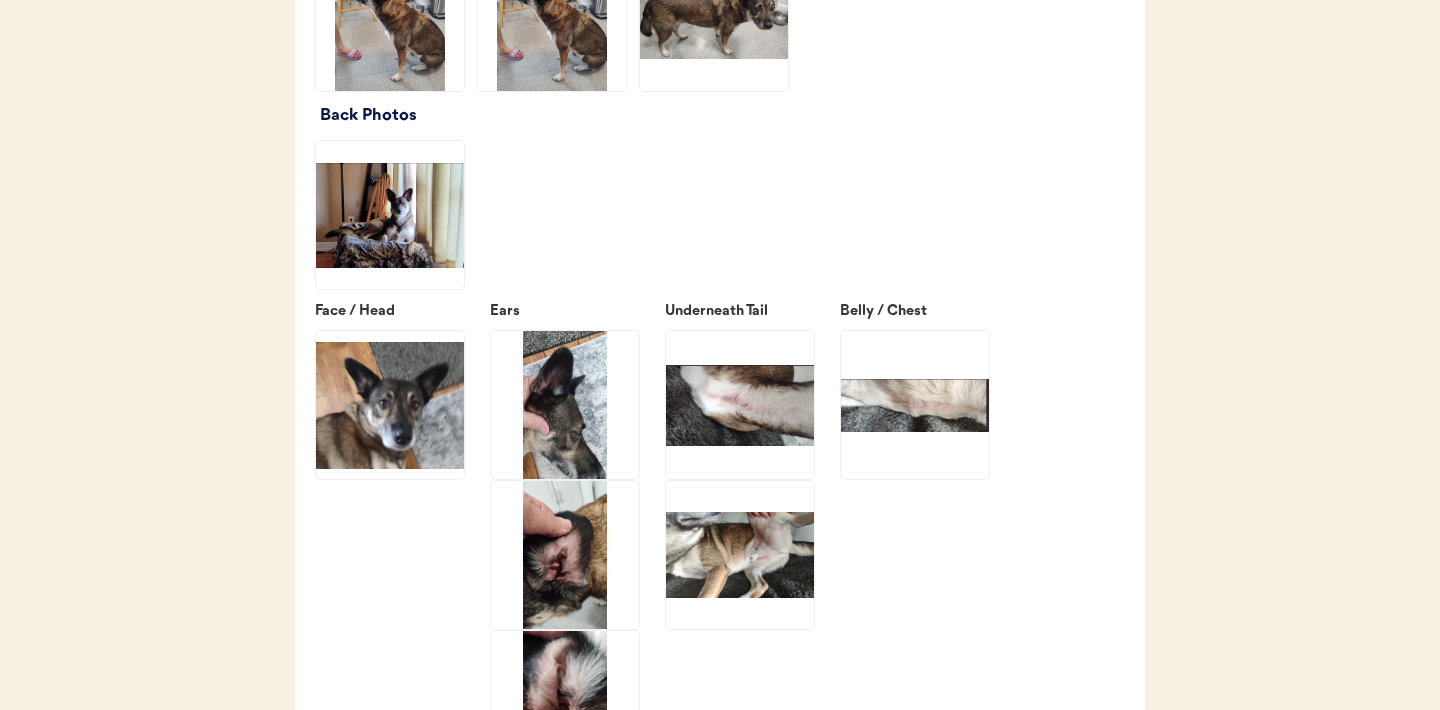 click 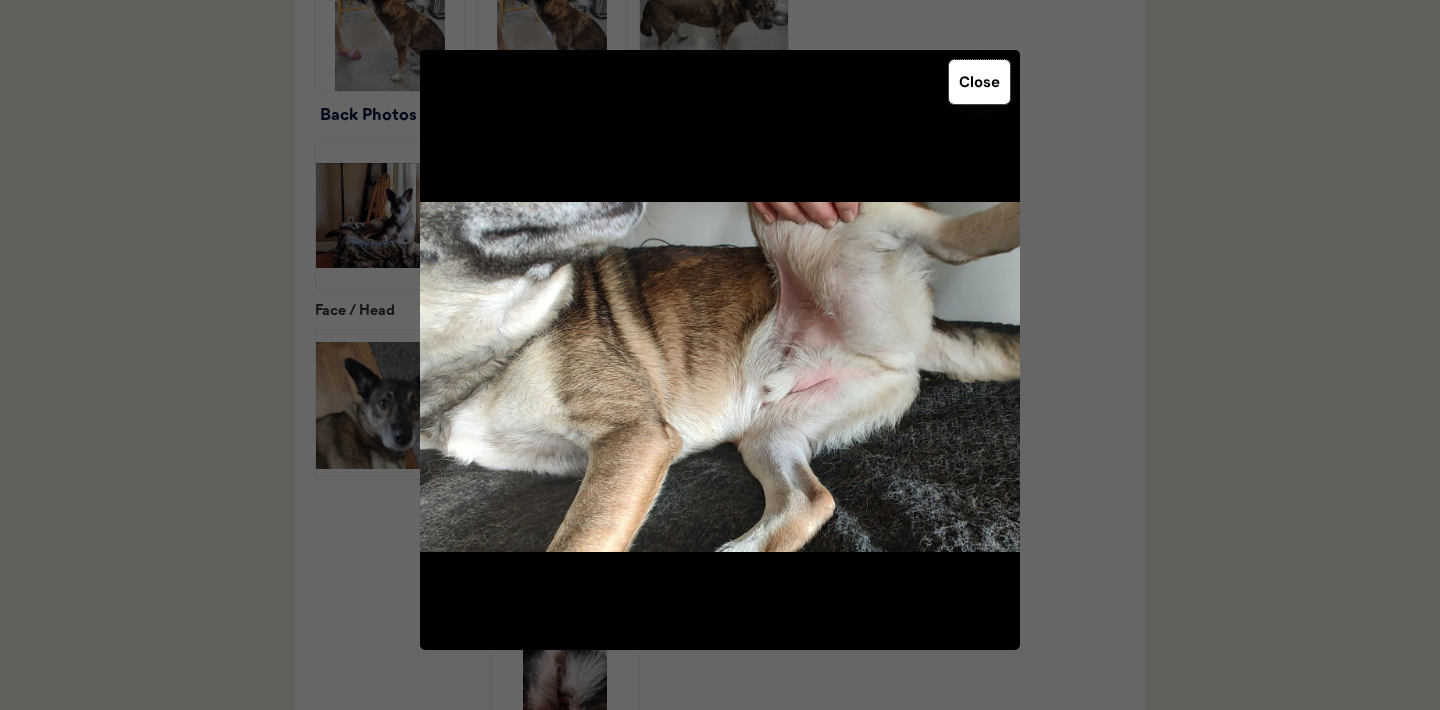 click on "Close" at bounding box center [979, 82] 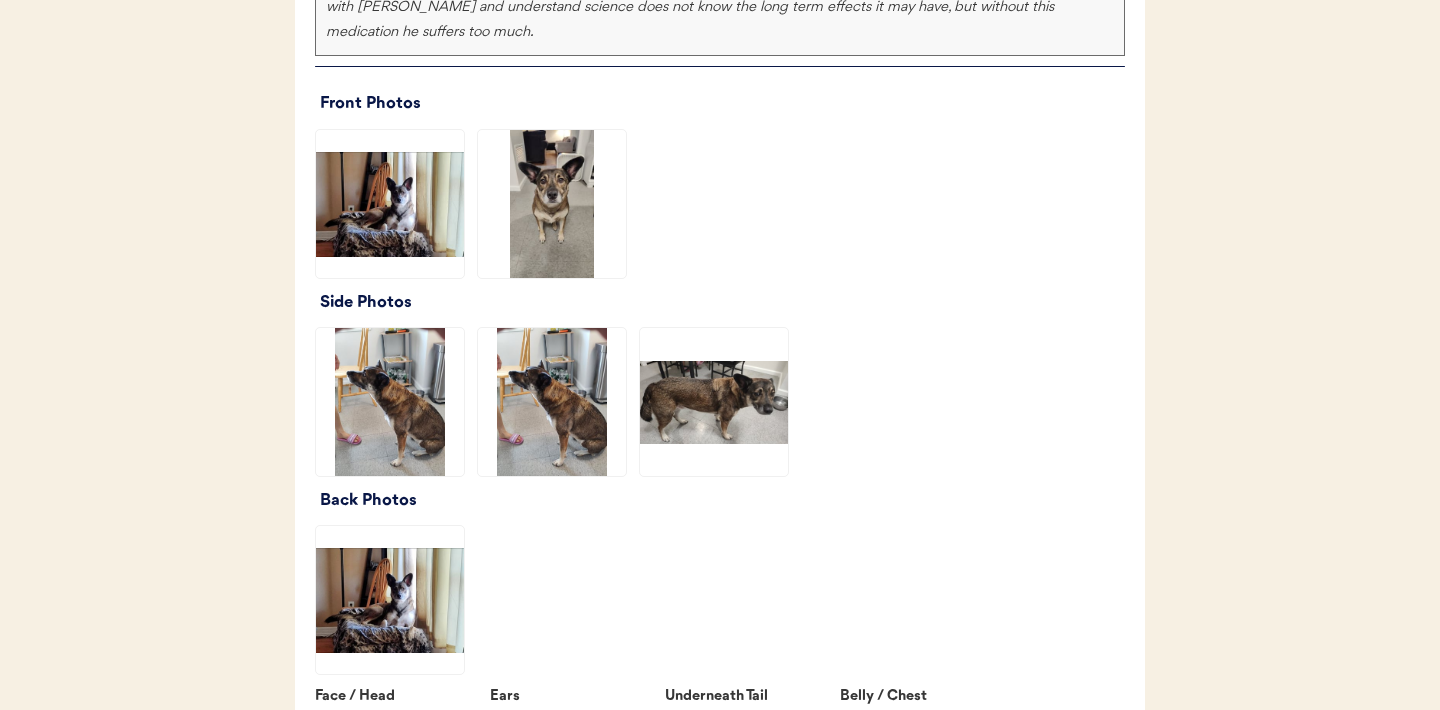 scroll, scrollTop: 2335, scrollLeft: 0, axis: vertical 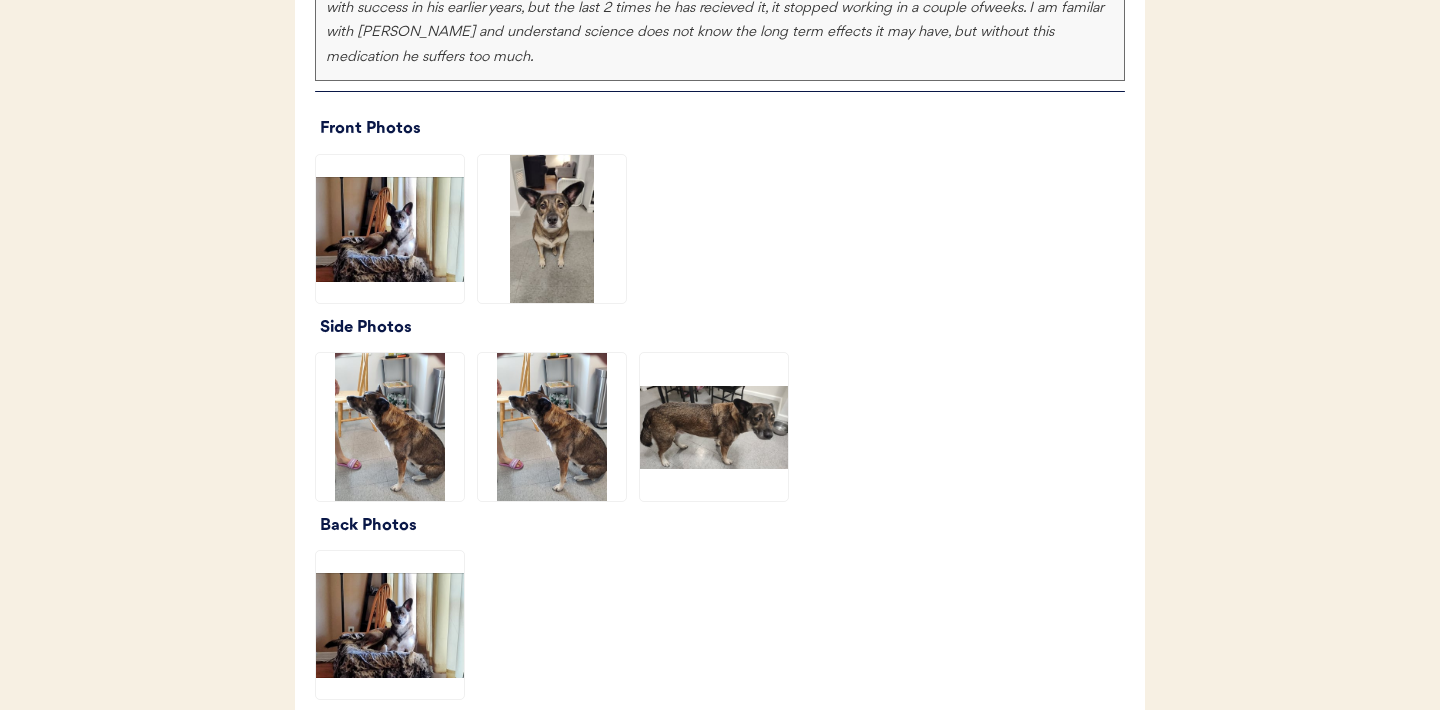 click 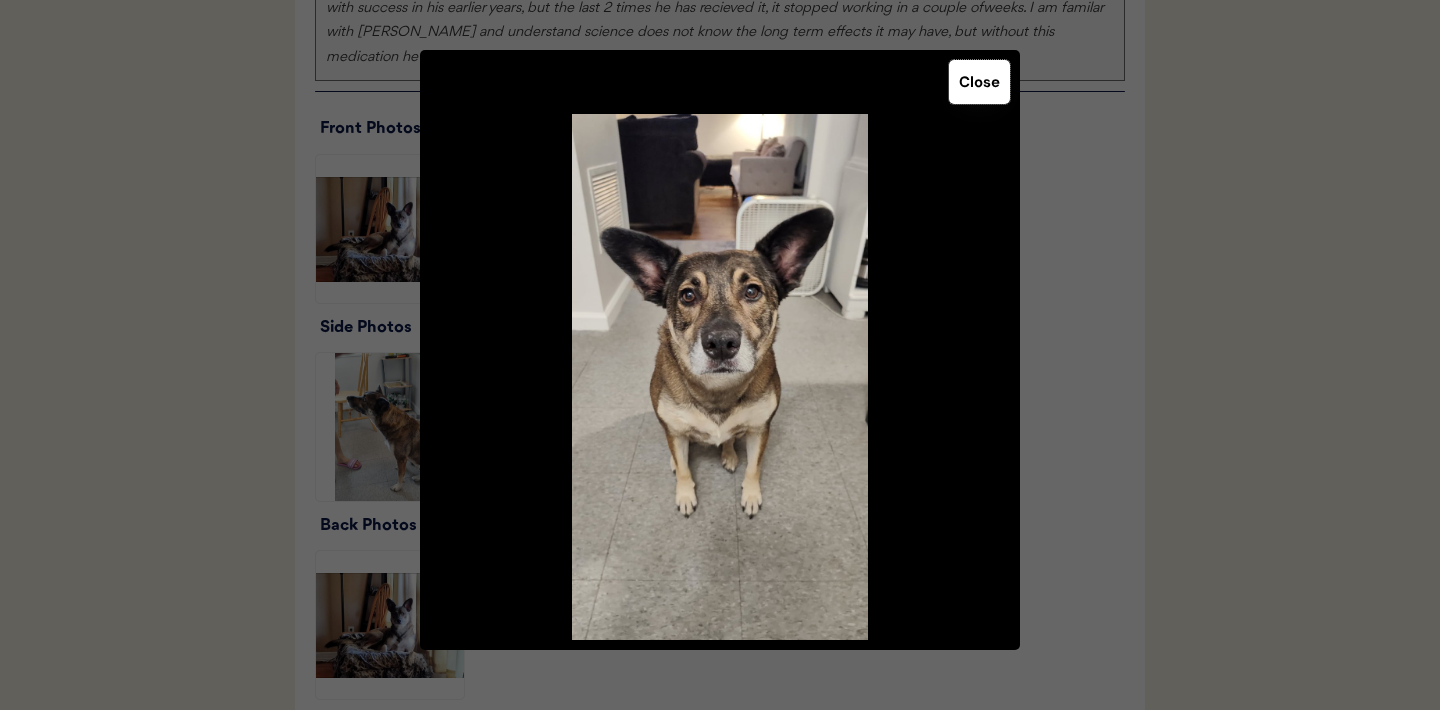 click on "Close" at bounding box center (979, 82) 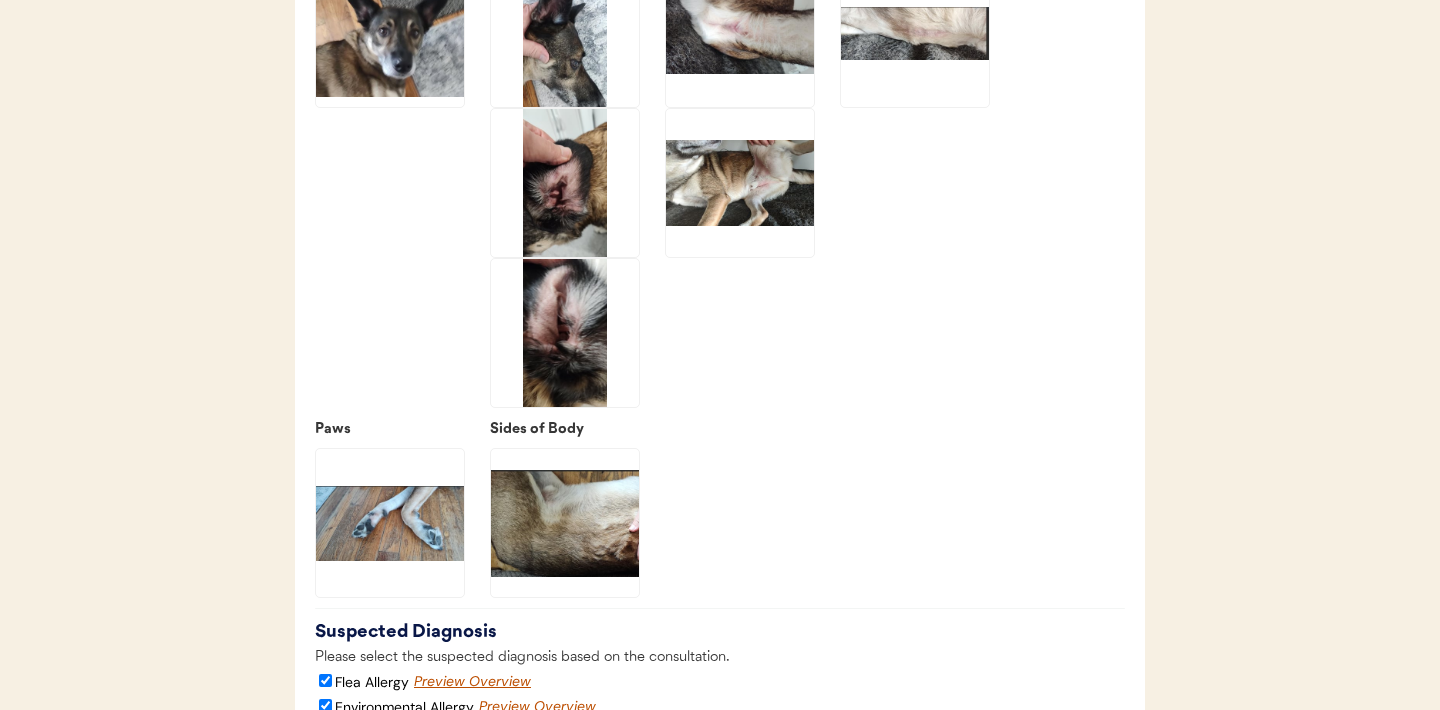 scroll, scrollTop: 3111, scrollLeft: 0, axis: vertical 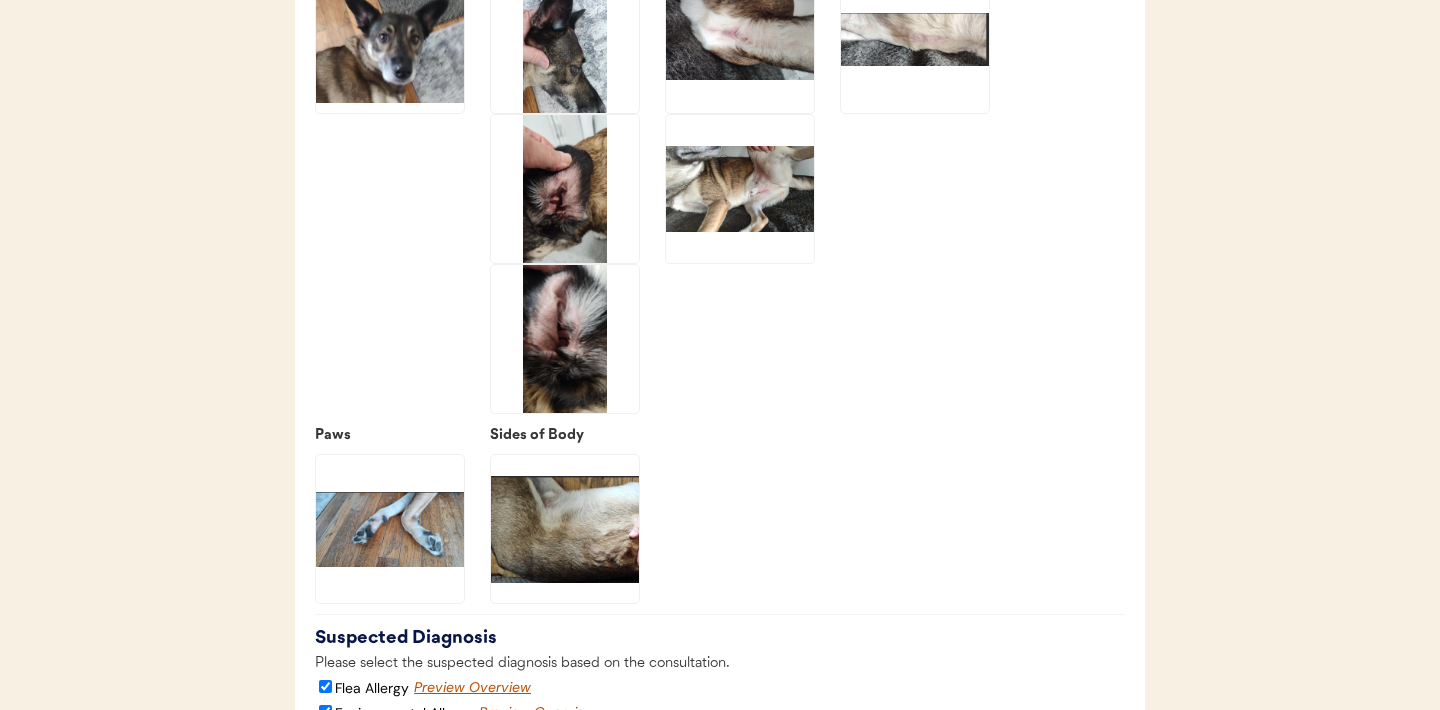 click 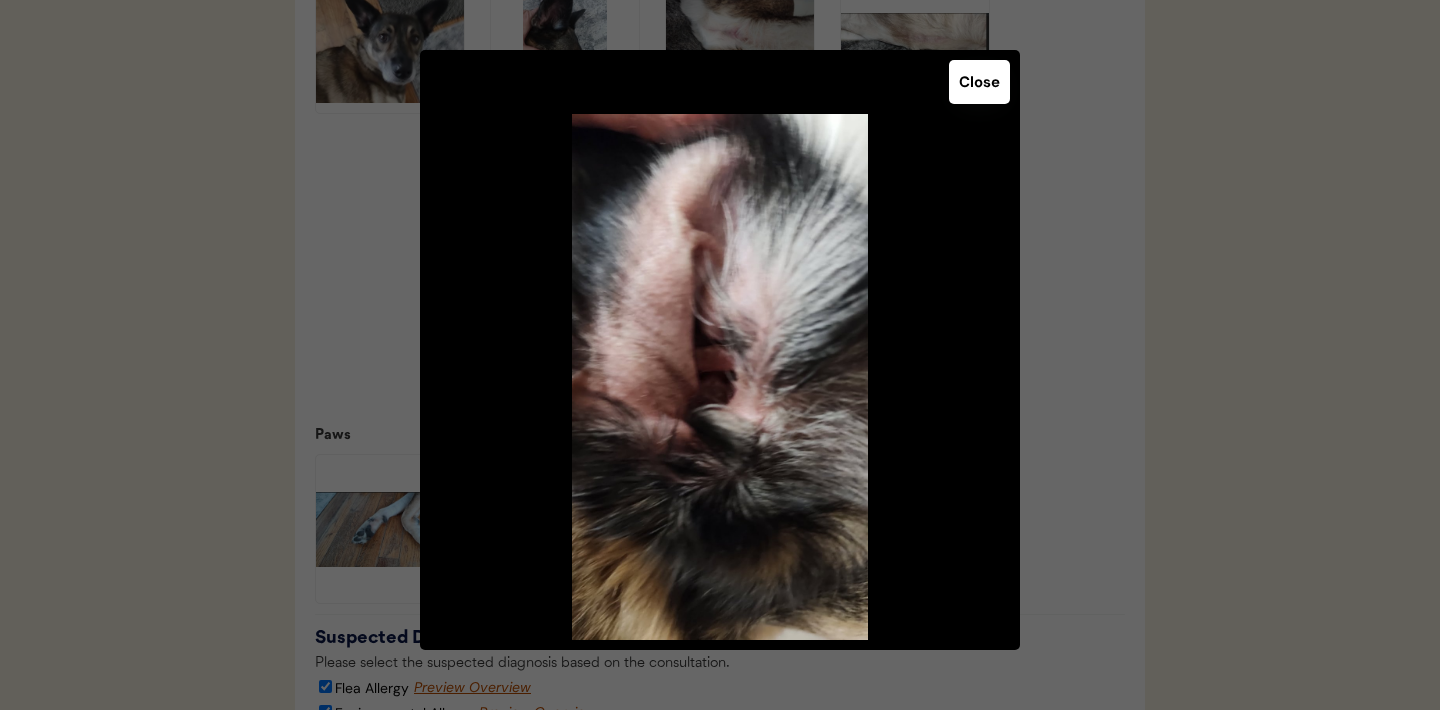 click on "Close" at bounding box center [979, 82] 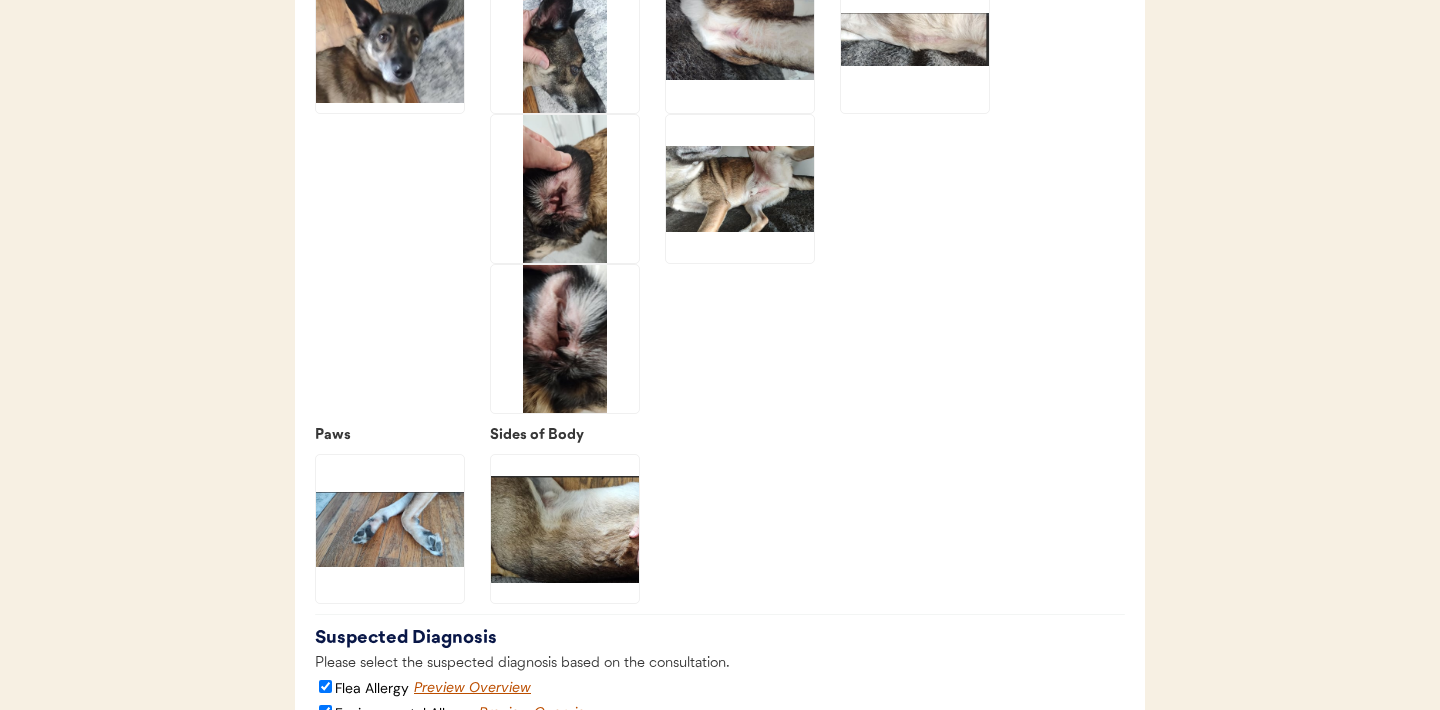 click 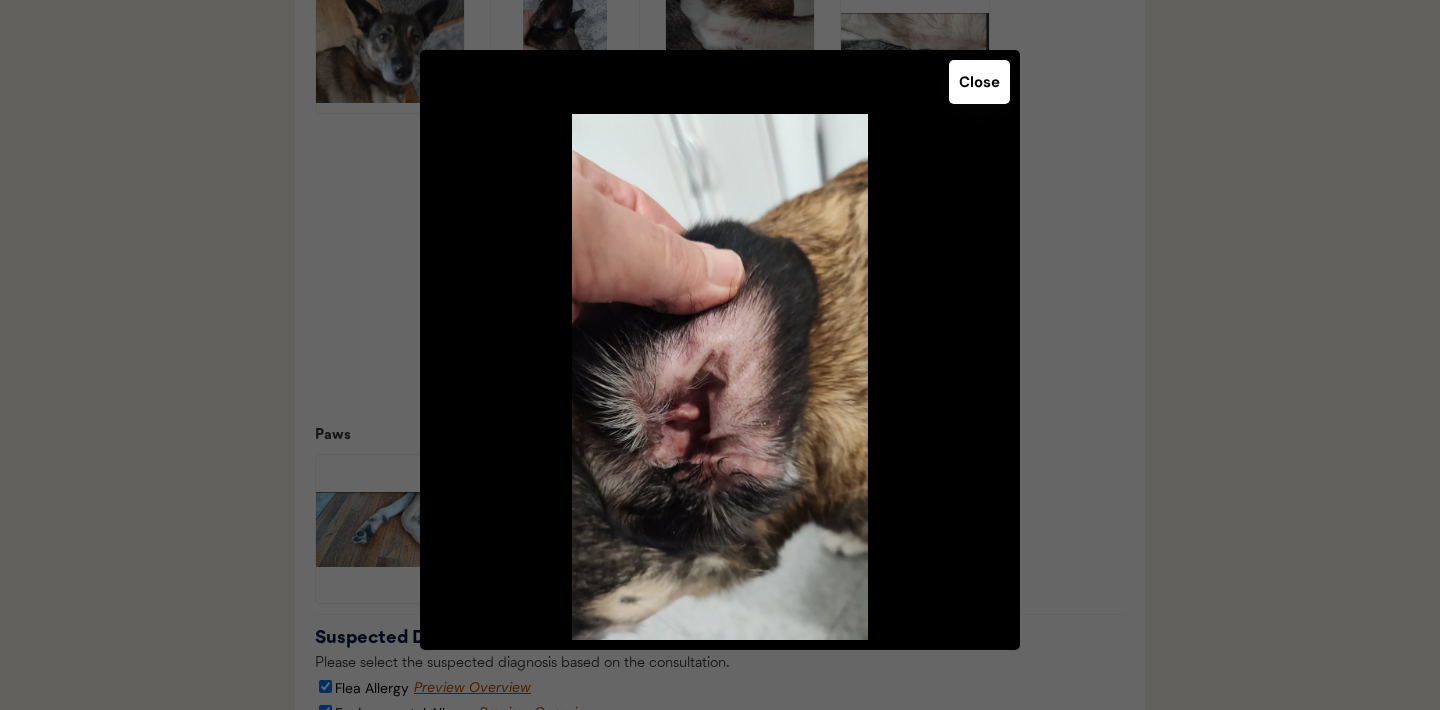 click on "Close" at bounding box center [979, 82] 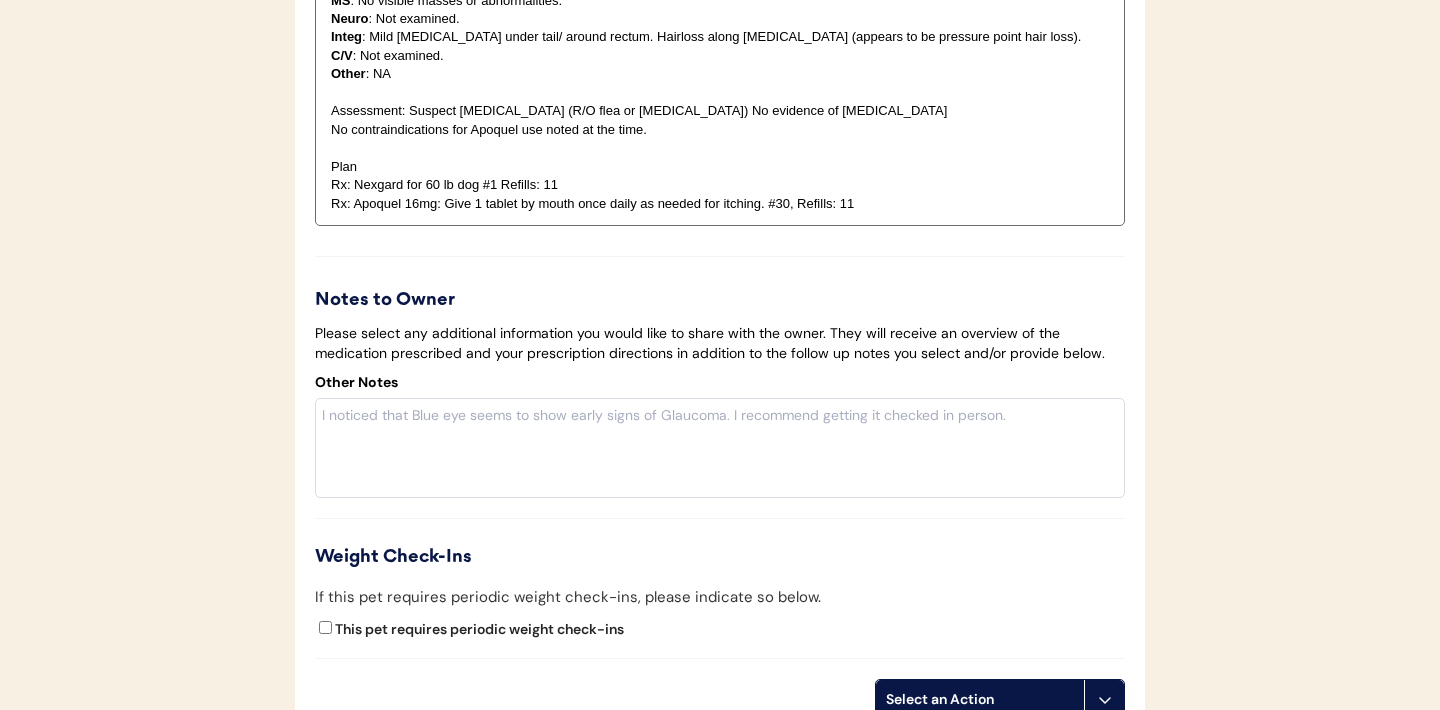 scroll, scrollTop: 4212, scrollLeft: 0, axis: vertical 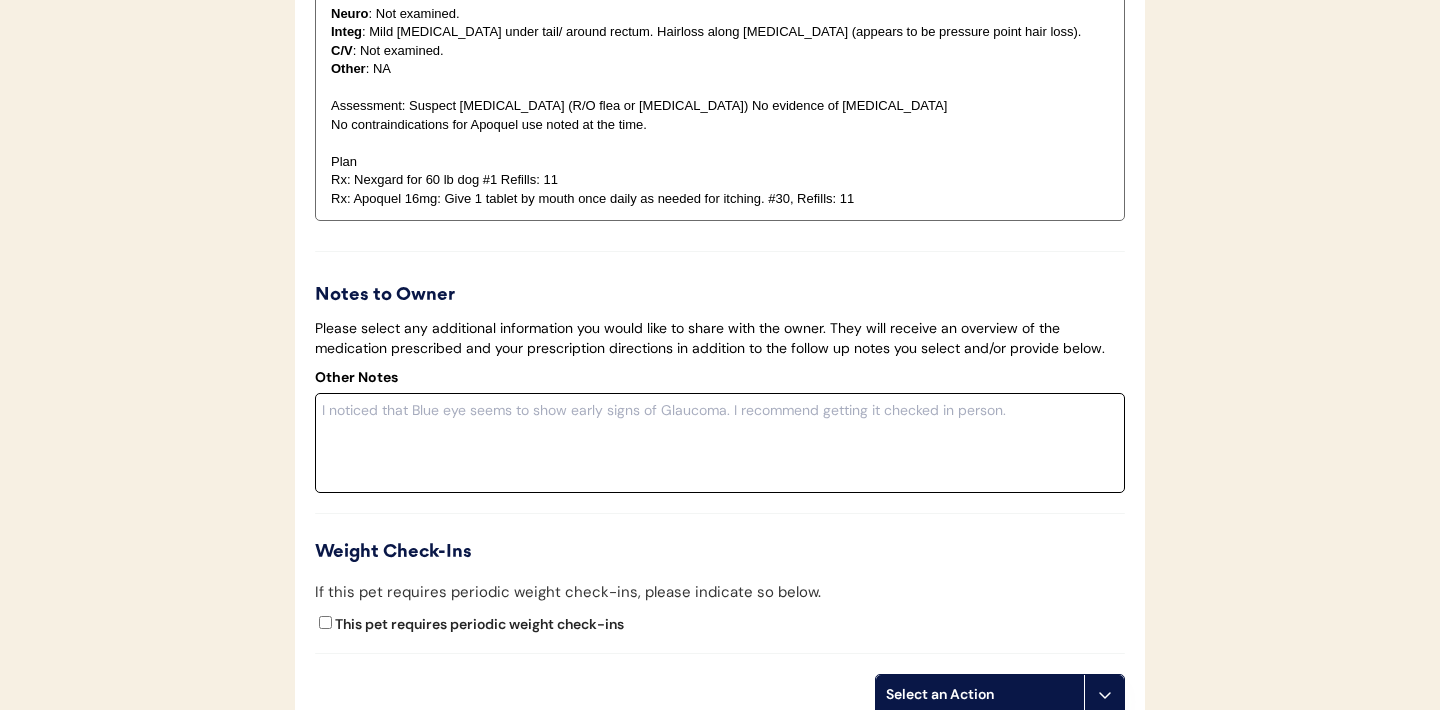 click at bounding box center [720, 443] 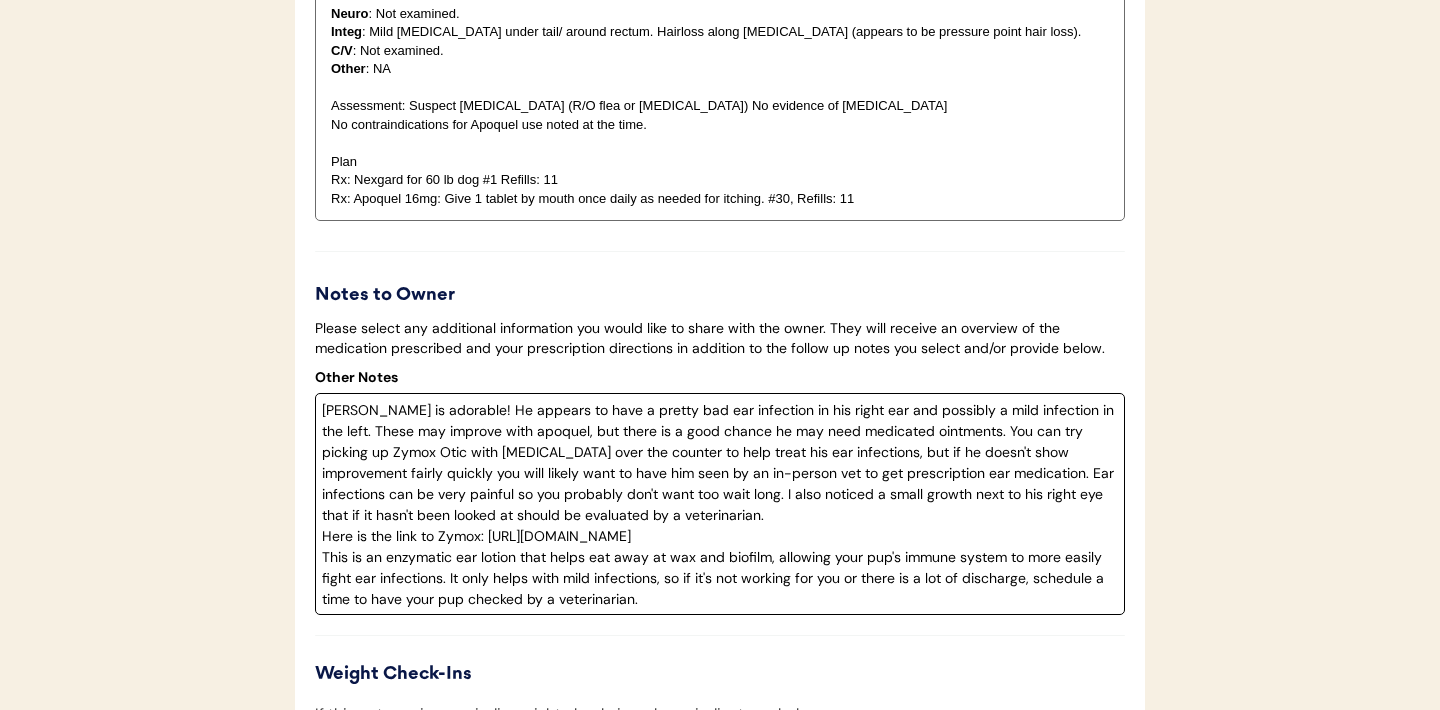 drag, startPoint x: 349, startPoint y: 436, endPoint x: 323, endPoint y: 436, distance: 26 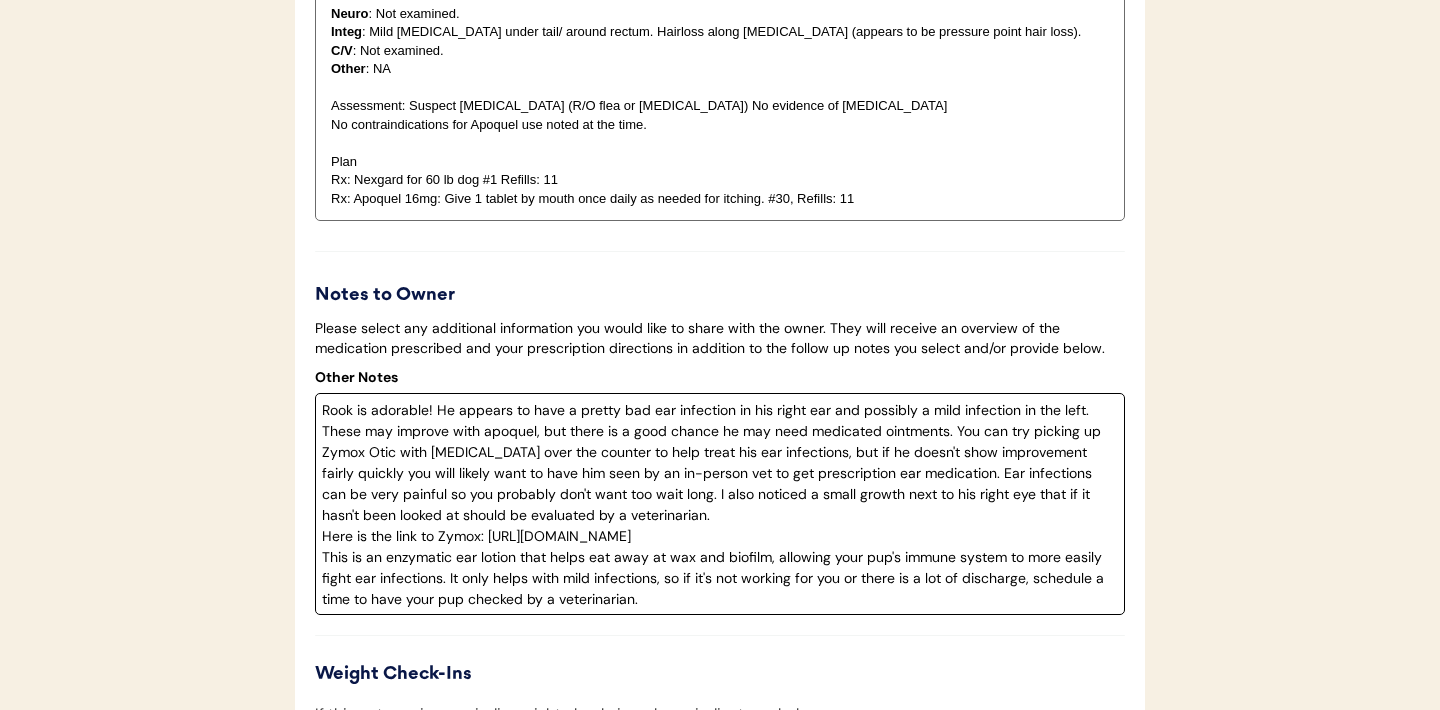 drag, startPoint x: 438, startPoint y: 435, endPoint x: 1082, endPoint y: 432, distance: 644.00696 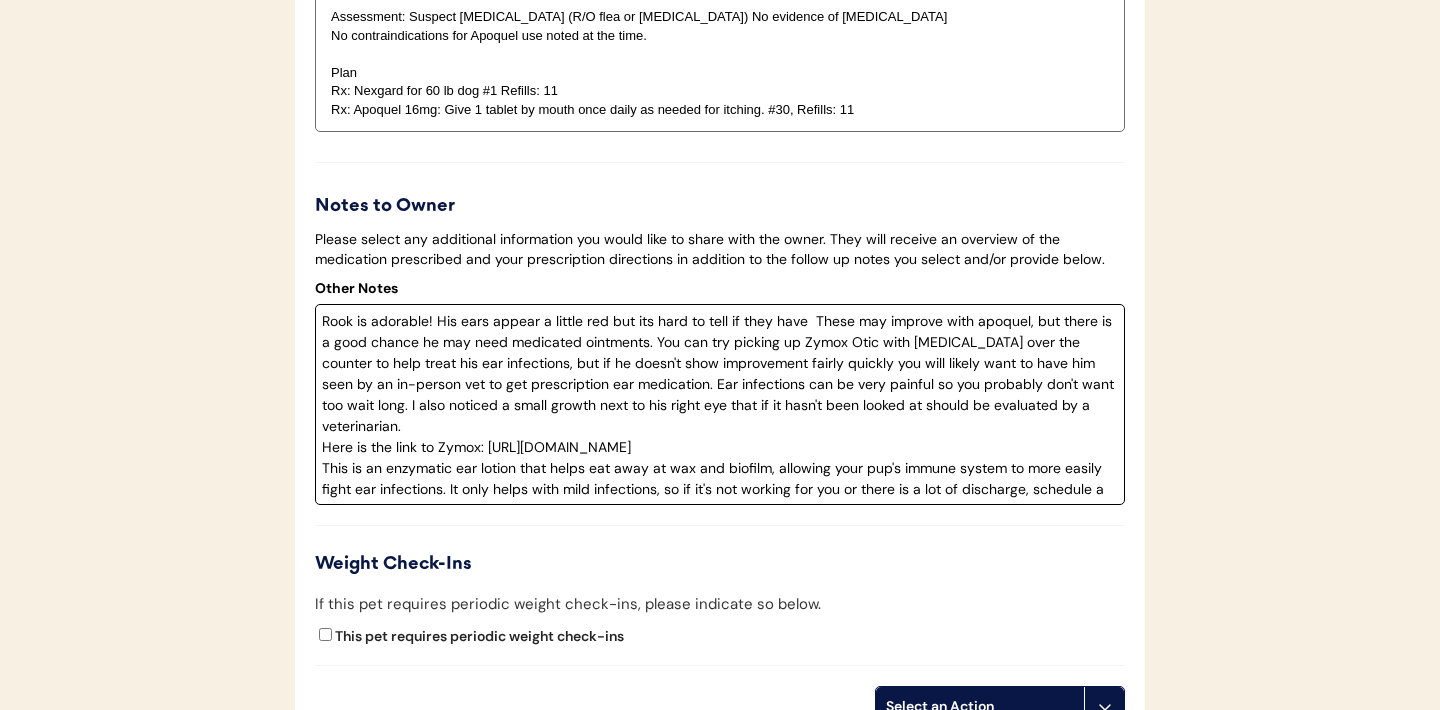 scroll, scrollTop: 4302, scrollLeft: 0, axis: vertical 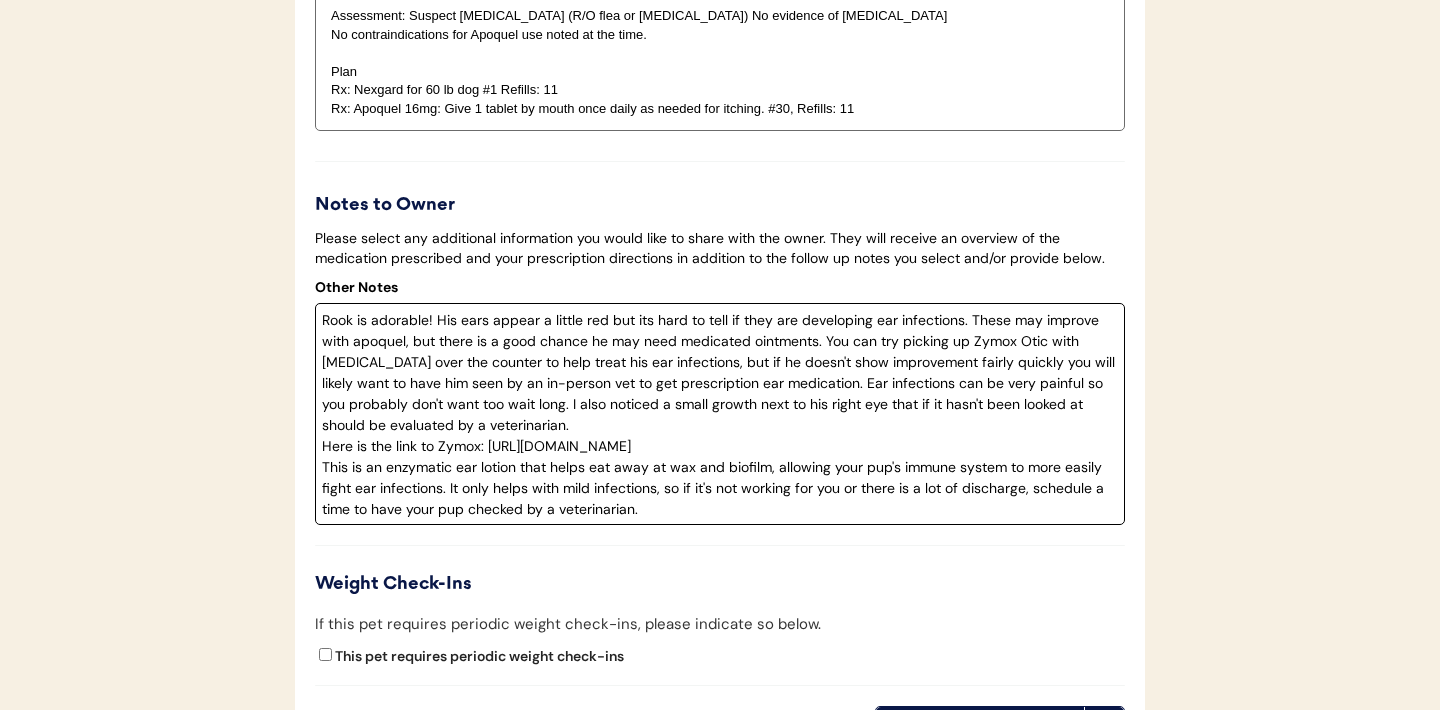 click on "Rook is adorable! His ears appear a little red but its hard to tell if they are developing ear infections. These may improve with apoquel, but there is a good chance he may need medicated ointments. You can try picking up Zymox Otic with hydrocortisone over the counter to help treat his ear infections, but if he doesn't show improvement fairly quickly you will likely want to have him seen by an in-person vet to get prescription ear medication. Ear infections can be very painful so you probably don't want too wait long. I also noticed a small growth next to his right eye that if it hasn't been looked at should be evaluated by a veterinarian.
Here is the link to Zymox: https://amzn.to/3HyH364
This is an enzymatic ear lotion that helps eat away at wax and biofilm, allowing your pup's immune system to more easily fight ear infections. It only helps with mild infections, so if it's not working for you or there is a lot of discharge, schedule a time to have your pup checked by a veterinarian." at bounding box center [720, 414] 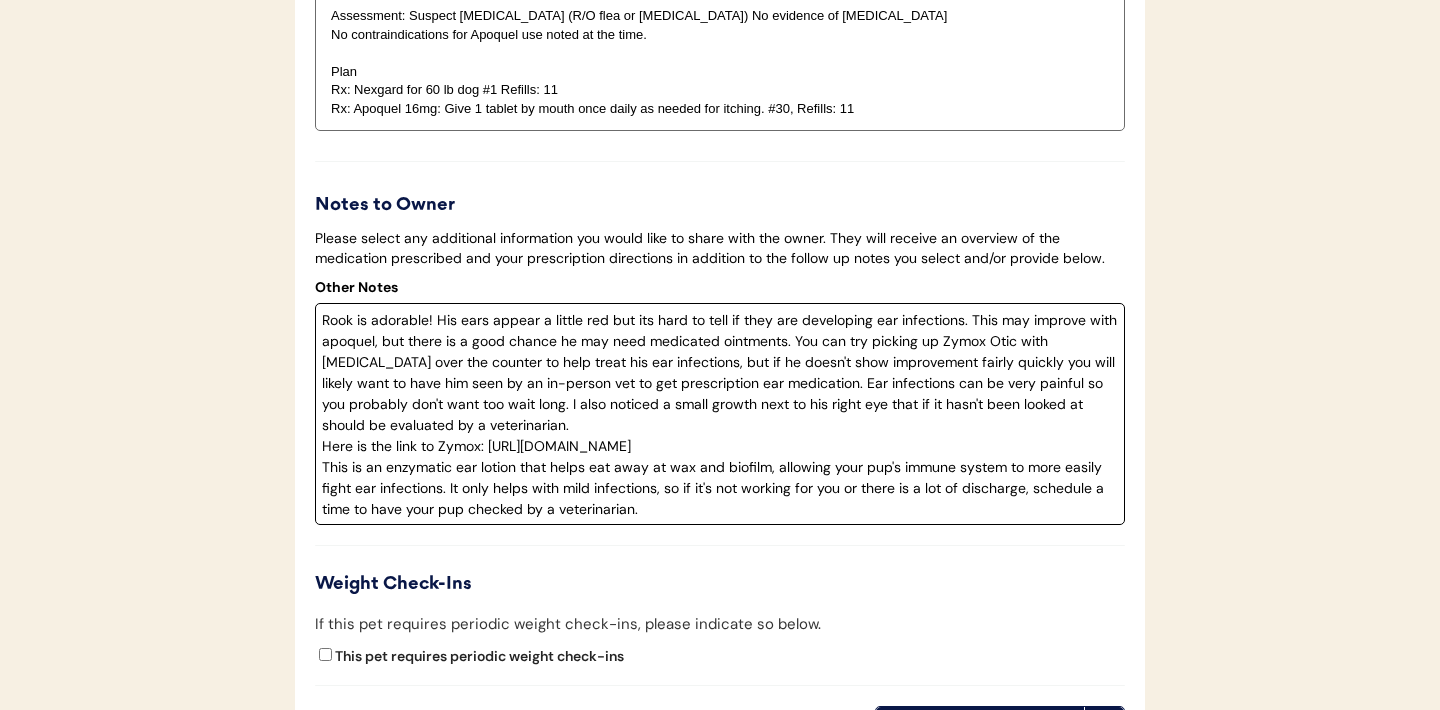 click on "Rook is adorable! His ears appear a little red but its hard to tell if they are developing ear infections. This may improve with apoquel, but there is a good chance he may need medicated ointments. You can try picking up Zymox Otic with hydrocortisone over the counter to help treat his ear infections, but if he doesn't show improvement fairly quickly you will likely want to have him seen by an in-person vet to get prescription ear medication. Ear infections can be very painful so you probably don't want too wait long. I also noticed a small growth next to his right eye that if it hasn't been looked at should be evaluated by a veterinarian.
Here is the link to Zymox: https://amzn.to/3HyH364
This is an enzymatic ear lotion that helps eat away at wax and biofilm, allowing your pup's immune system to more easily fight ear infections. It only helps with mild infections, so if it's not working for you or there is a lot of discharge, schedule a time to have your pup checked by a veterinarian." at bounding box center (720, 414) 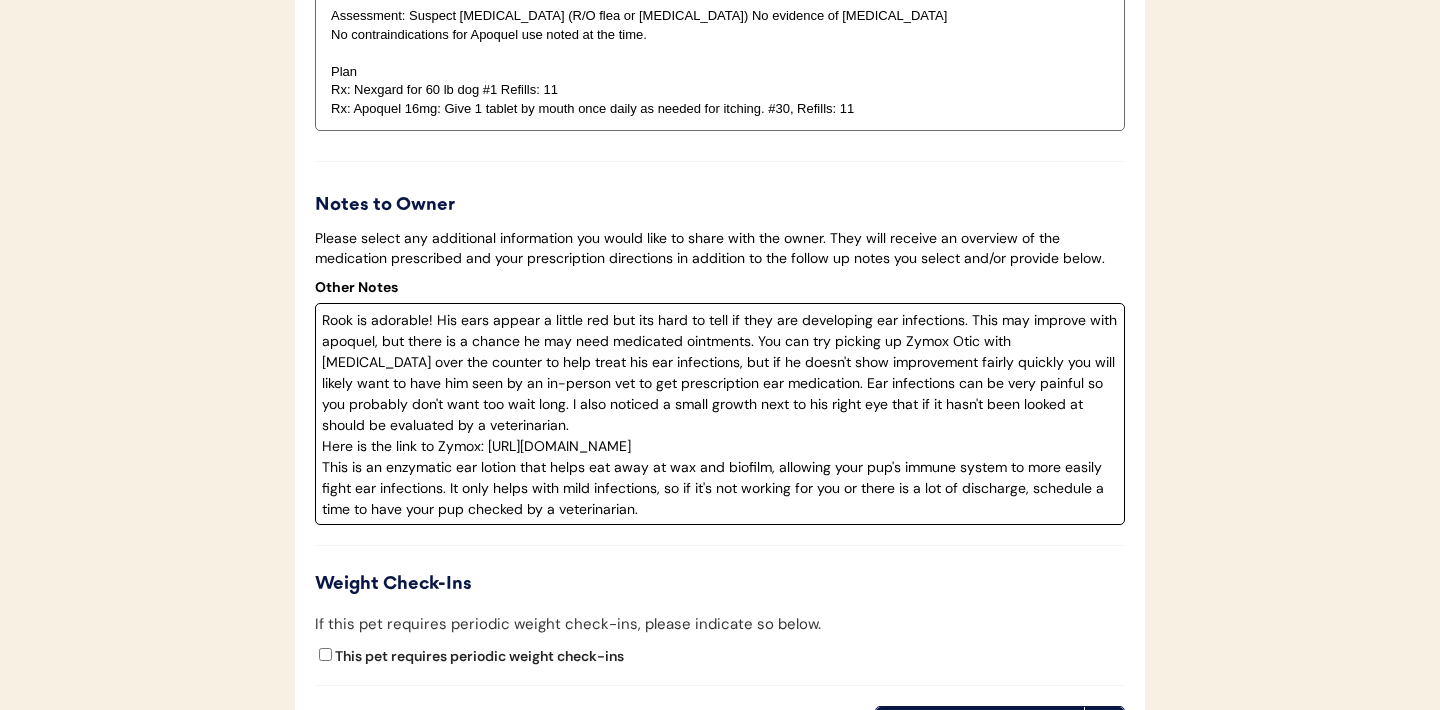 click on "Rook is adorable! His ears appear a little red but its hard to tell if they are developing ear infections. This may improve with apoquel, but there is a chance he may need medicated ointments. You can try picking up Zymox Otic with hydrocortisone over the counter to help treat his ear infections, but if he doesn't show improvement fairly quickly you will likely want to have him seen by an in-person vet to get prescription ear medication. Ear infections can be very painful so you probably don't want too wait long. I also noticed a small growth next to his right eye that if it hasn't been looked at should be evaluated by a veterinarian.
Here is the link to Zymox: https://amzn.to/3HyH364
This is an enzymatic ear lotion that helps eat away at wax and biofilm, allowing your pup's immune system to more easily fight ear infections. It only helps with mild infections, so if it's not working for you or there is a lot of discharge, schedule a time to have your pup checked by a veterinarian." at bounding box center [720, 414] 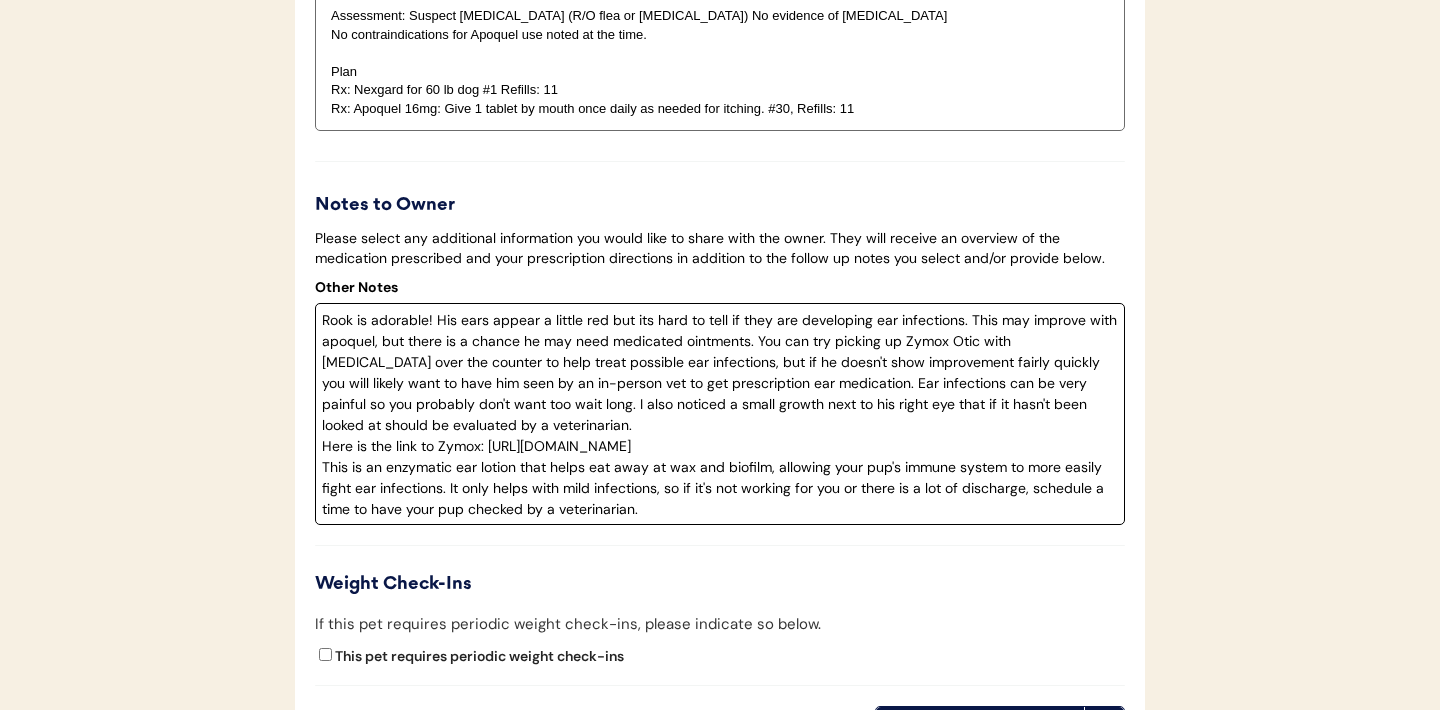 drag, startPoint x: 988, startPoint y: 389, endPoint x: 906, endPoint y: 392, distance: 82.05486 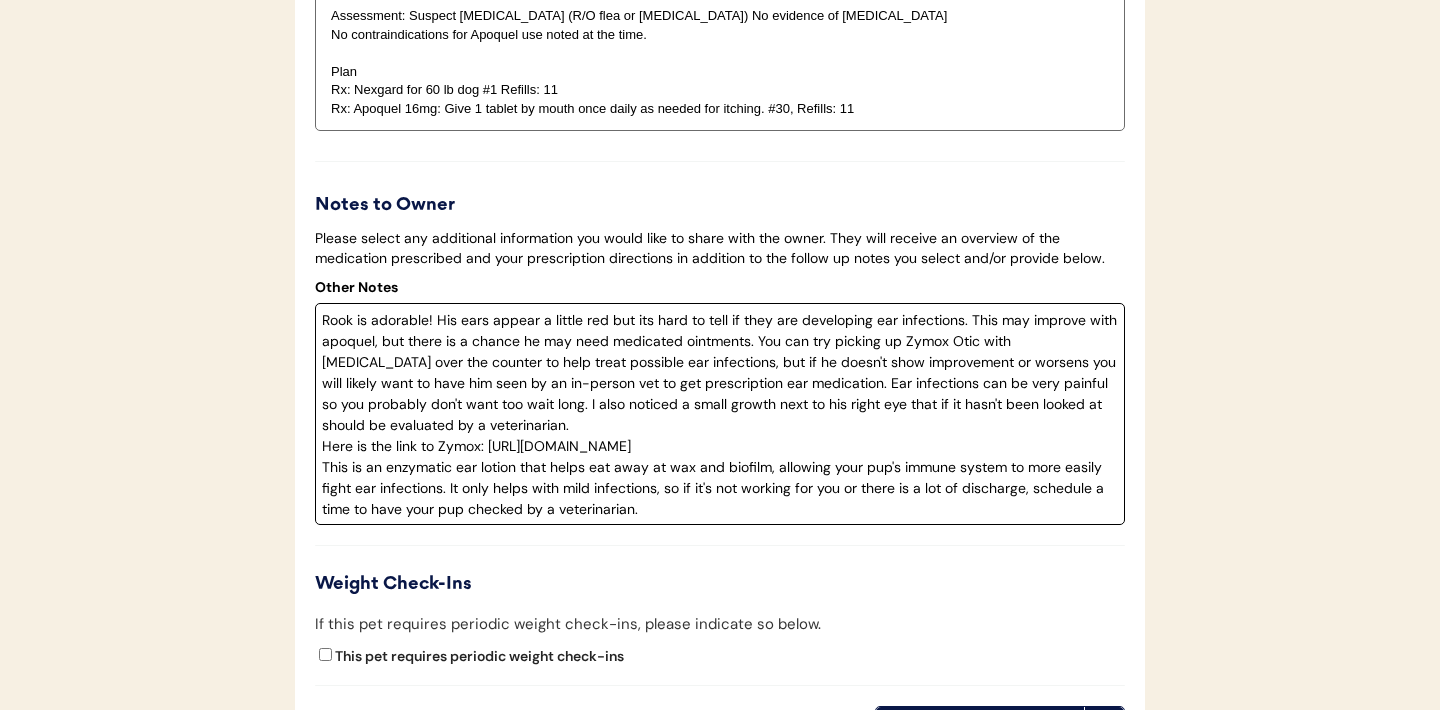 drag, startPoint x: 780, startPoint y: 408, endPoint x: 824, endPoint y: 440, distance: 54.405884 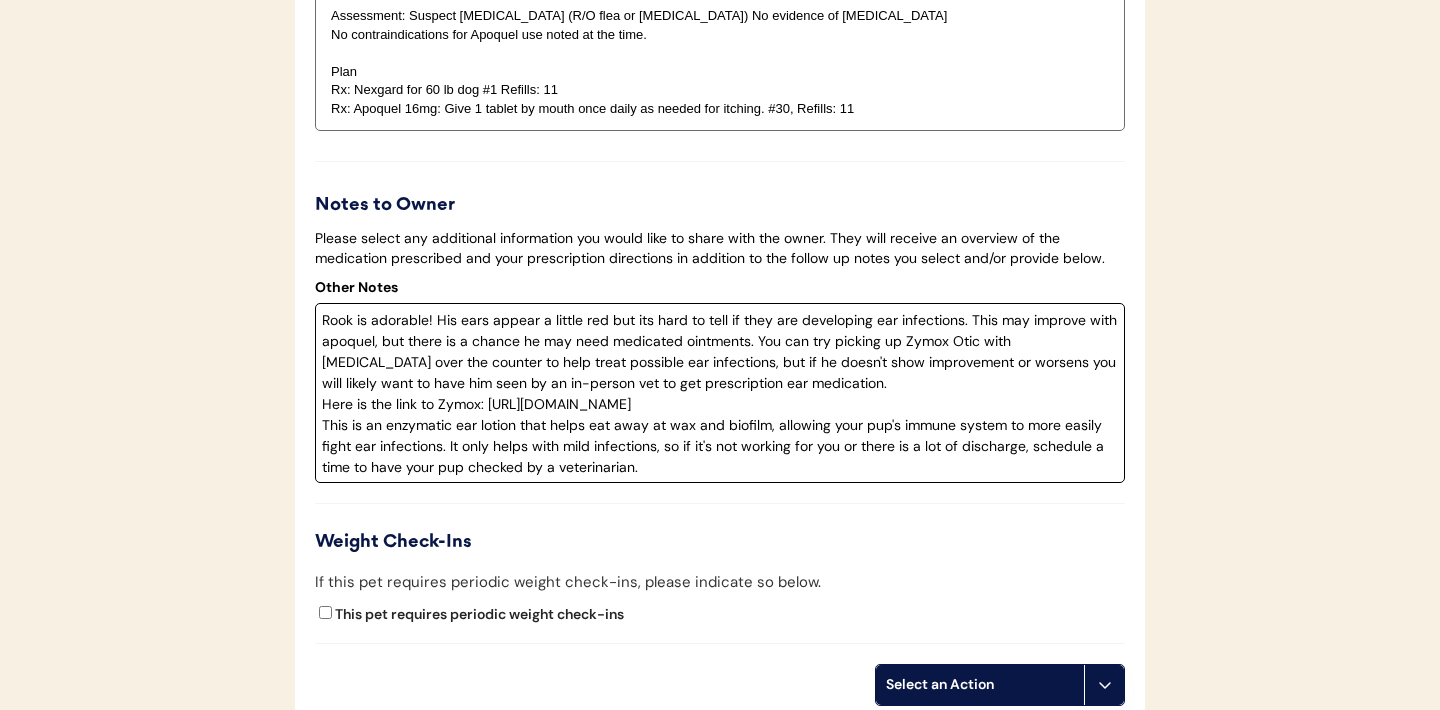 click on "Rook is adorable! His ears appear a little red but its hard to tell if they are developing ear infections. This may improve with apoquel, but there is a chance he may need medicated ointments. You can try picking up Zymox Otic with hydrocortisone over the counter to help treat possible ear infections, but if he doesn't show improvement or worsens you will likely want to have him seen by an in-person vet to get prescription ear medication.
Here is the link to Zymox: https://amzn.to/3HyH364
This is an enzymatic ear lotion that helps eat away at wax and biofilm, allowing your pup's immune system to more easily fight ear infections. It only helps with mild infections, so if it's not working for you or there is a lot of discharge, schedule a time to have your pup checked by a veterinarian." at bounding box center (720, 393) 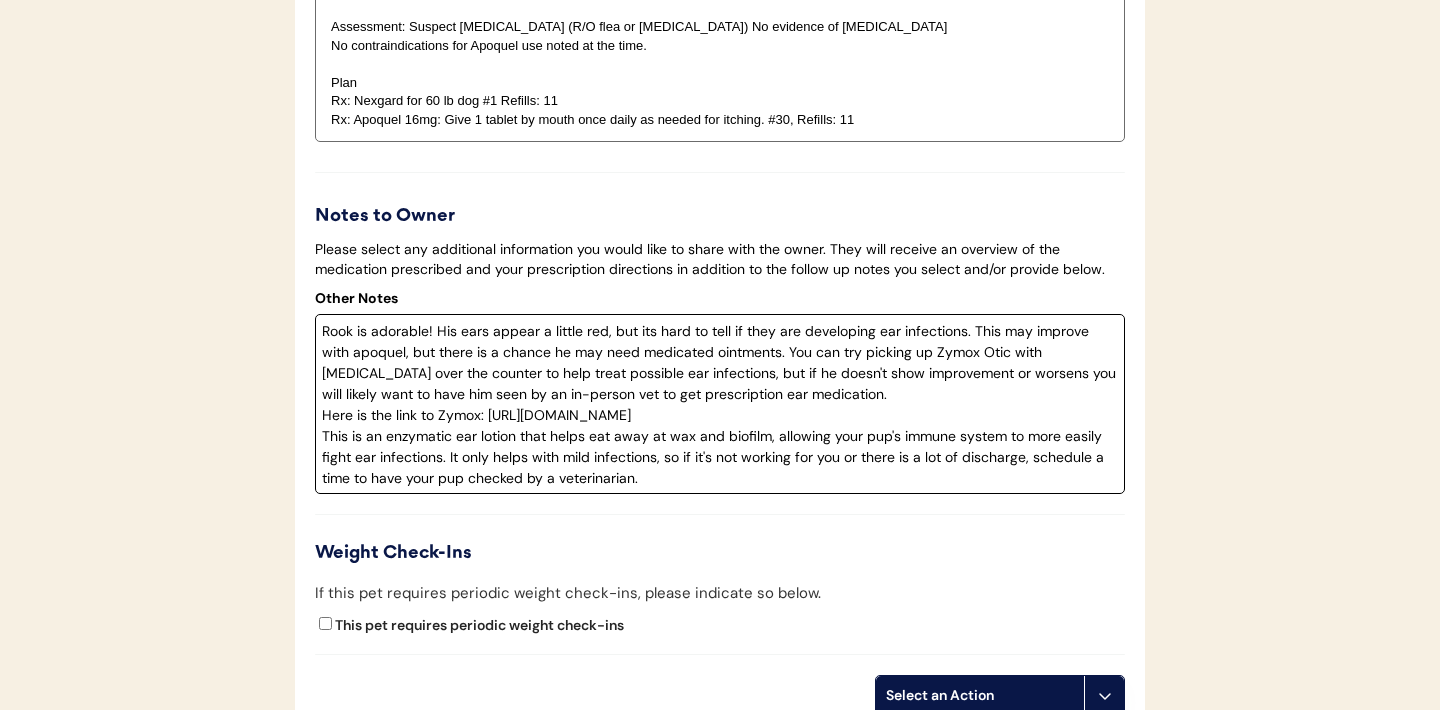 scroll, scrollTop: 4341, scrollLeft: 0, axis: vertical 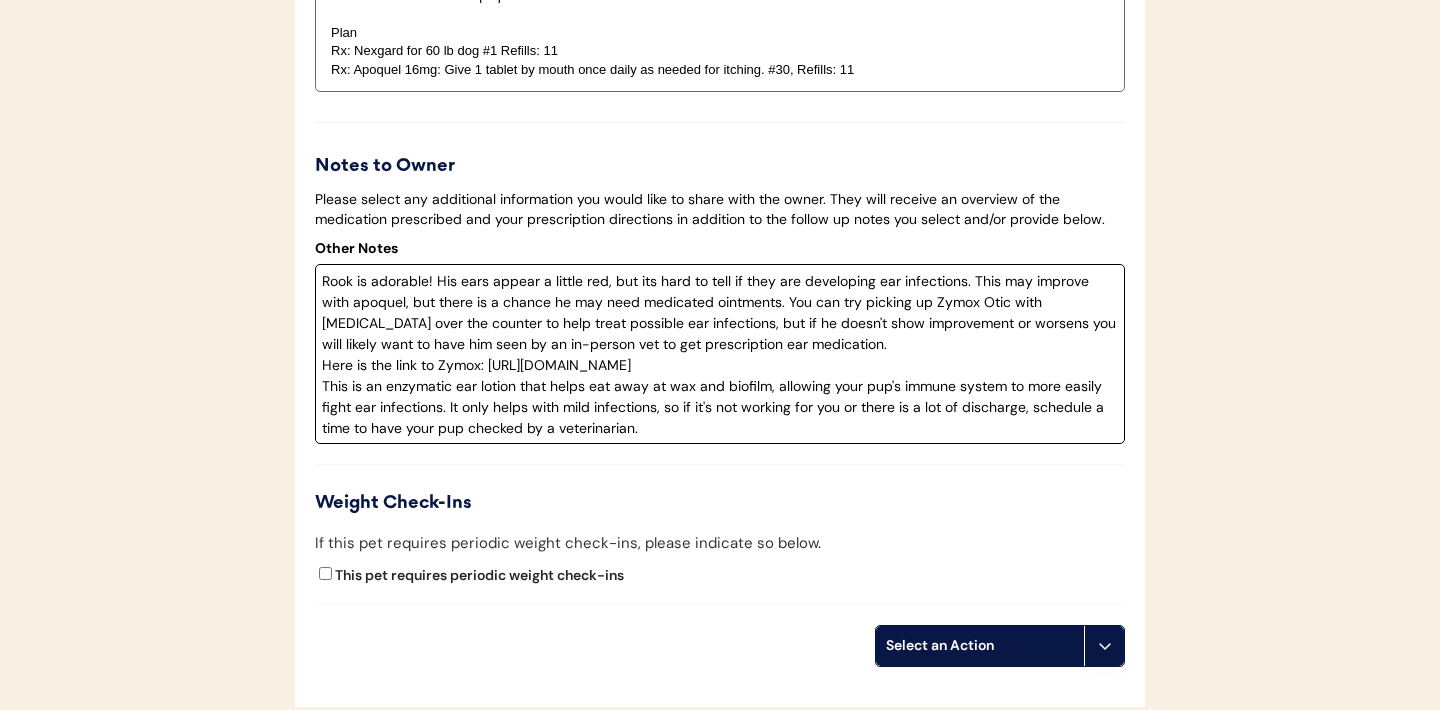 drag, startPoint x: 997, startPoint y: 308, endPoint x: 970, endPoint y: 308, distance: 27 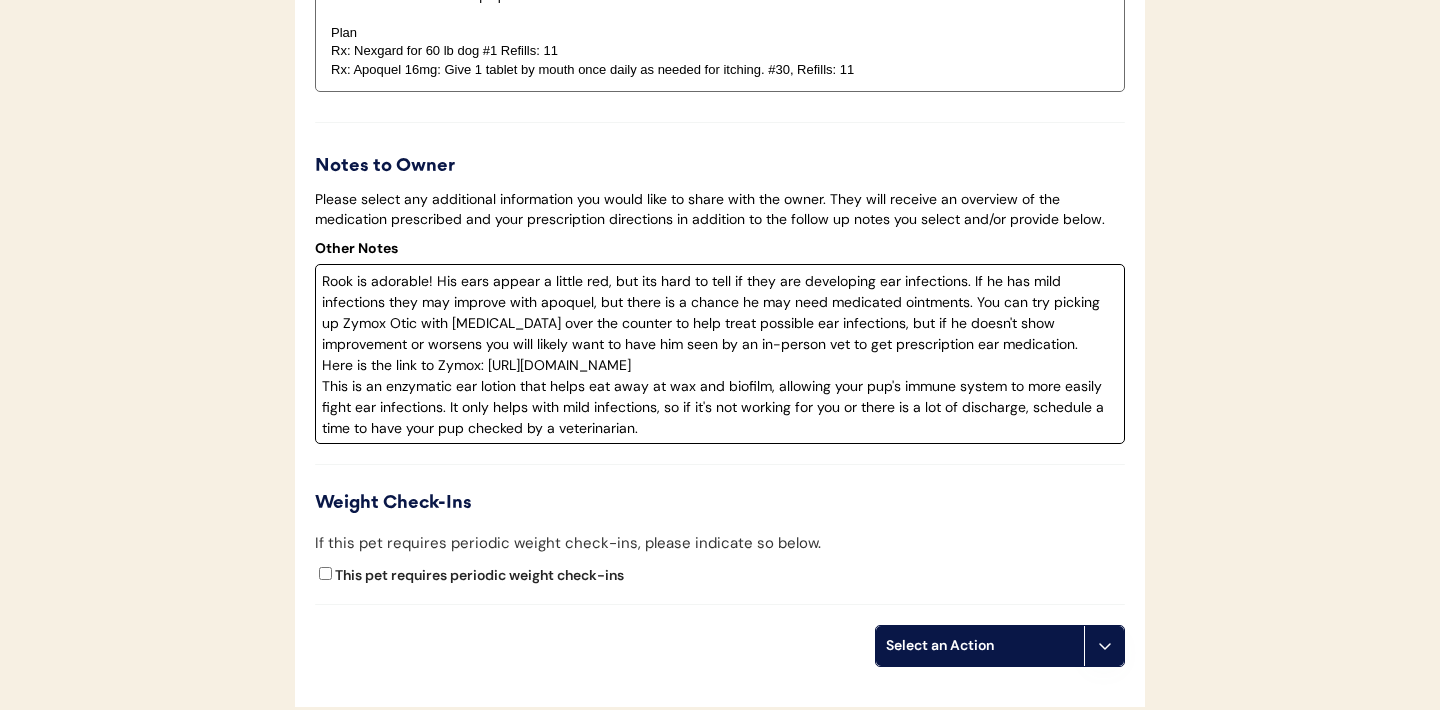drag, startPoint x: 795, startPoint y: 306, endPoint x: 744, endPoint y: 313, distance: 51.47815 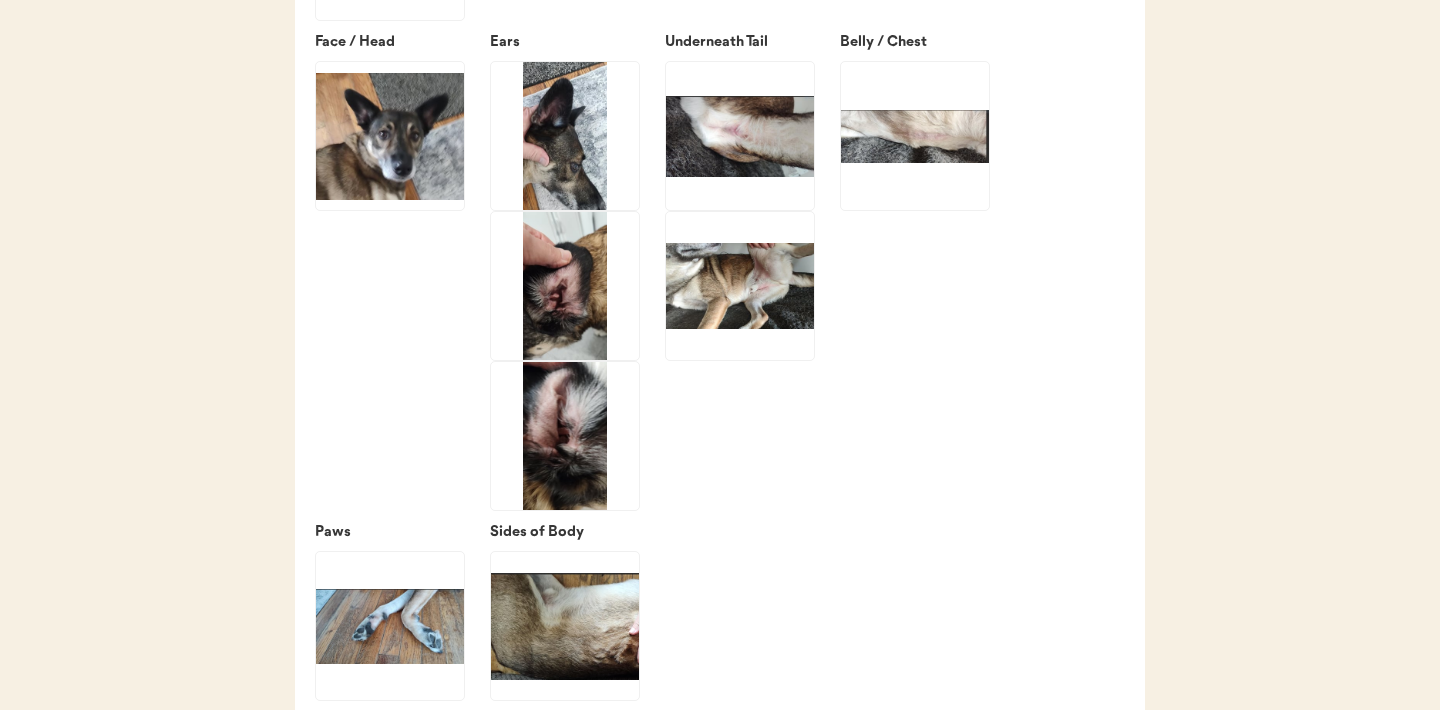 scroll, scrollTop: 3016, scrollLeft: 0, axis: vertical 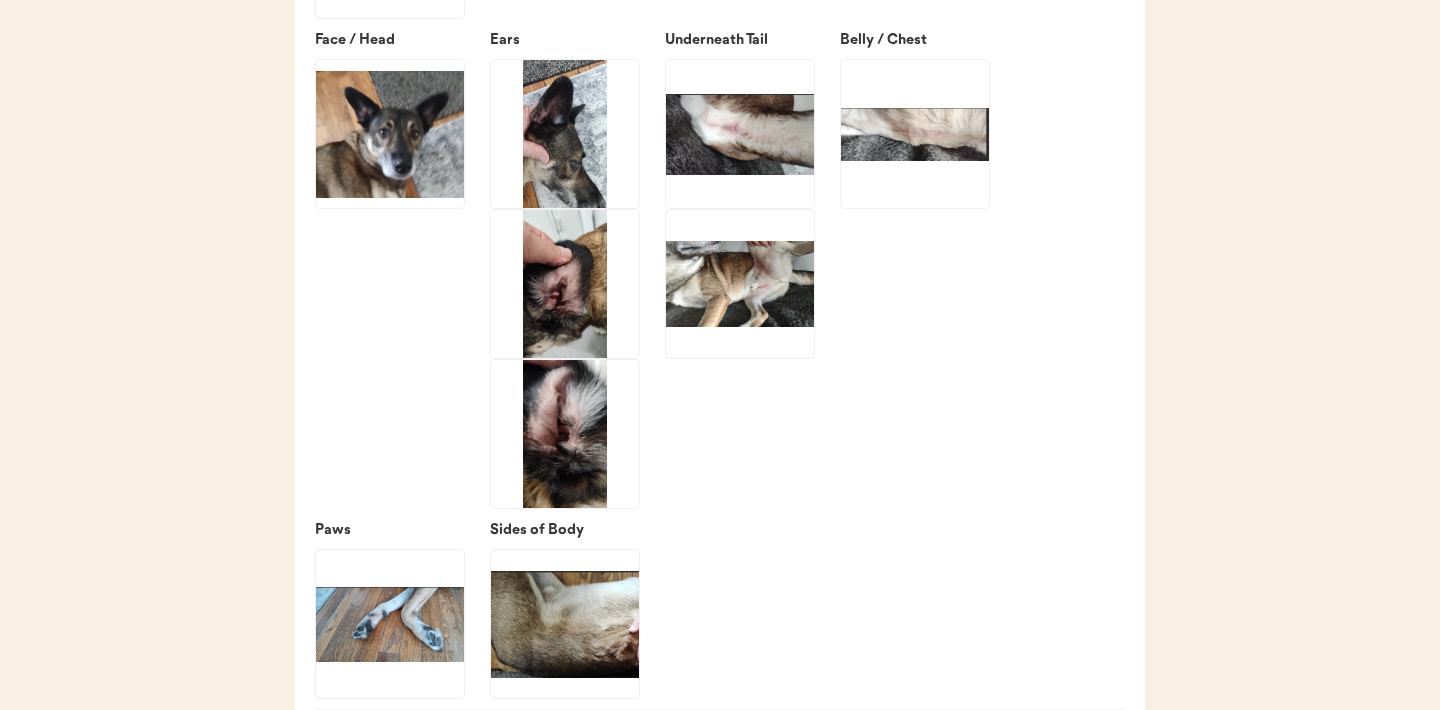 click 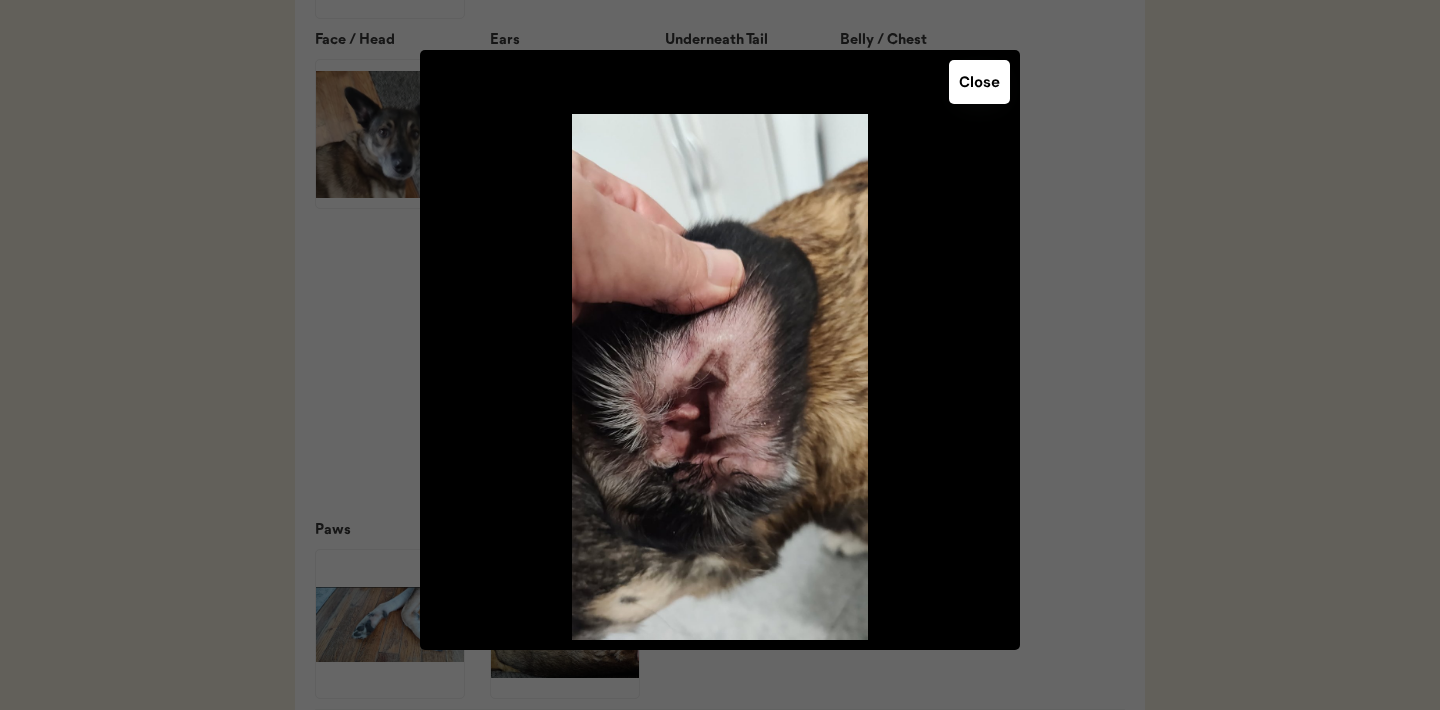 click on "Close" at bounding box center (979, 82) 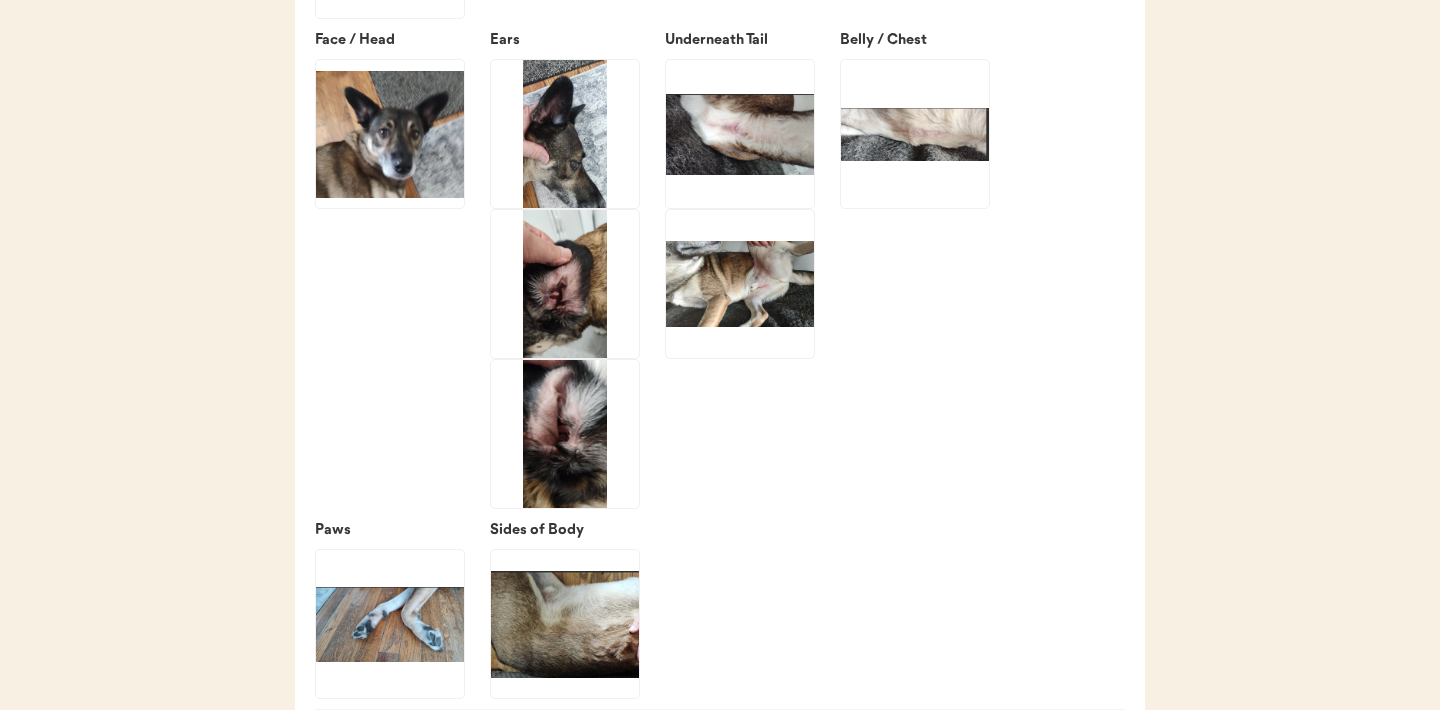 click 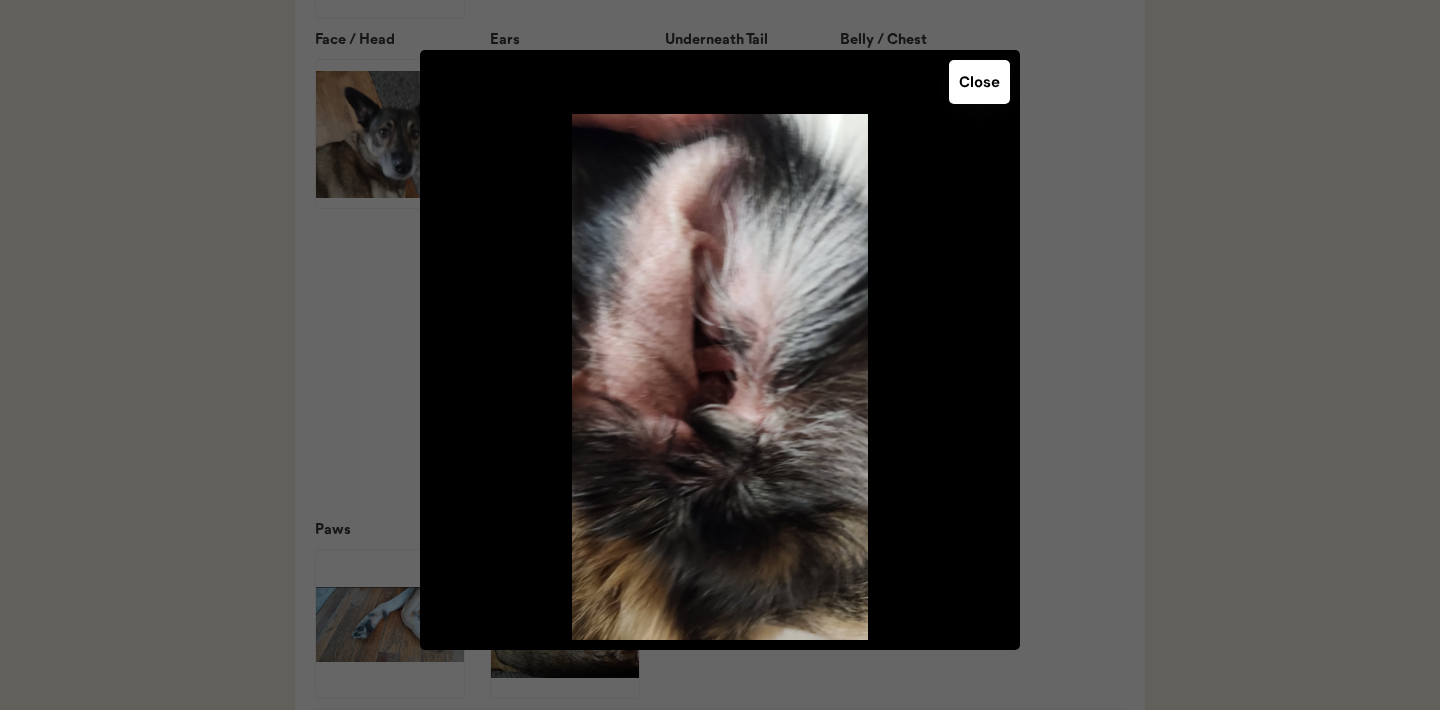 click on "Close" at bounding box center [979, 82] 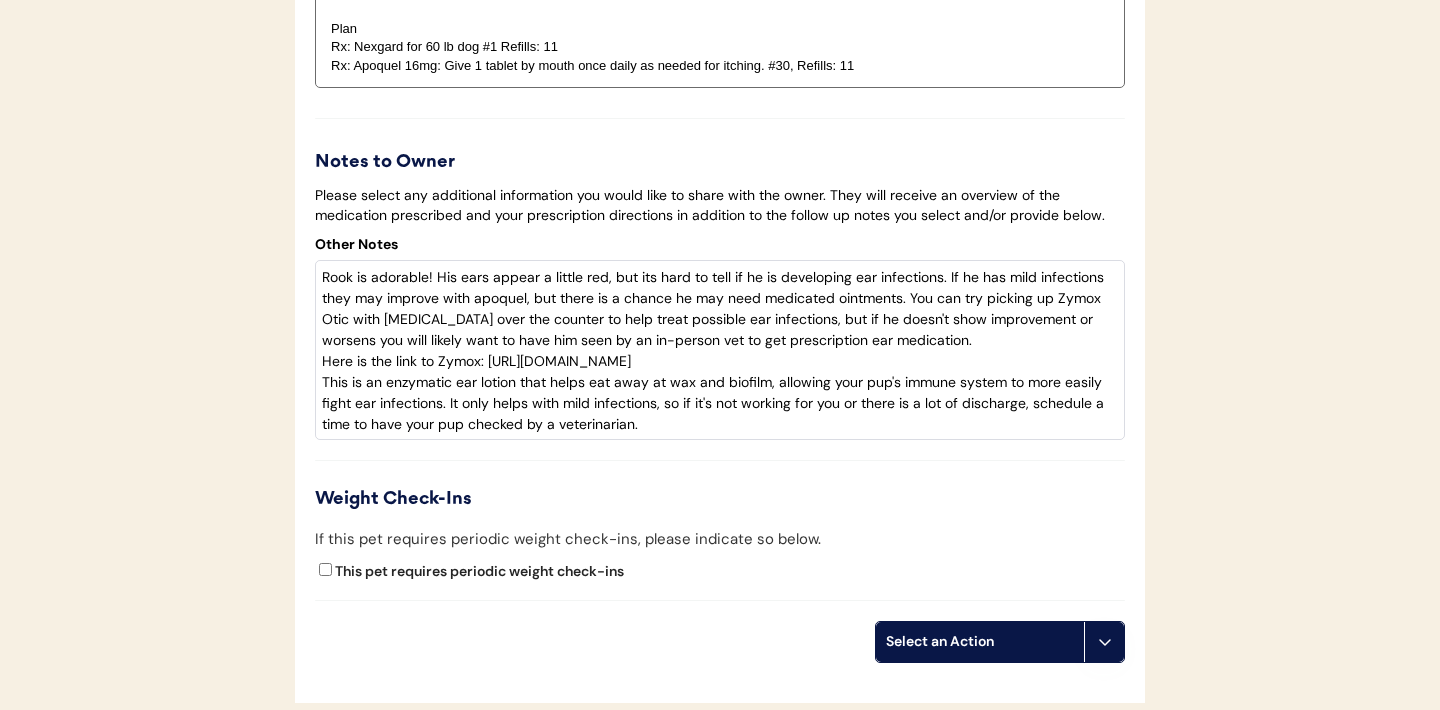 scroll, scrollTop: 4346, scrollLeft: 0, axis: vertical 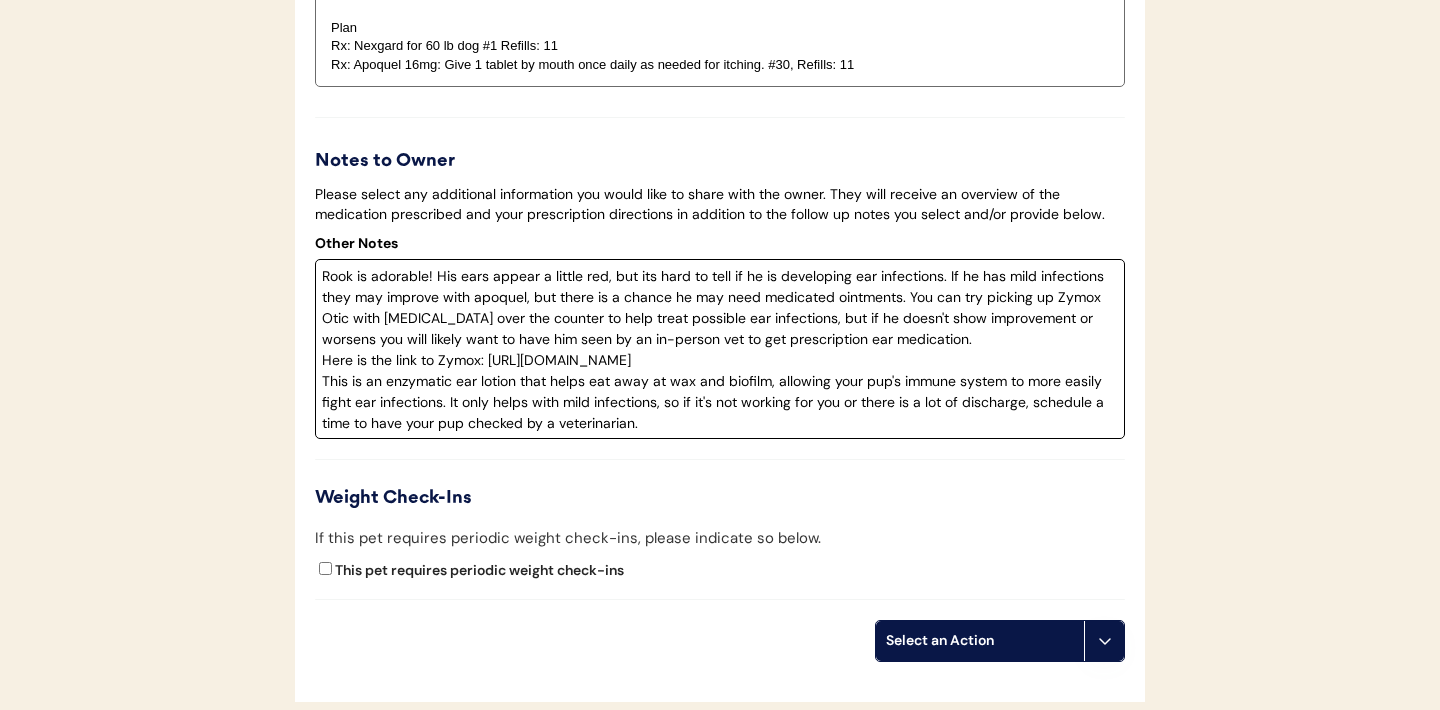 click on "Rook is adorable! His ears appear a little red, but its hard to tell if he is developing ear infections. If he has mild infections they may improve with apoquel, but there is a chance he may need medicated ointments. You can try picking up Zymox Otic with hydrocortisone over the counter to help treat possible ear infections, but if he doesn't show improvement or worsens you will likely want to have him seen by an in-person vet to get prescription ear medication.
Here is the link to Zymox: https://amzn.to/3HyH364
This is an enzymatic ear lotion that helps eat away at wax and biofilm, allowing your pup's immune system to more easily fight ear infections. It only helps with mild infections, so if it's not working for you or there is a lot of discharge, schedule a time to have your pup checked by a veterinarian." at bounding box center [720, 349] 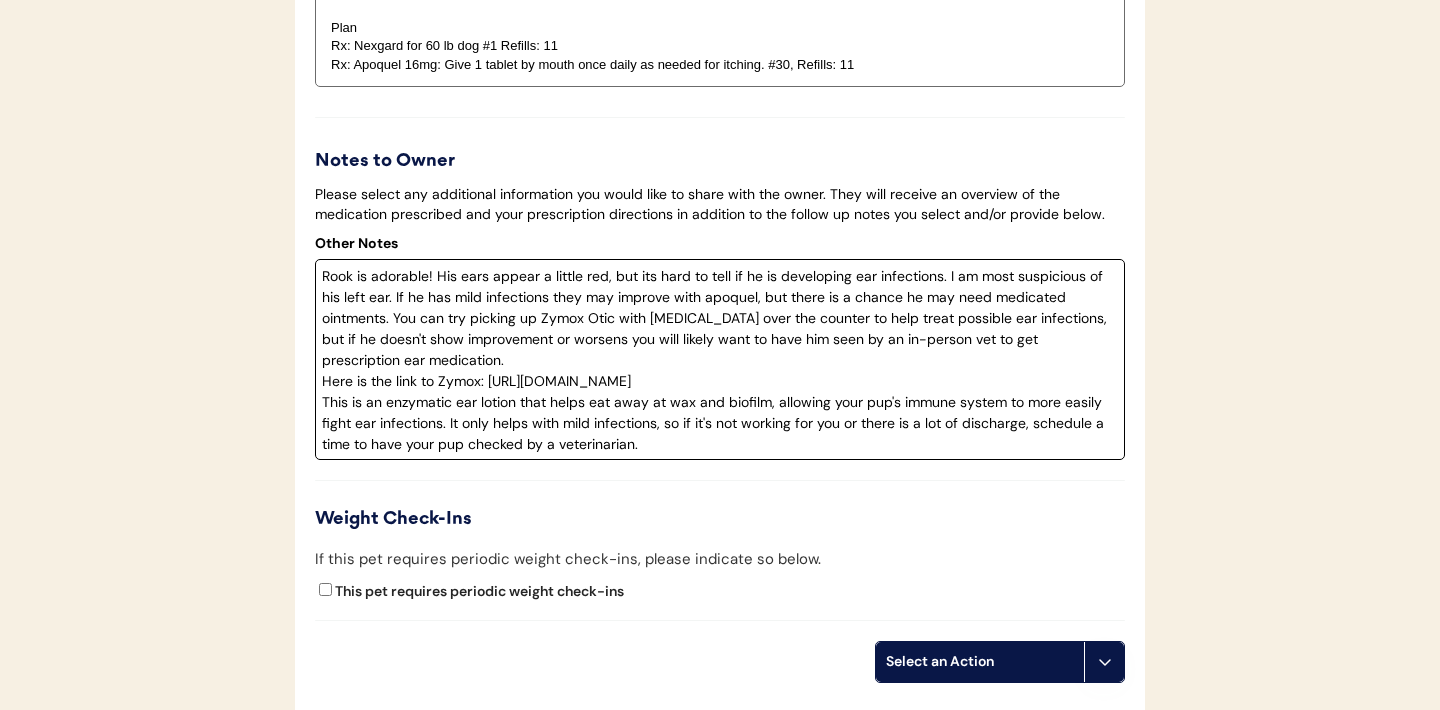 drag, startPoint x: 409, startPoint y: 319, endPoint x: 563, endPoint y: 319, distance: 154 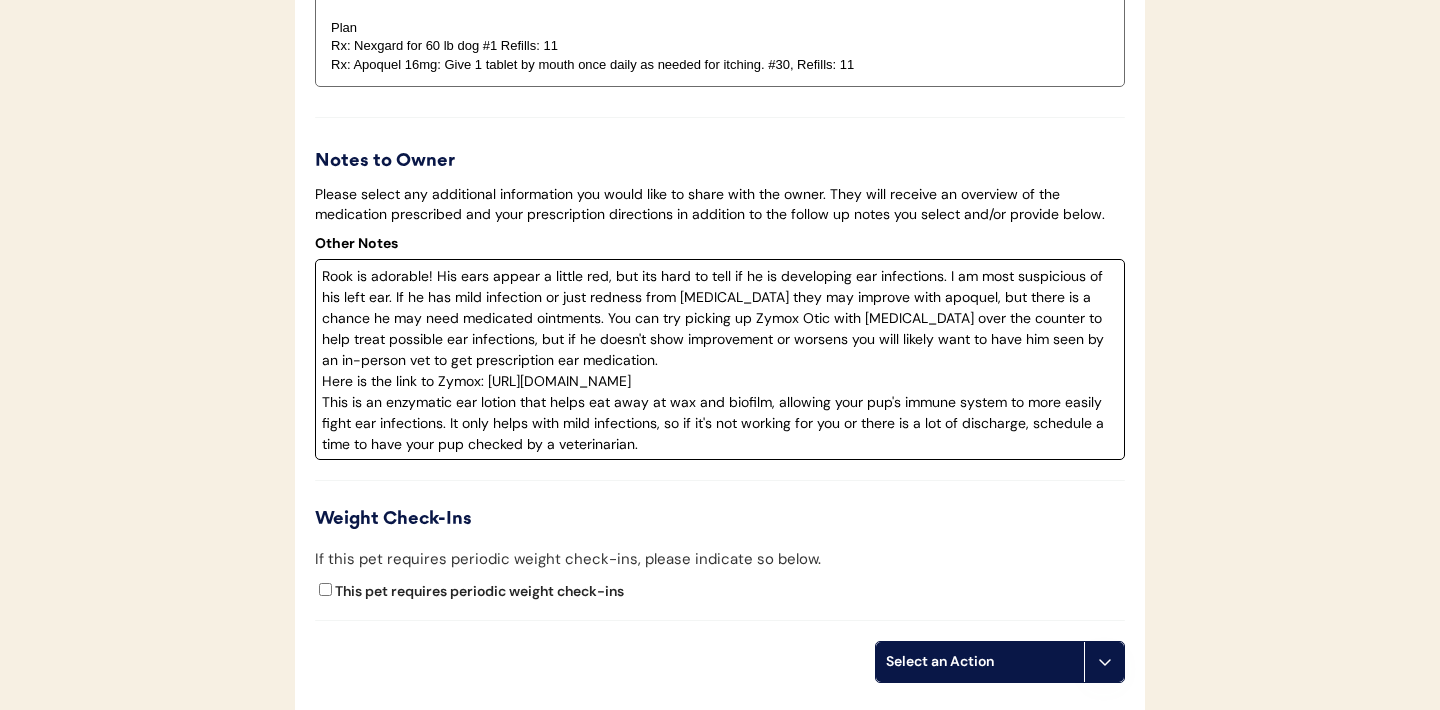click on "Rook is adorable! His ears appear a little red, but its hard to tell if he is developing ear infections. I am most suspicious of his left ear. If he has mild infection or just redness from allergies they may improve with apoquel, but there is a chance he may need medicated ointments. You can try picking up Zymox Otic with hydrocortisone over the counter to help treat possible ear infections, but if he doesn't show improvement or worsens you will likely want to have him seen by an in-person vet to get prescription ear medication.
Here is the link to Zymox: https://amzn.to/3HyH364
This is an enzymatic ear lotion that helps eat away at wax and biofilm, allowing your pup's immune system to more easily fight ear infections. It only helps with mild infections, so if it's not working for you or there is a lot of discharge, schedule a time to have your pup checked by a veterinarian." at bounding box center [720, 359] 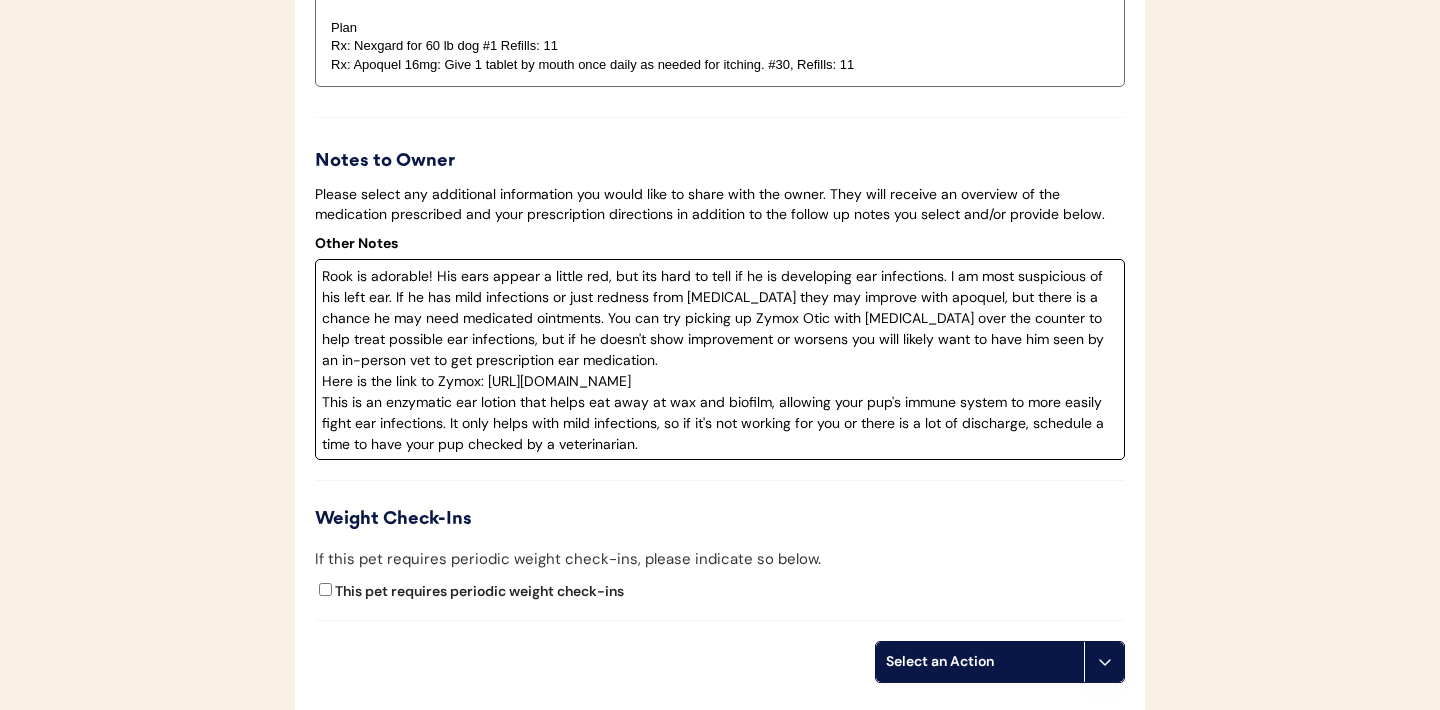 click on "Rook is adorable! His ears appear a little red, but its hard to tell if he is developing ear infections. I am most suspicious of his left ear. If he has mild infections or just redness from allergies they may improve with apoquel, but there is a chance he may need medicated ointments. You can try picking up Zymox Otic with hydrocortisone over the counter to help treat possible ear infections, but if he doesn't show improvement or worsens you will likely want to have him seen by an in-person vet to get prescription ear medication.
Here is the link to Zymox: https://amzn.to/3HyH364
This is an enzymatic ear lotion that helps eat away at wax and biofilm, allowing your pup's immune system to more easily fight ear infections. It only helps with mild infections, so if it's not working for you or there is a lot of discharge, schedule a time to have your pup checked by a veterinarian." at bounding box center [720, 359] 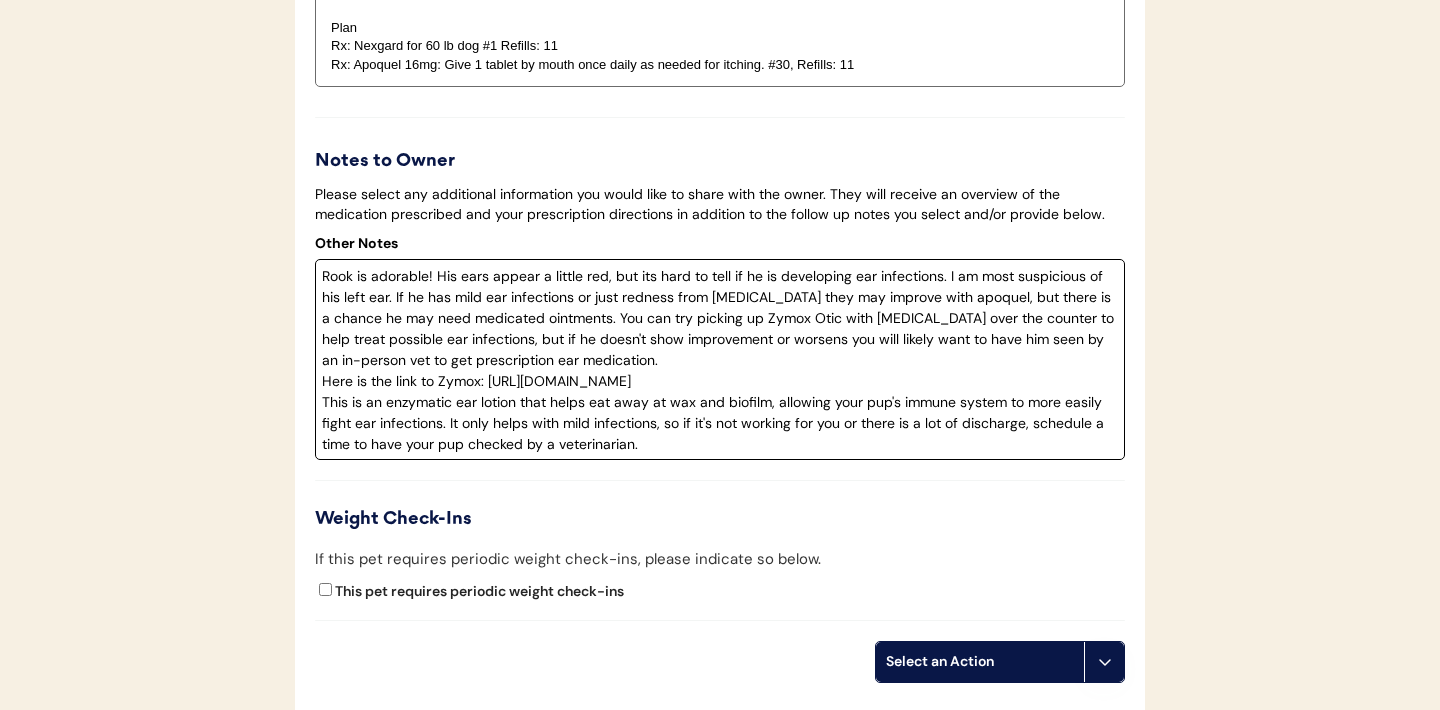 click on "Rook is adorable! His ears appear a little red, but its hard to tell if he is developing ear infections. I am most suspicious of his left ear. If he has mild ear infections or just redness from allergies they may improve with apoquel, but there is a chance he may need medicated ointments. You can try picking up Zymox Otic with hydrocortisone over the counter to help treat possible ear infections, but if he doesn't show improvement or worsens you will likely want to have him seen by an in-person vet to get prescription ear medication.
Here is the link to Zymox: https://amzn.to/3HyH364
This is an enzymatic ear lotion that helps eat away at wax and biofilm, allowing your pup's immune system to more easily fight ear infections. It only helps with mild infections, so if it's not working for you or there is a lot of discharge, schedule a time to have your pup checked by a veterinarian." at bounding box center [720, 359] 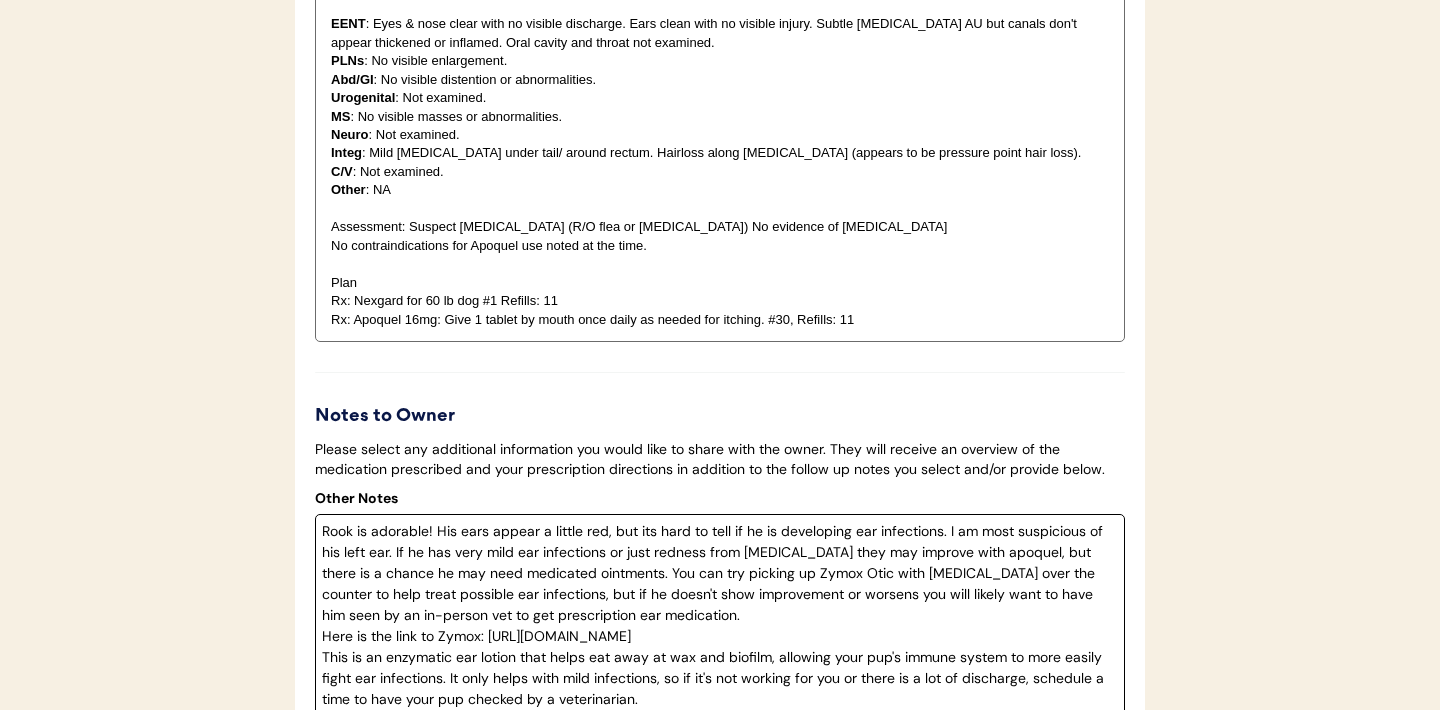 scroll, scrollTop: 4088, scrollLeft: 0, axis: vertical 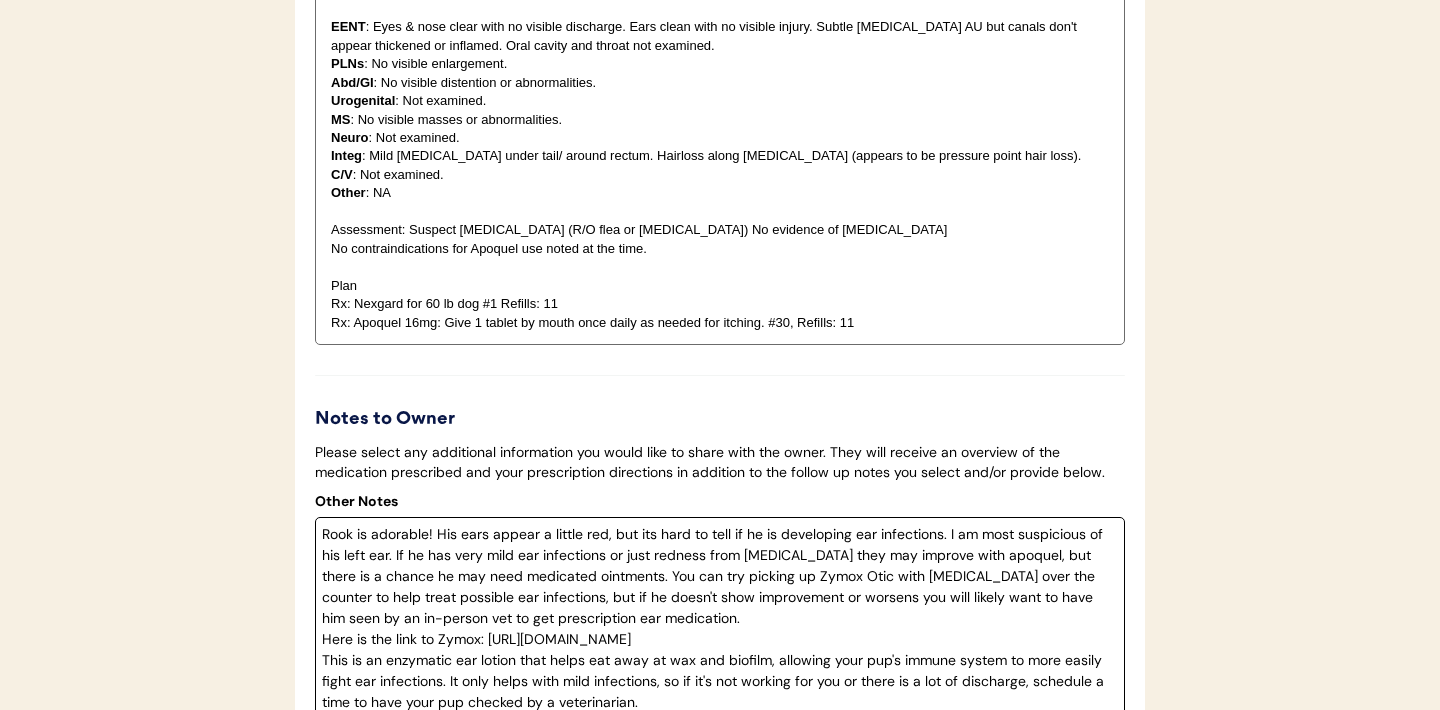 type on "Rook is adorable! His ears appear a little red, but its hard to tell if he is developing ear infections. I am most suspicious of his left ear. If he has very mild ear infections or just redness from allergies they may improve with apoquel, but there is a chance he may need medicated ointments. You can try picking up Zymox Otic with hydrocortisone over the counter to help treat possible ear infections, but if he doesn't show improvement or worsens you will likely want to have him seen by an in-person vet to get prescription ear medication.
Here is the link to Zymox: https://amzn.to/3HyH364
This is an enzymatic ear lotion that helps eat away at wax and biofilm, allowing your pup's immune system to more easily fight ear infections. It only helps with mild infections, so if it's not working for you or there is a lot of discharge, schedule a time to have your pup checked by a veterinarian." 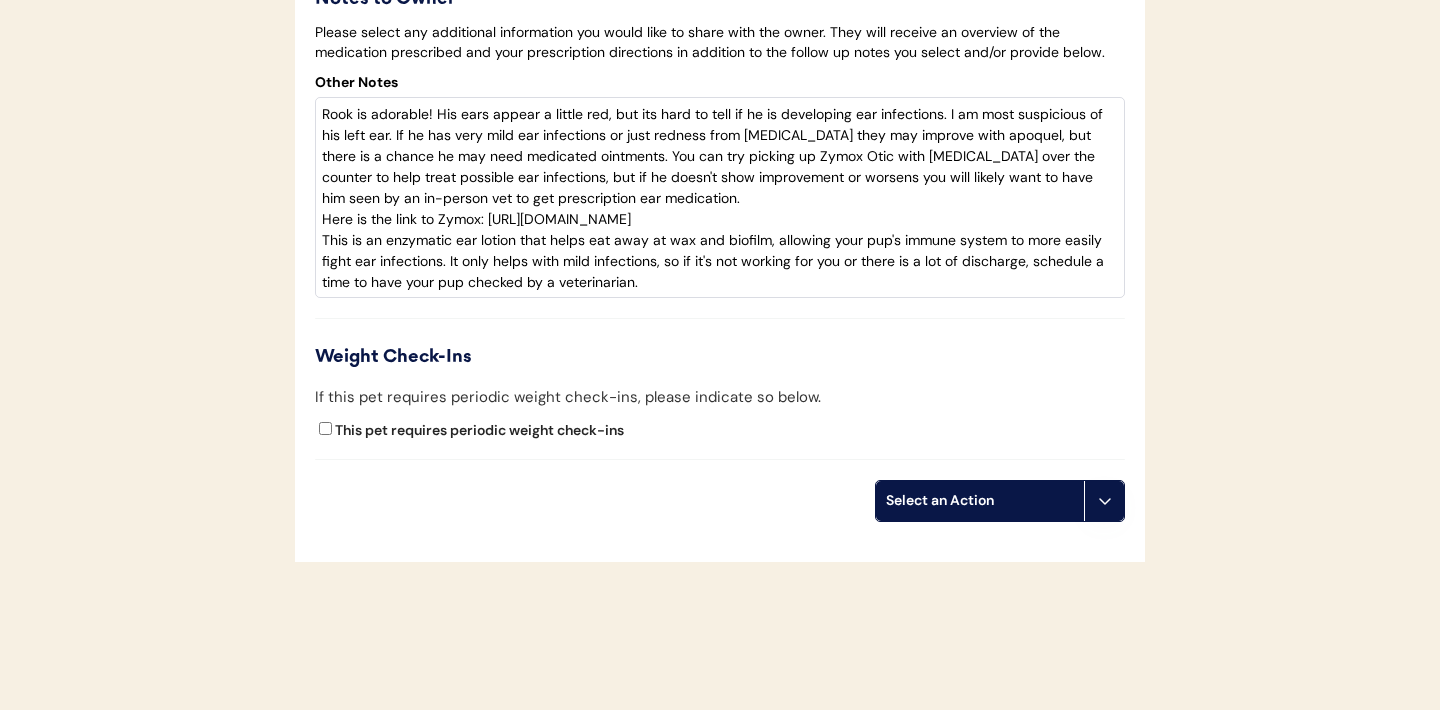 scroll, scrollTop: 4515, scrollLeft: 0, axis: vertical 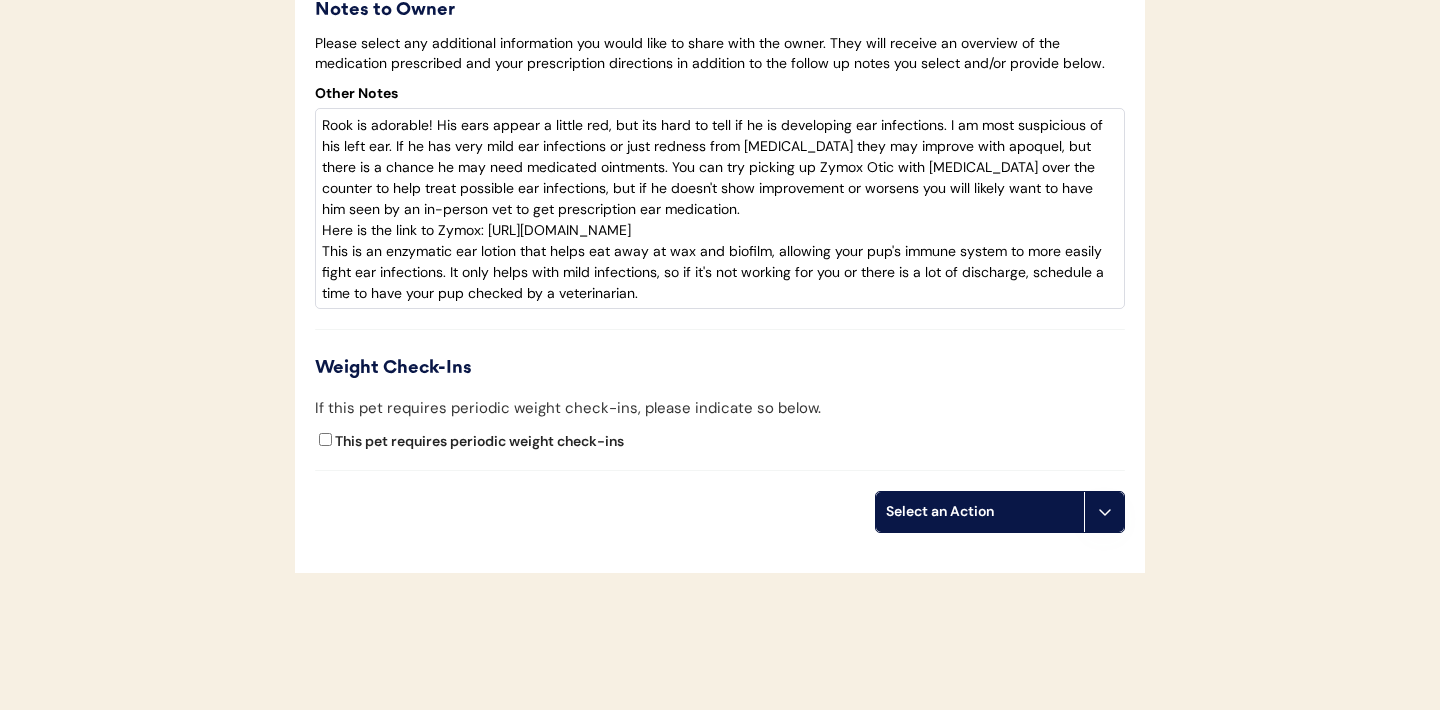 click 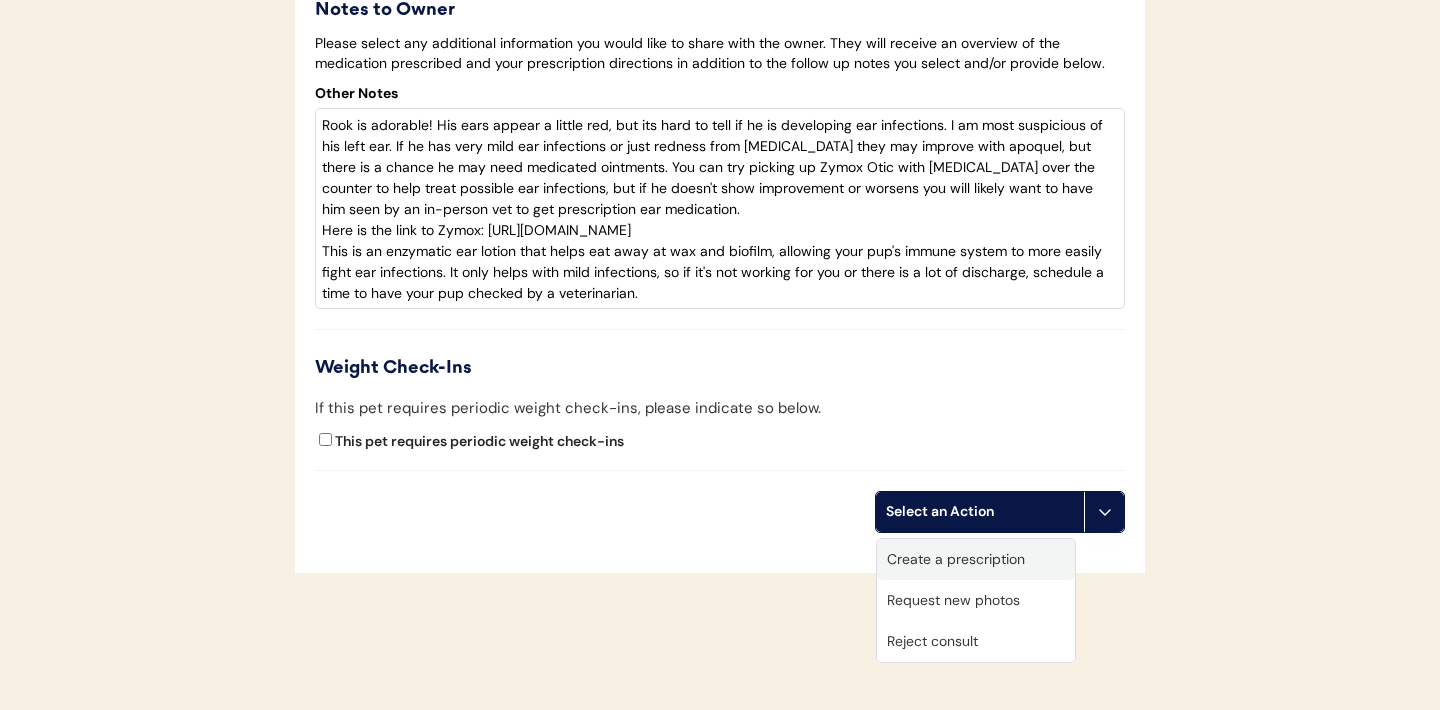 click on "Create a prescription" at bounding box center [976, 559] 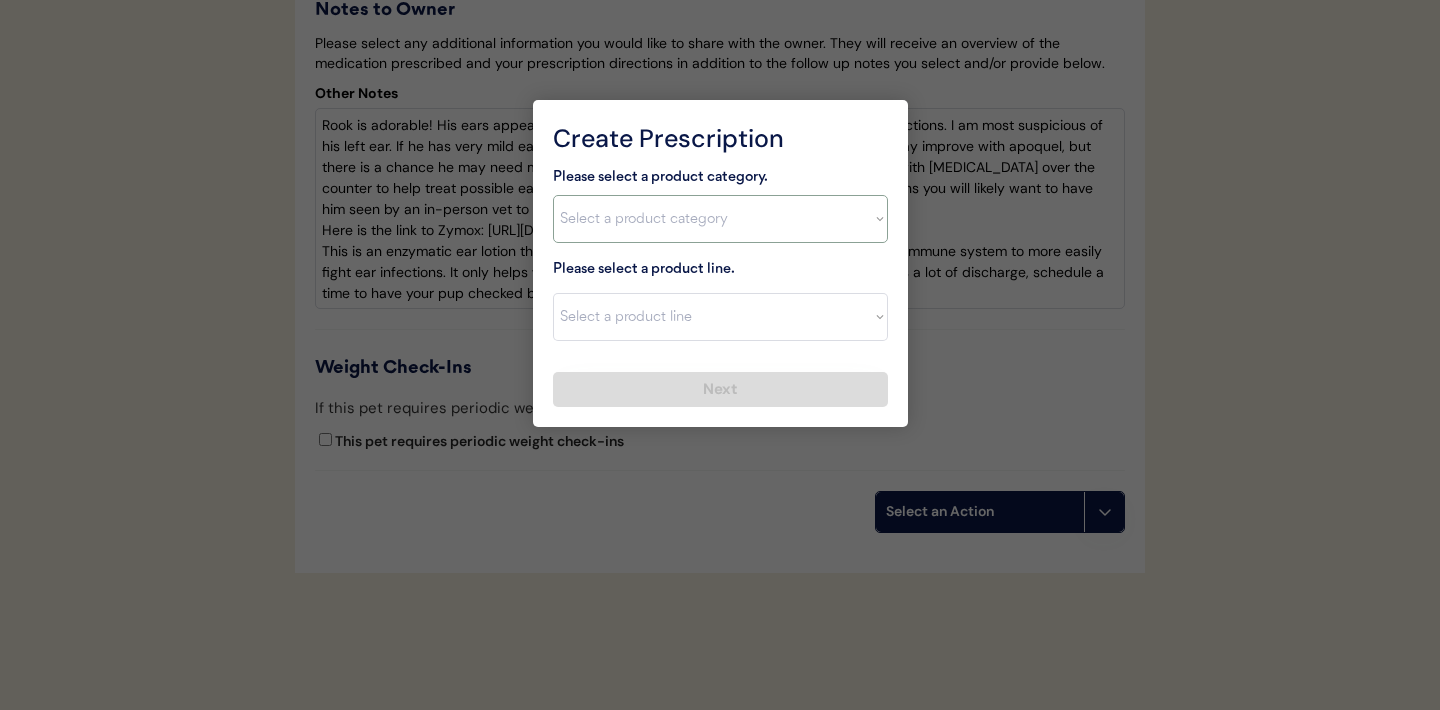click on "Select a product category Allergies Antibiotics Anxiety Combo Parasite Prevention Flea & Tick Heartworm" at bounding box center (720, 219) 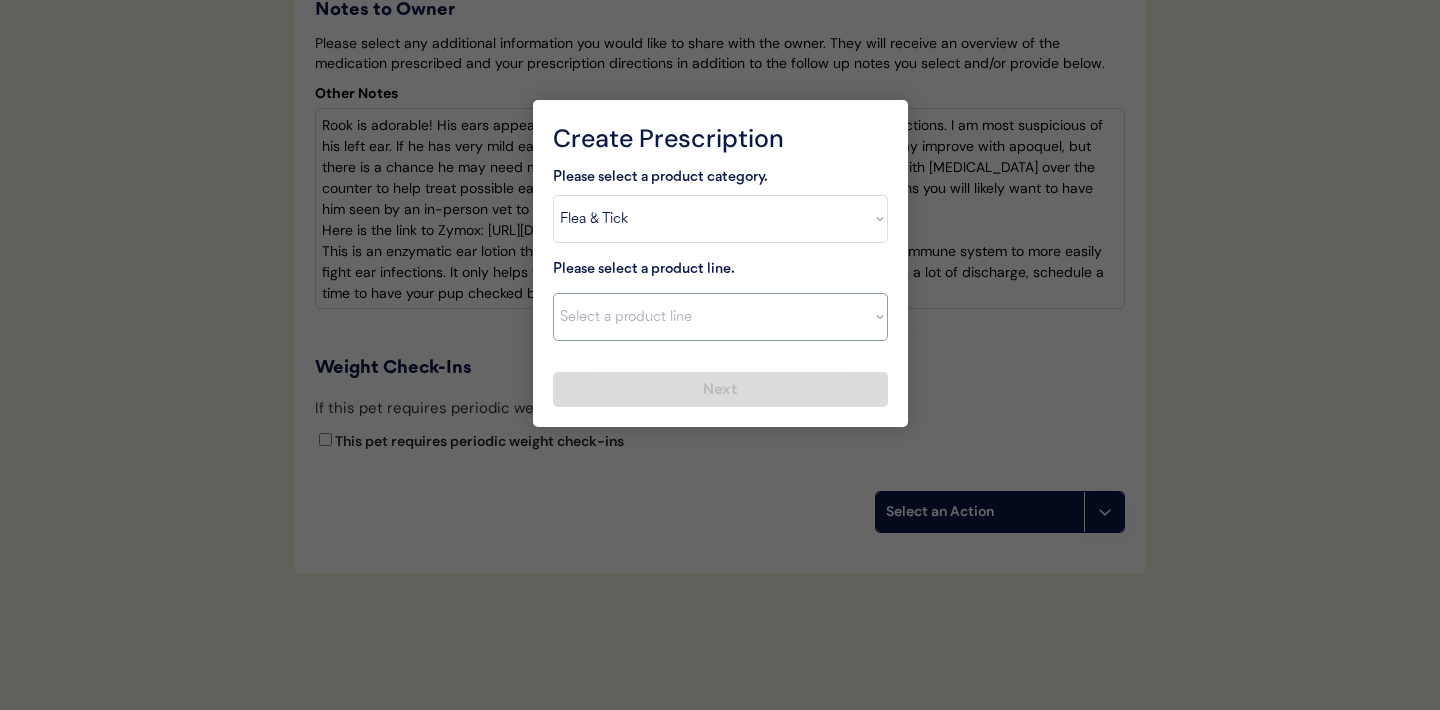 click on "Select a product line Advantix II Bravecto 1 Month Bravecto 1 Month (3 Month) Bravecto 3 Month Credelio for Dogs Credelio for Dogs (3 Month) NexGard Simparica Simparica (3 Month)" at bounding box center [720, 317] 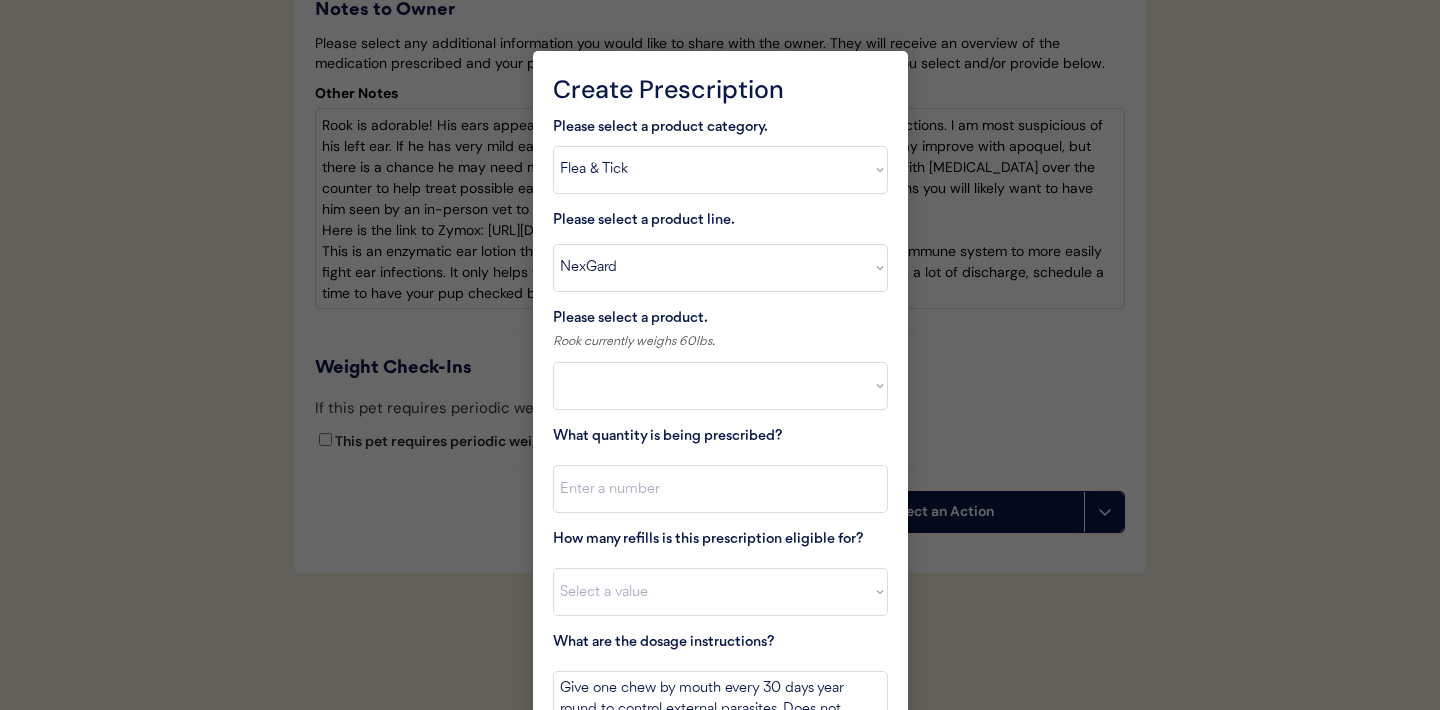 select on ""PLACEHOLDER_1427118222253"" 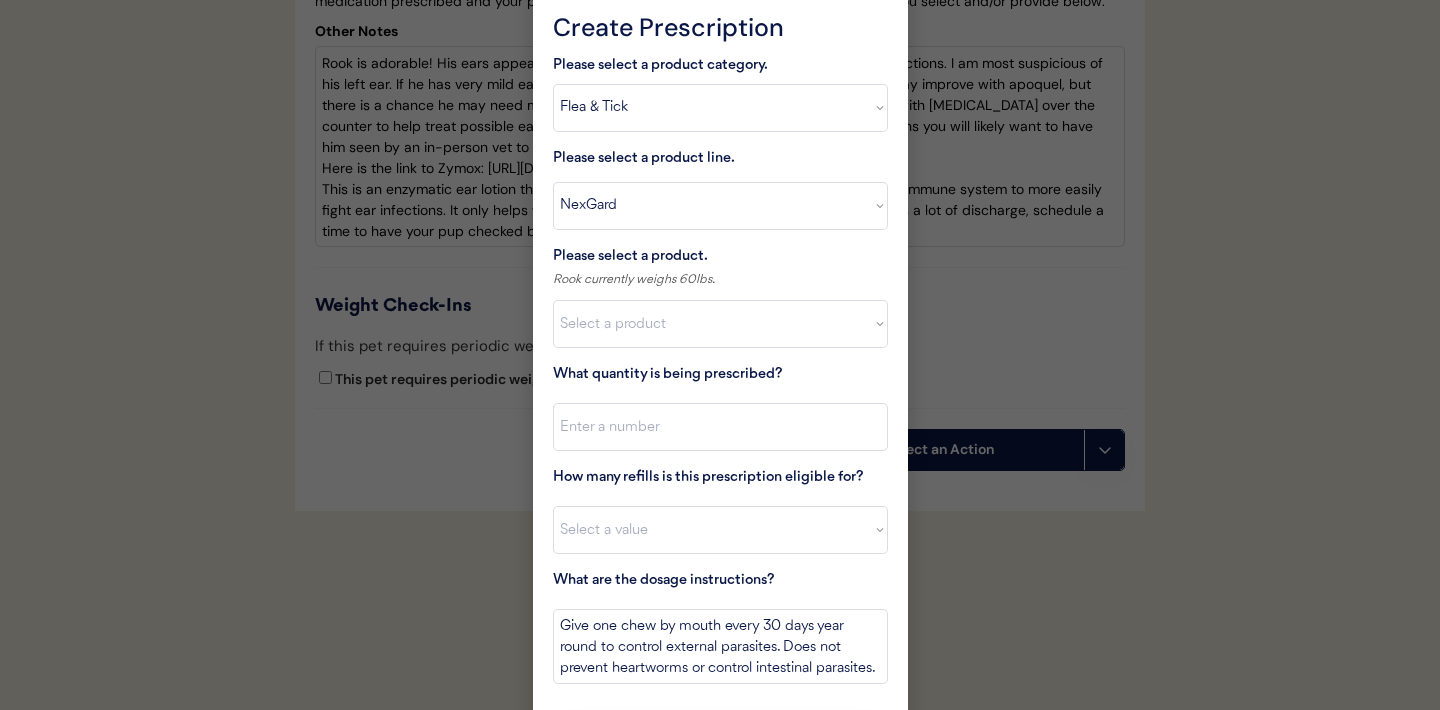scroll, scrollTop: 4637, scrollLeft: 0, axis: vertical 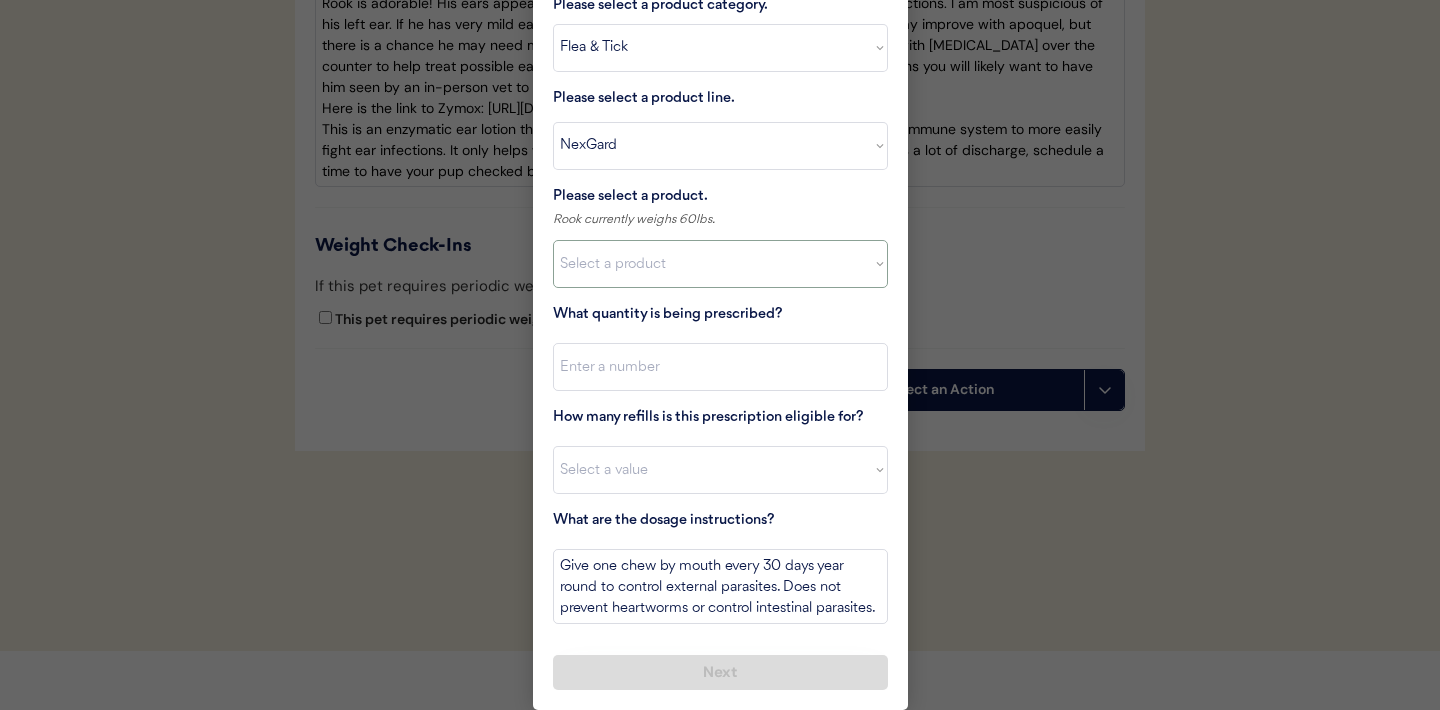 click on "Select a product NexGard, 4 - 10lbs NexGard, 10.1 - 24lbs NexGard, 24.1 - 60lbs NexGard, 60.1 - 121lbs" at bounding box center (720, 264) 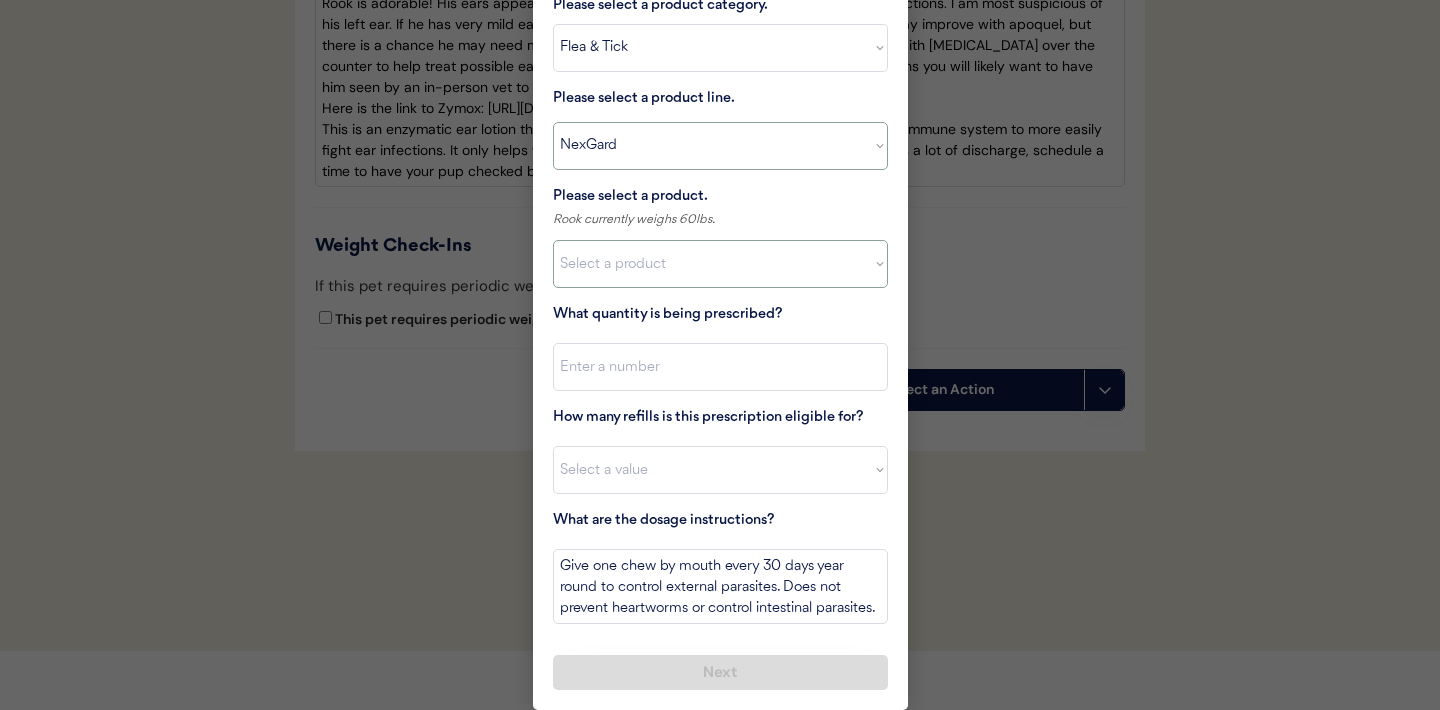 click on "Select a product line Advantix II Bravecto 1 Month Bravecto 1 Month (3 Month) Bravecto 3 Month Credelio for Dogs Credelio for Dogs (3 Month) NexGard Simparica Simparica (3 Month)" at bounding box center (720, 146) 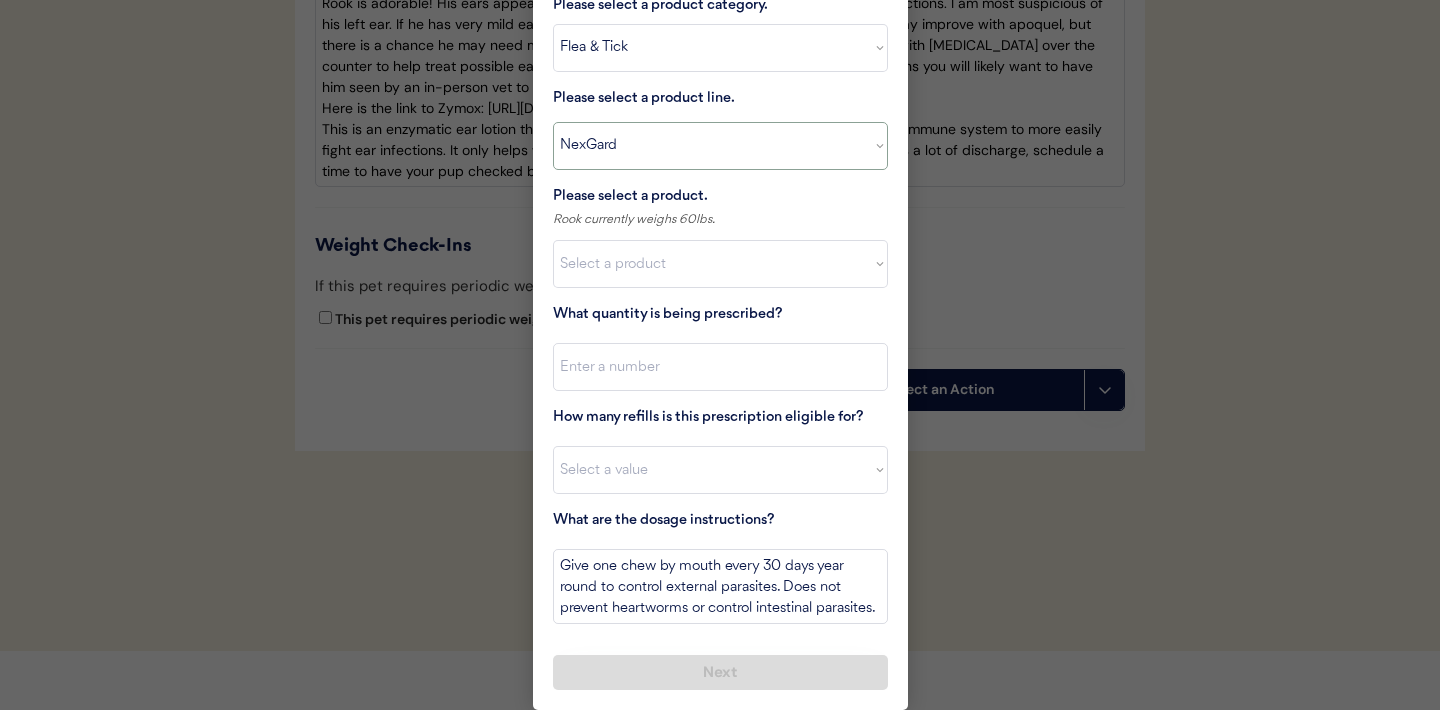 select on ""Simparica"" 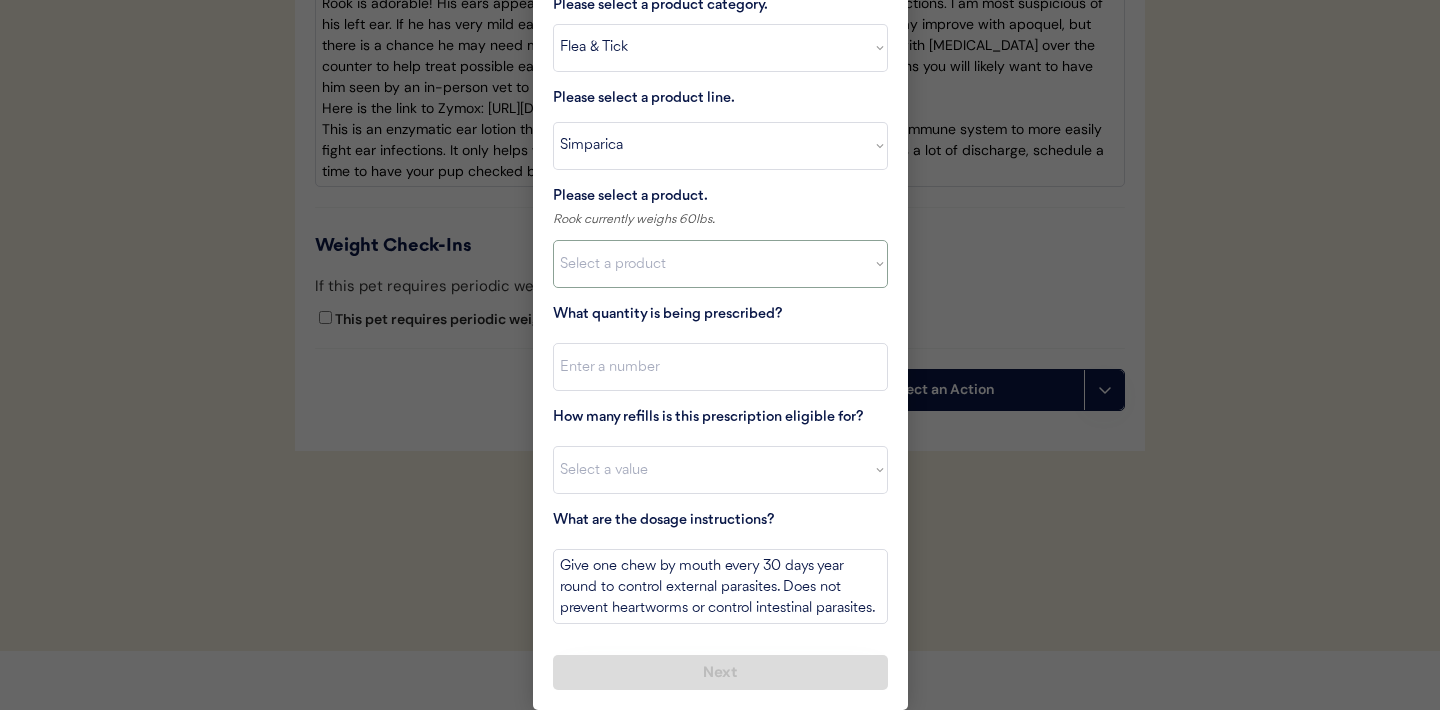 click on "Select a product Simparica, 2.8-5.5lbs Simparica, 5.6-11lbs Simparica, 11.1-22lbs Simparica, 22.1-44lbs Simparica, 44.1-88lbs Simparica, 88.1-132lbs" at bounding box center (720, 264) 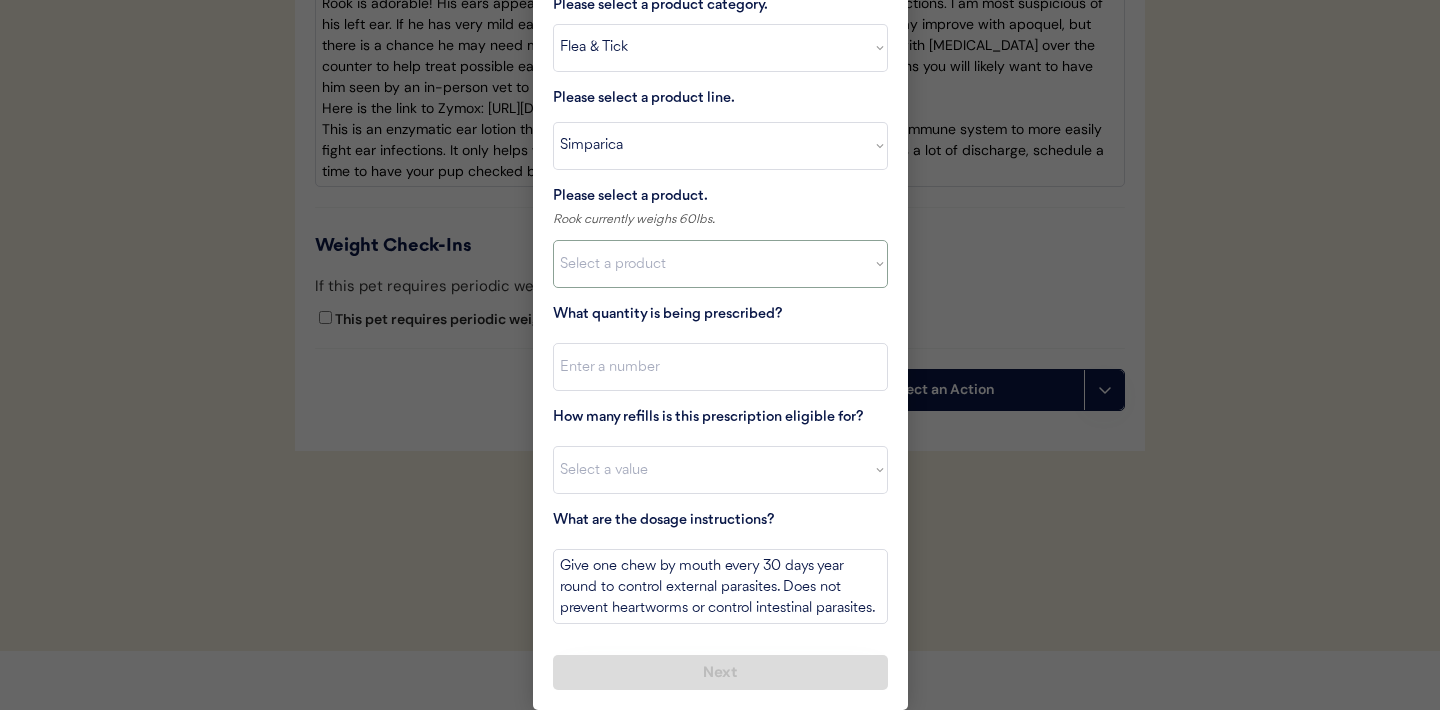 select on ""1348695171700984260__LOOKUP__1710974204619x155511643740888540"" 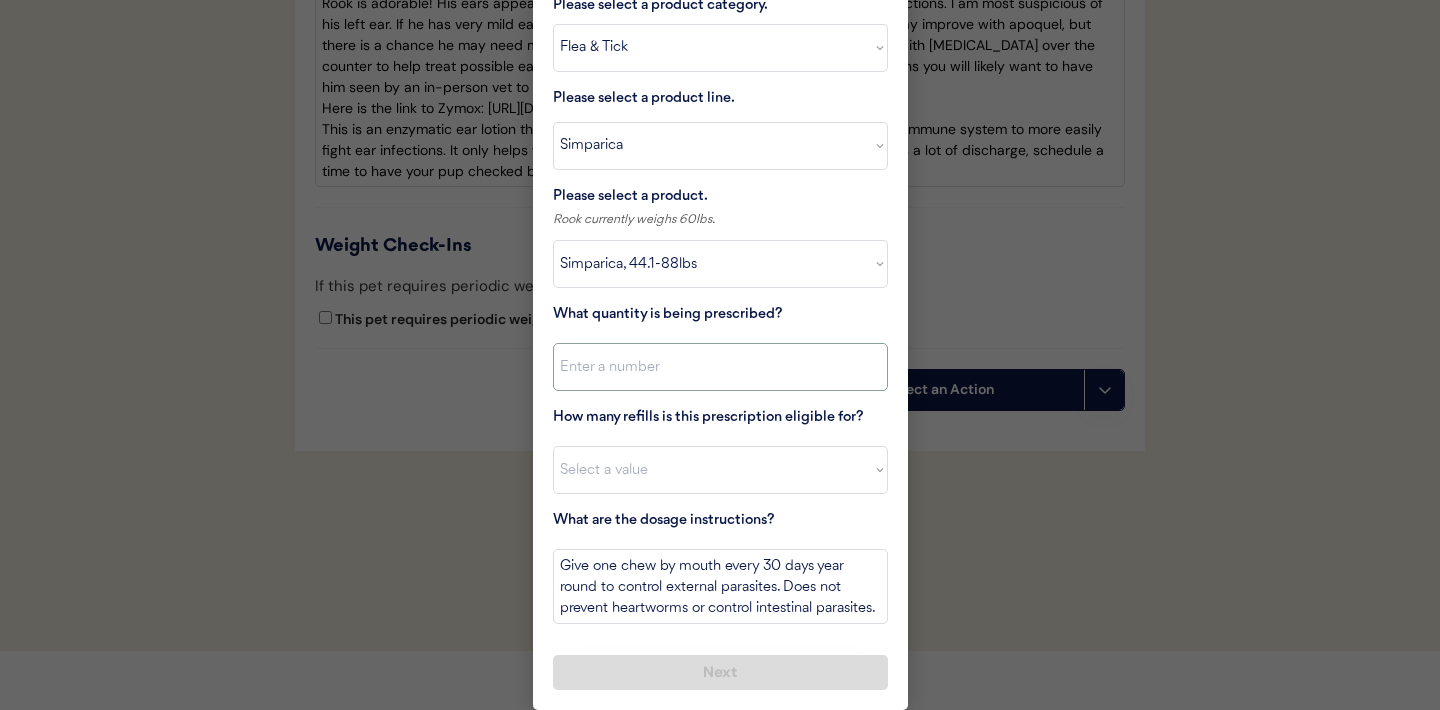 click at bounding box center (720, 367) 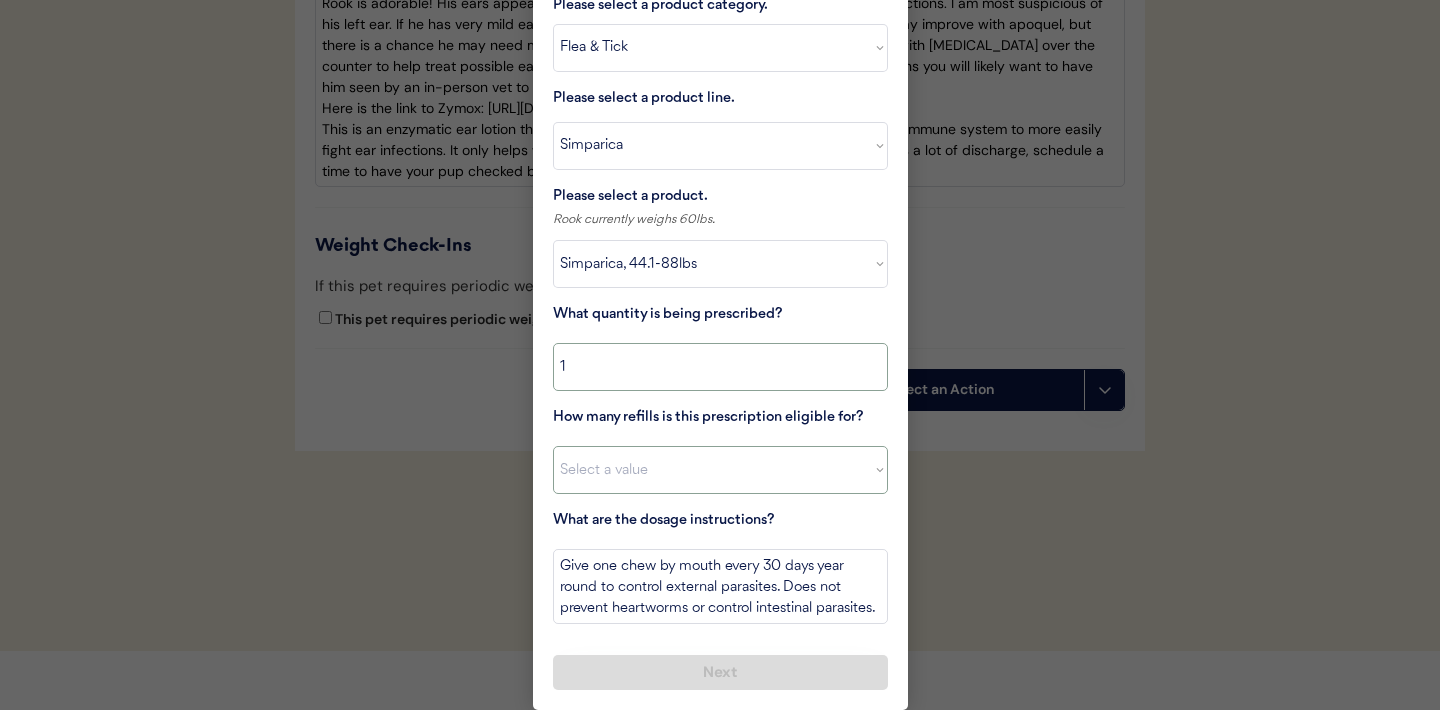 type on "1" 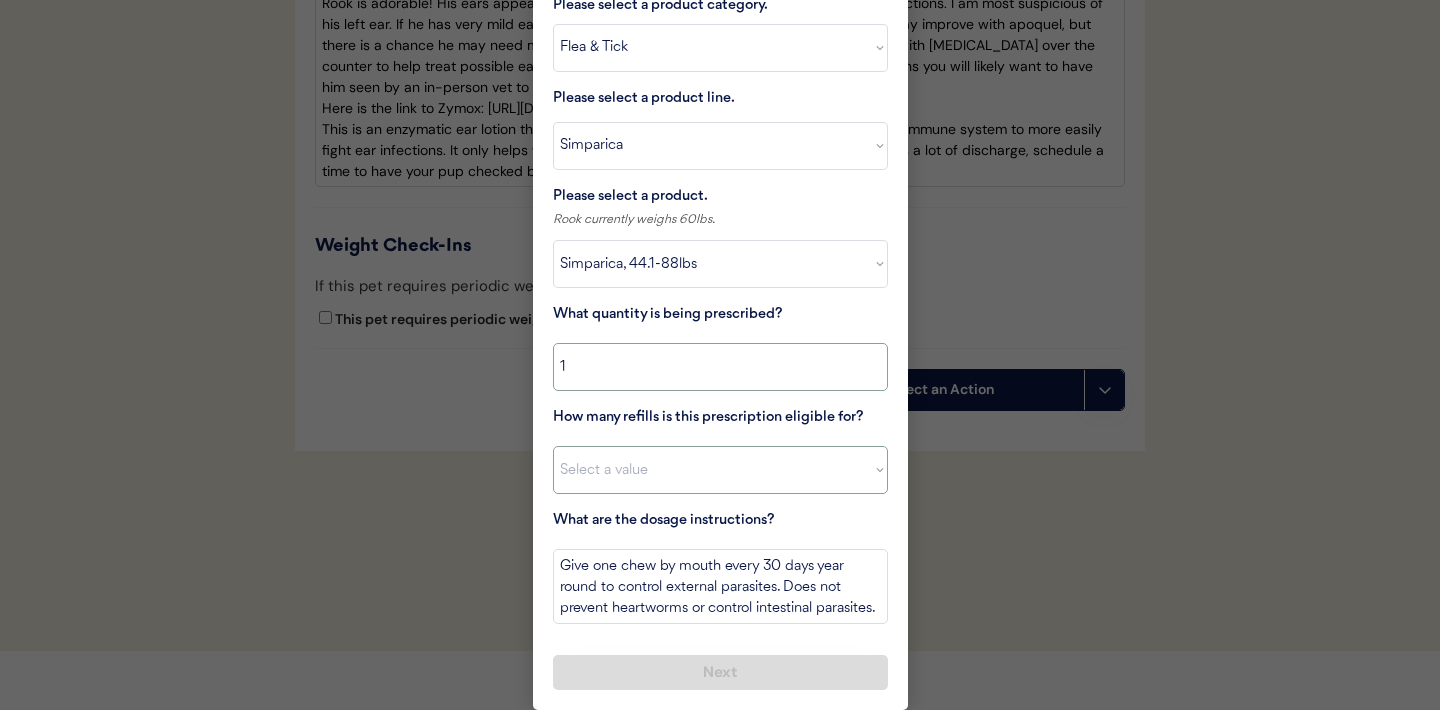 click on "Select a value 0 1 2 3 4 5 6 7 8 10 11" at bounding box center [720, 470] 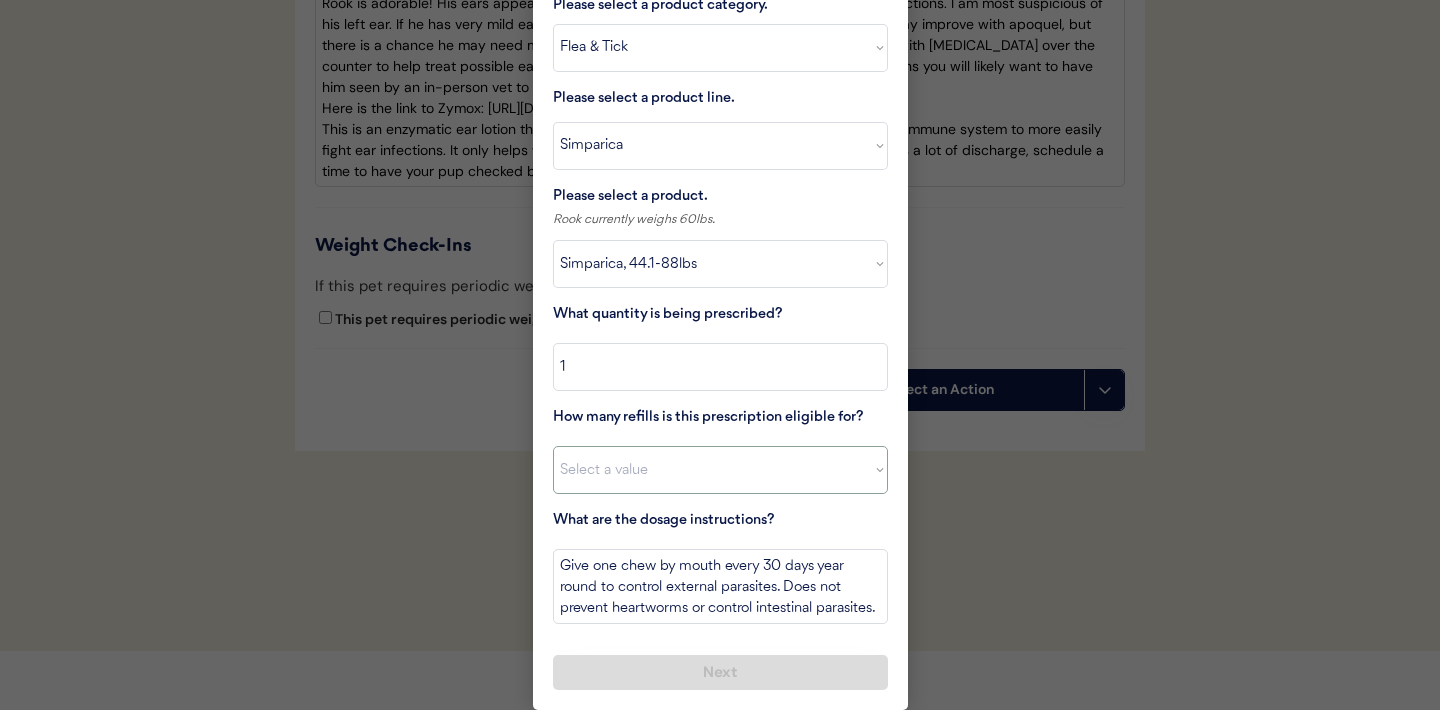 select on "11" 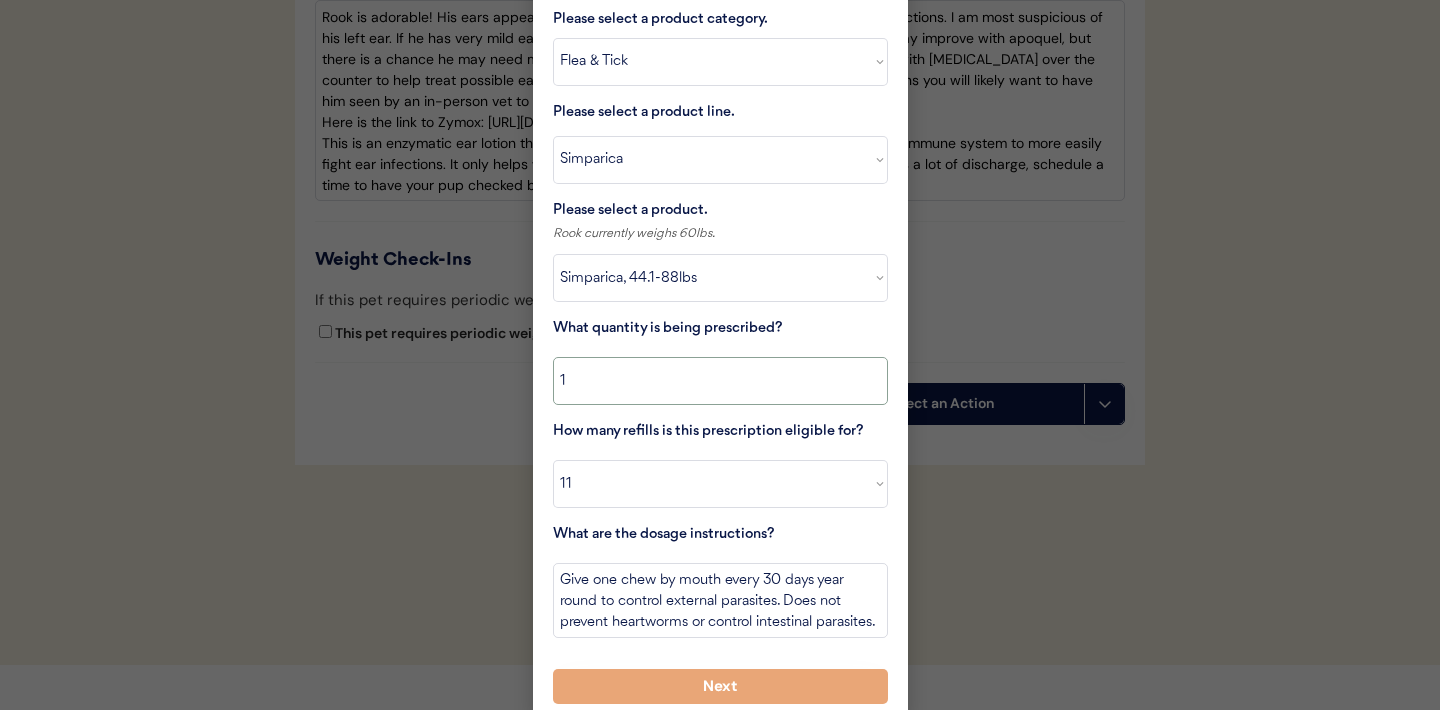 scroll, scrollTop: 4637, scrollLeft: 0, axis: vertical 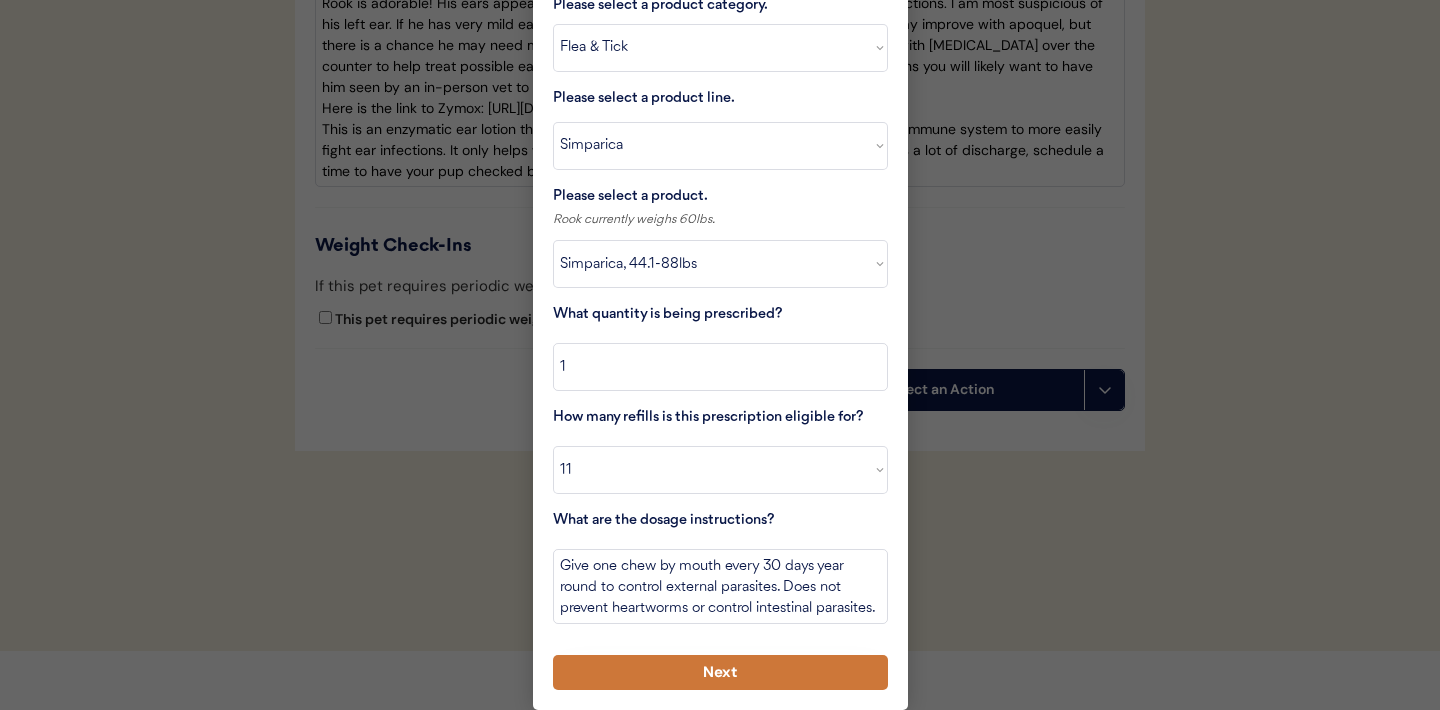 click on "Next" at bounding box center (720, 672) 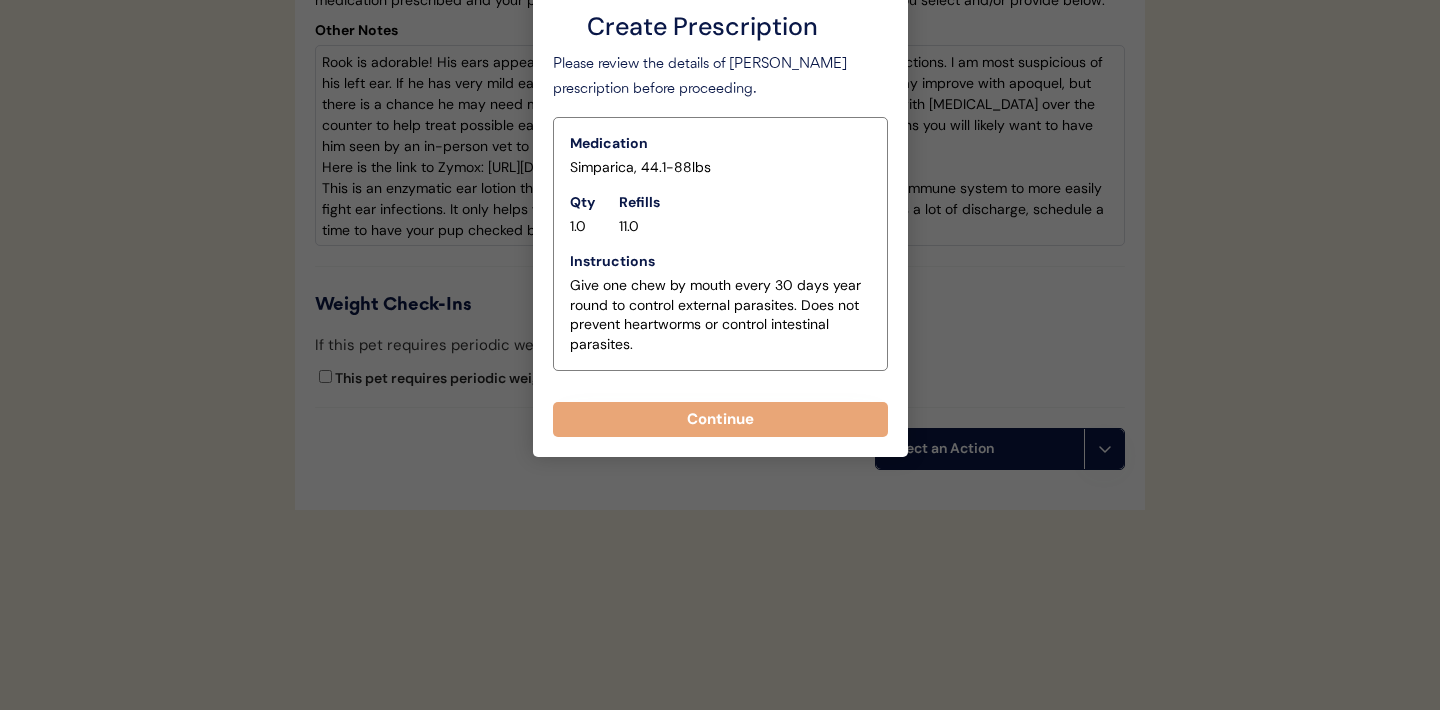 scroll, scrollTop: 4584, scrollLeft: 0, axis: vertical 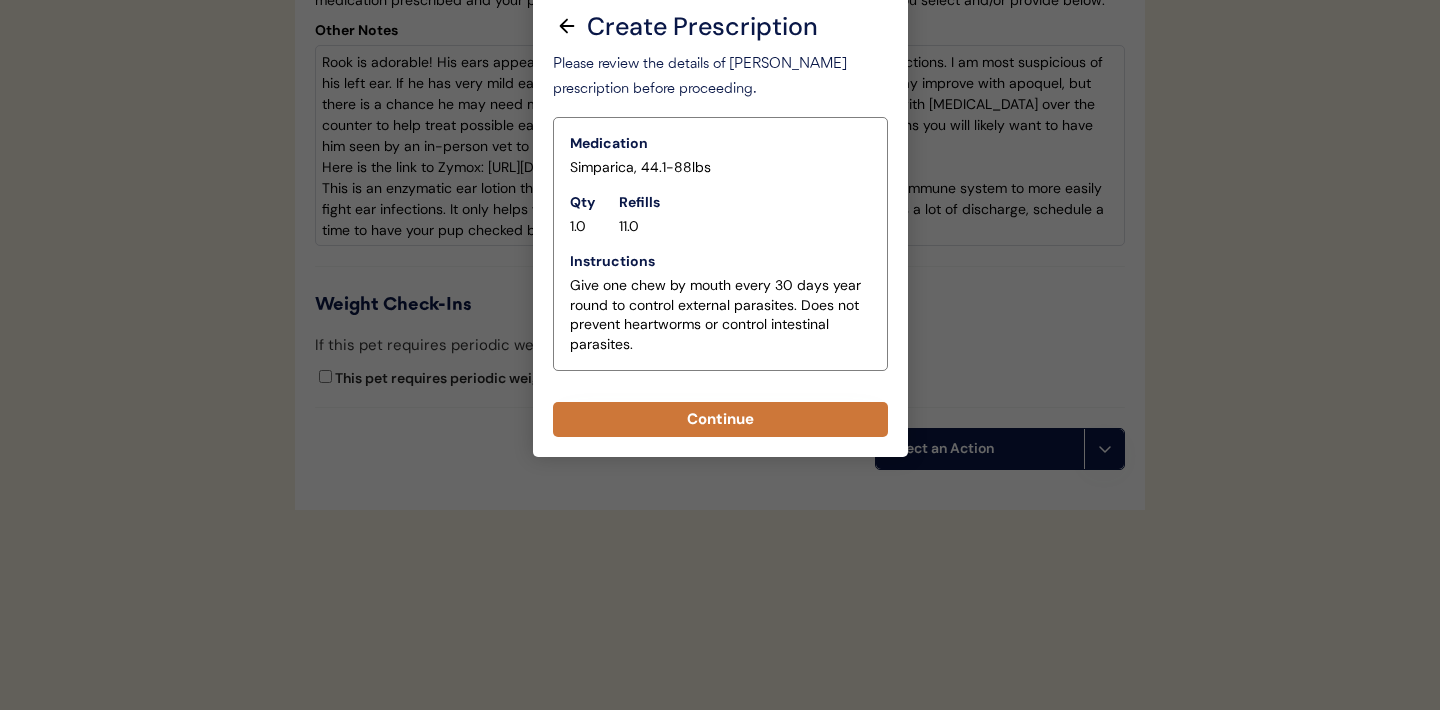 click on "Continue" at bounding box center [720, 419] 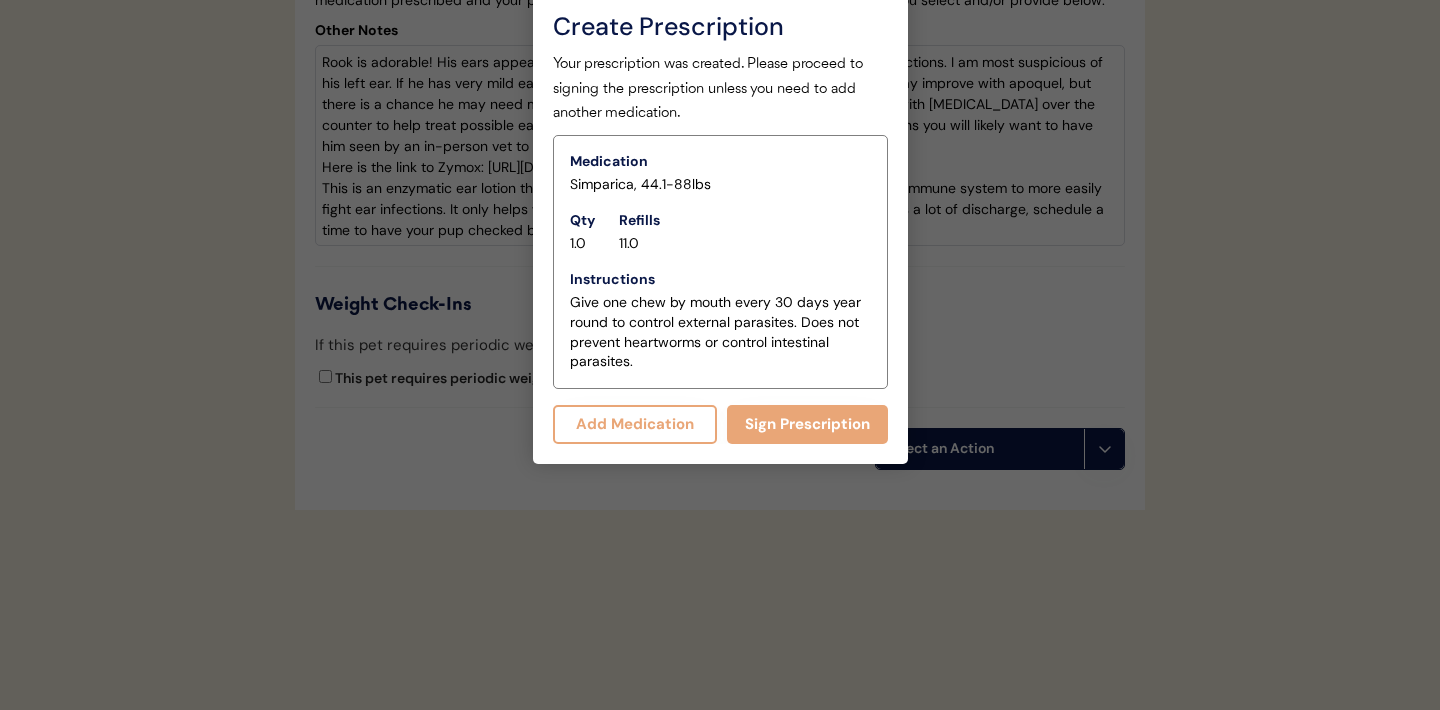 scroll, scrollTop: 4627, scrollLeft: 0, axis: vertical 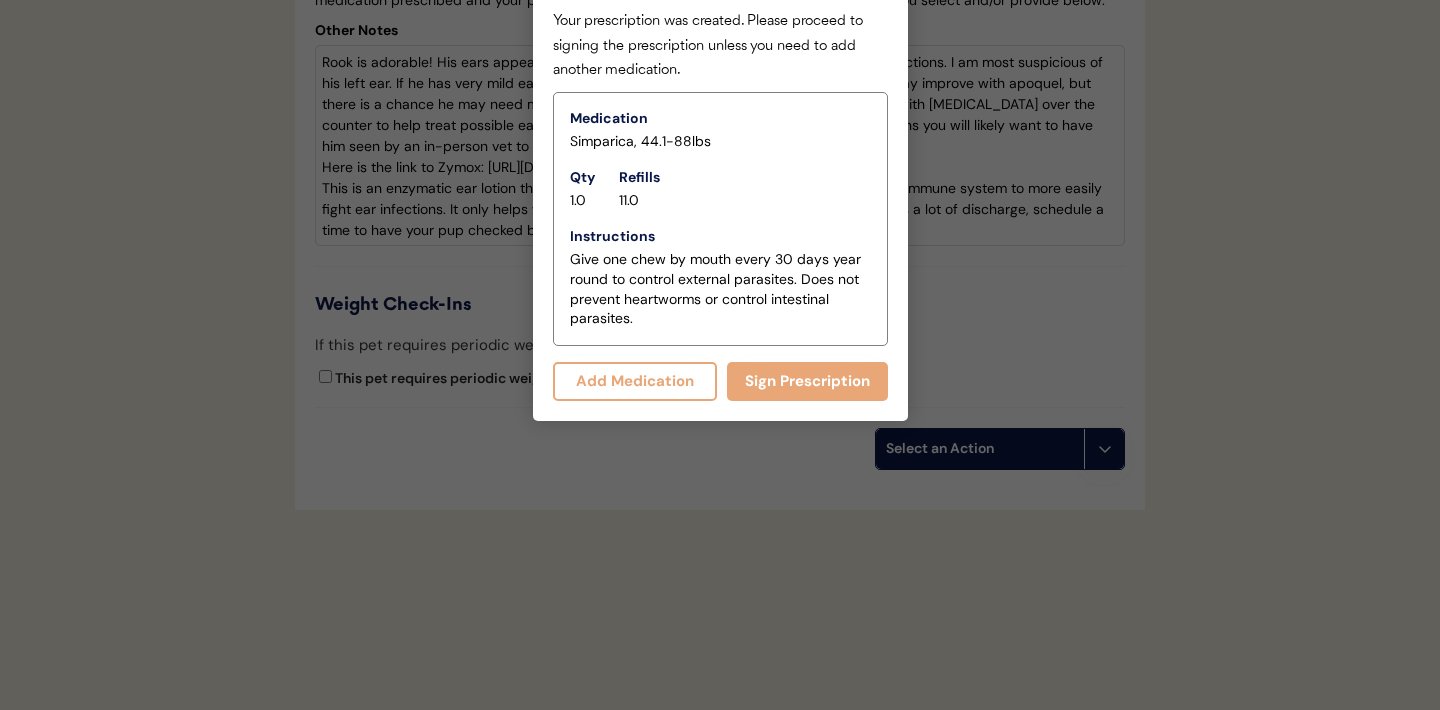 click at bounding box center [720, 355] 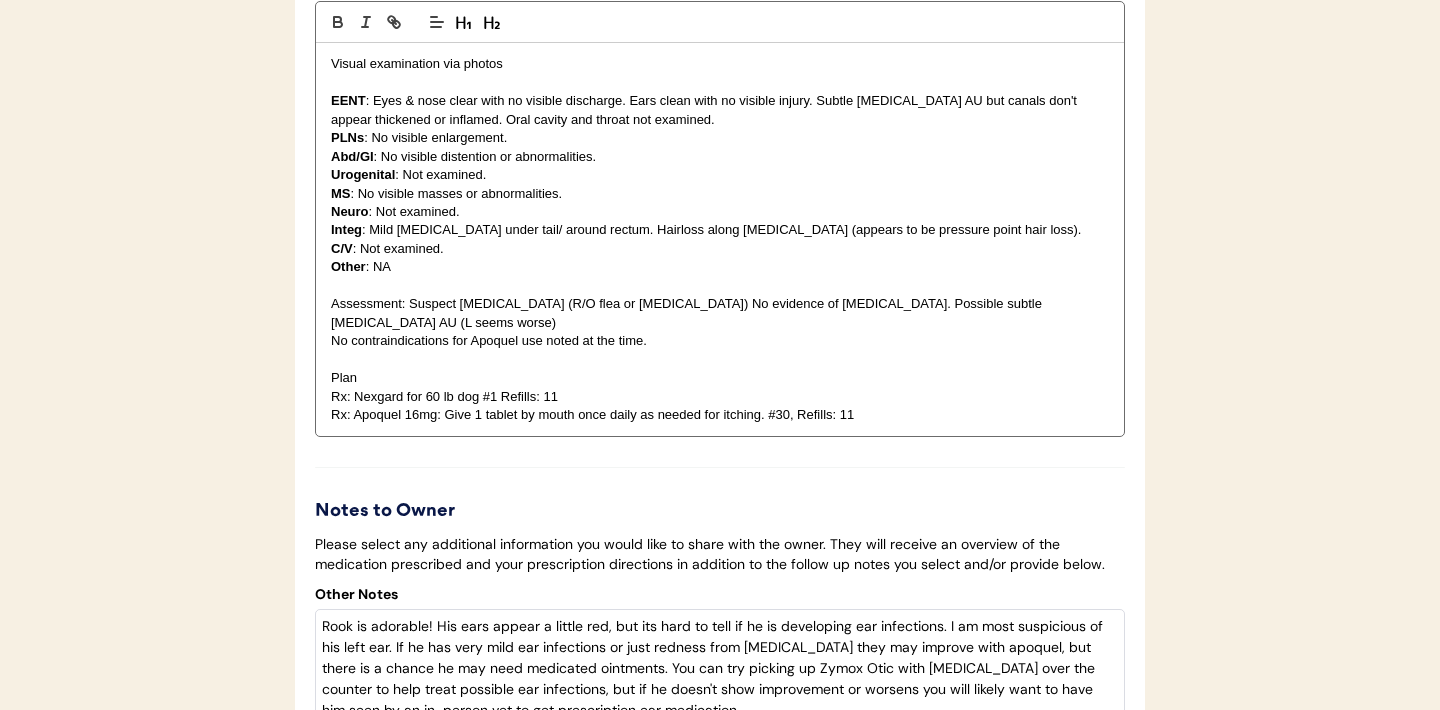 scroll, scrollTop: 3997, scrollLeft: 0, axis: vertical 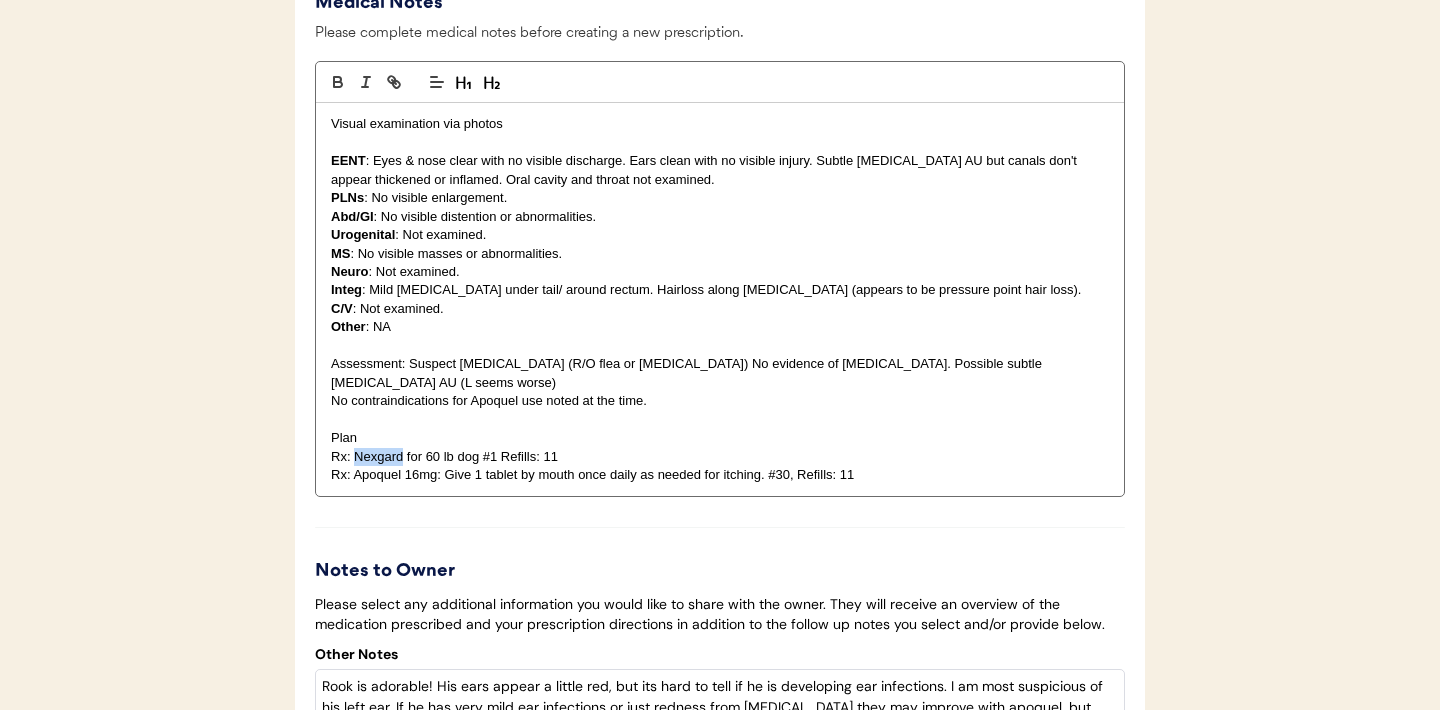 drag, startPoint x: 403, startPoint y: 467, endPoint x: 353, endPoint y: 469, distance: 50.039986 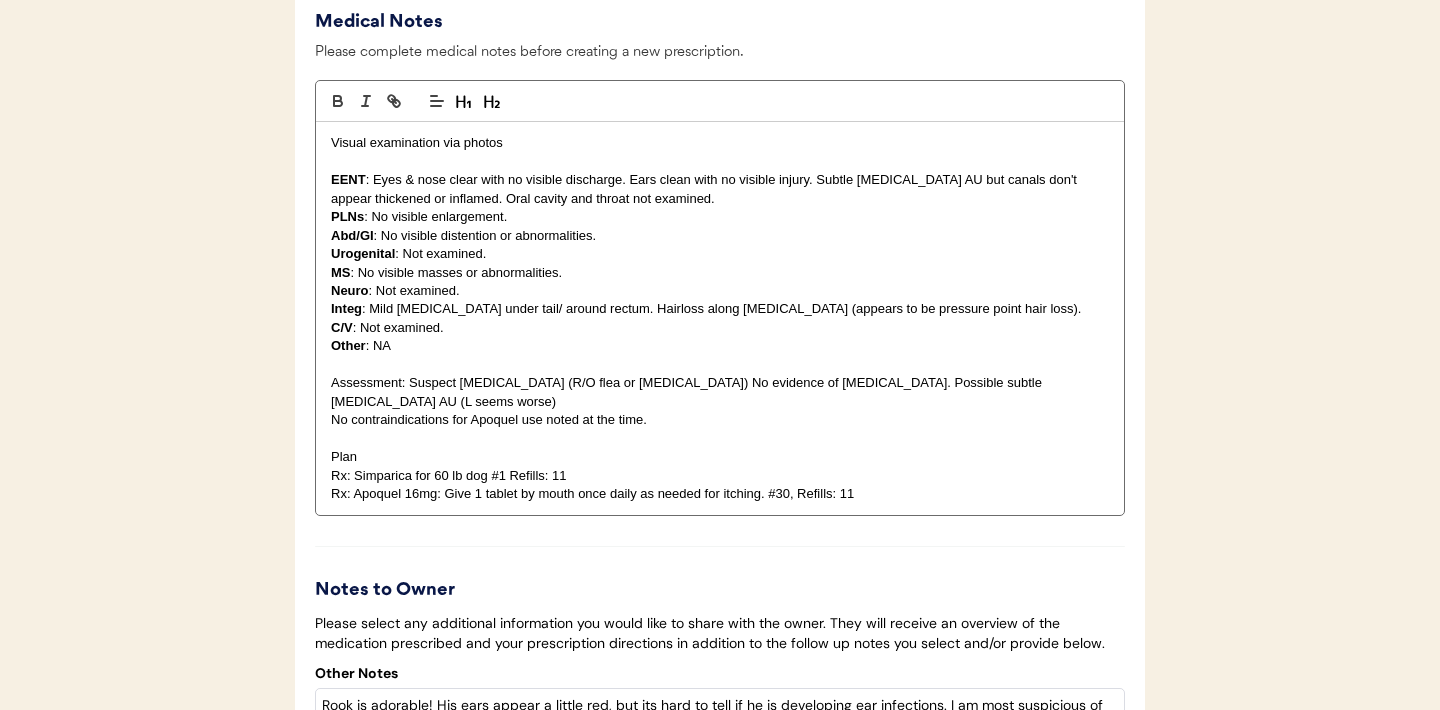 scroll, scrollTop: 3985, scrollLeft: 0, axis: vertical 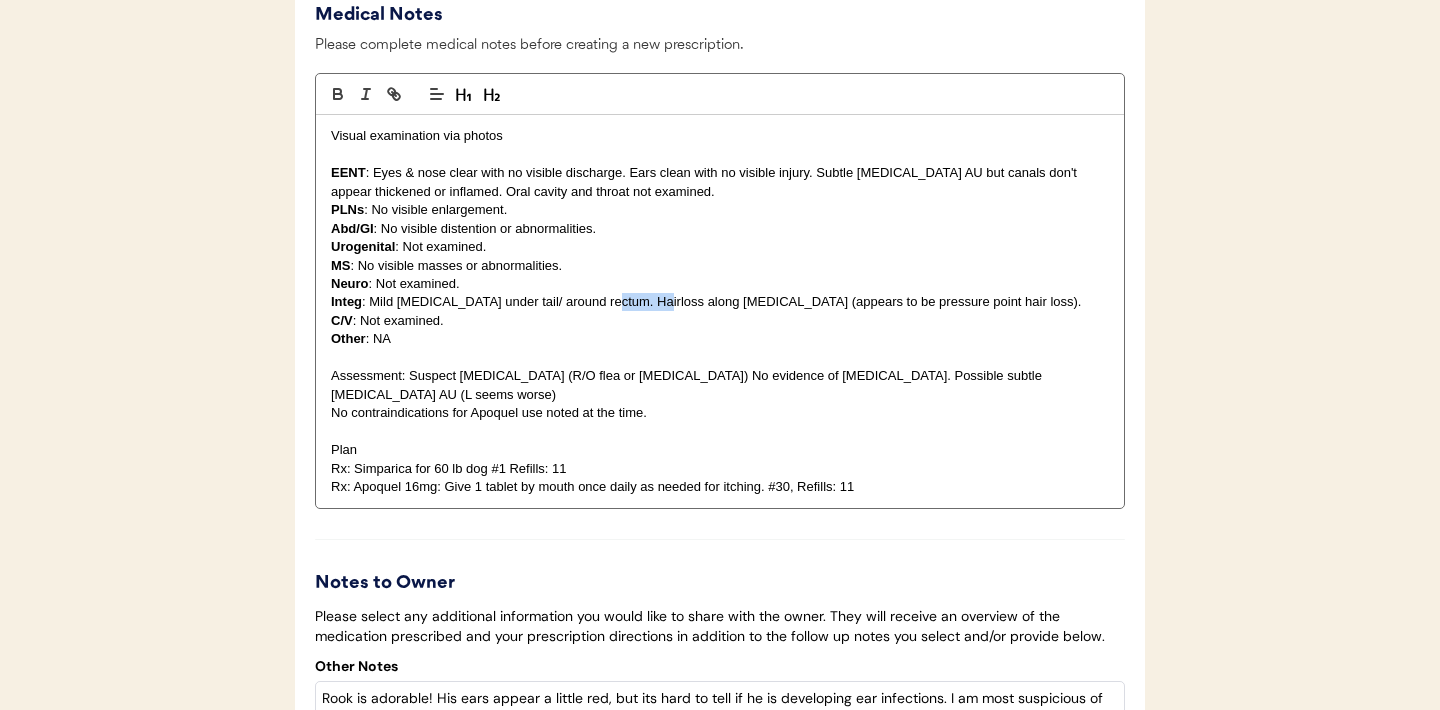 drag, startPoint x: 653, startPoint y: 332, endPoint x: 605, endPoint y: 325, distance: 48.507732 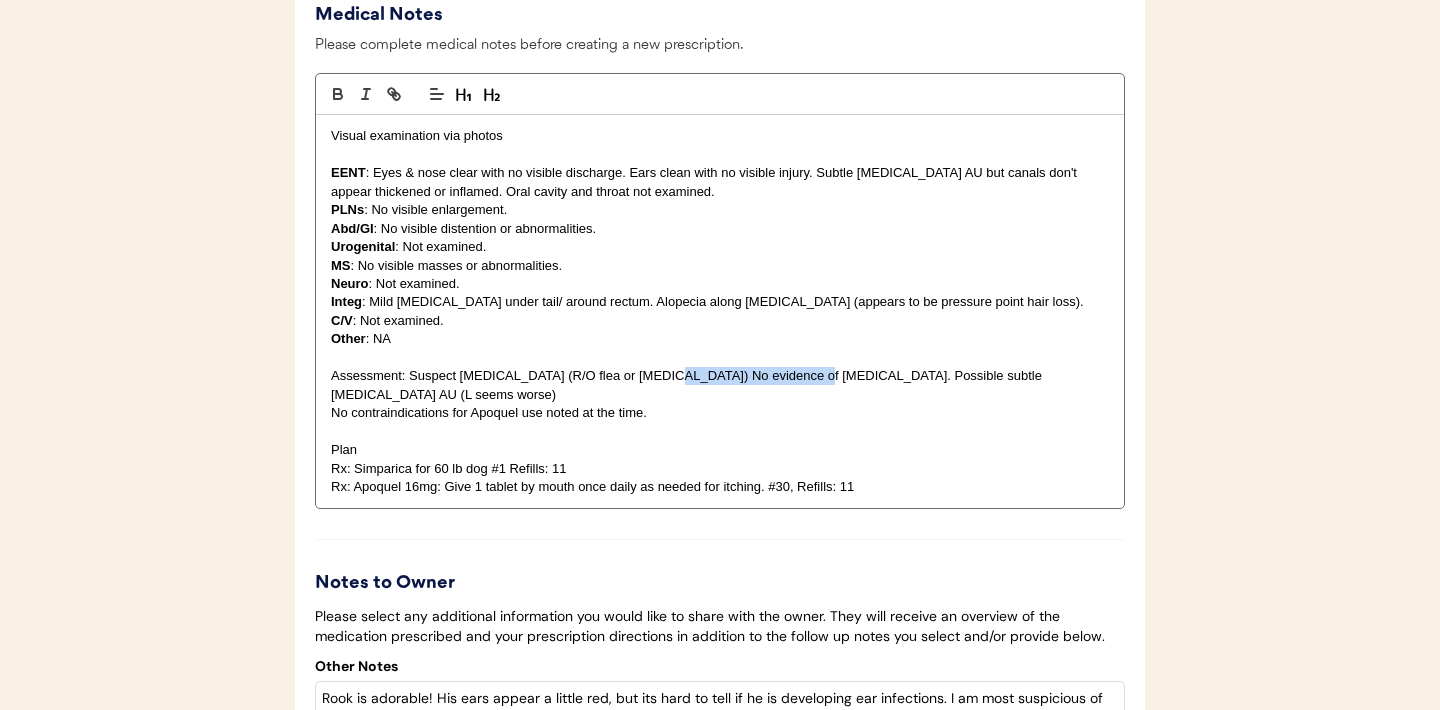 drag, startPoint x: 794, startPoint y: 404, endPoint x: 646, endPoint y: 402, distance: 148.01352 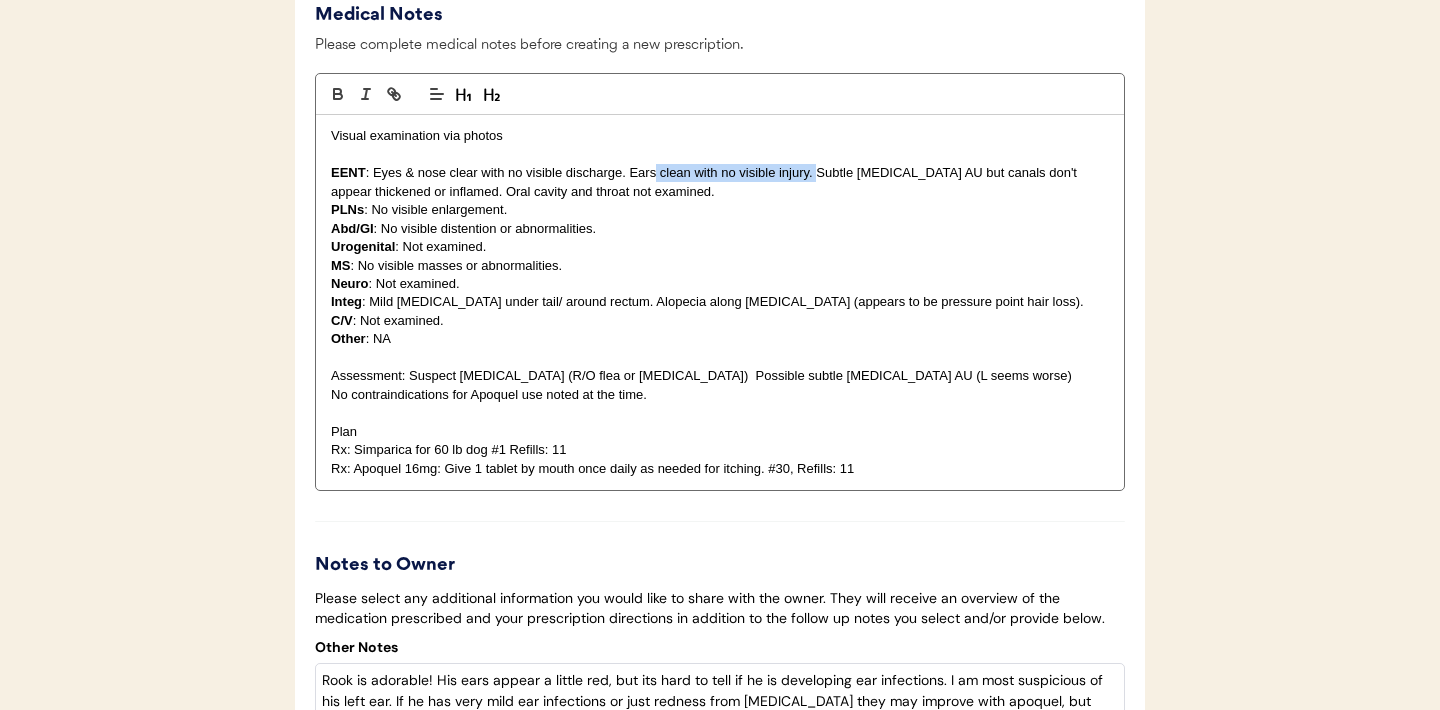 drag, startPoint x: 815, startPoint y: 199, endPoint x: 657, endPoint y: 198, distance: 158.00316 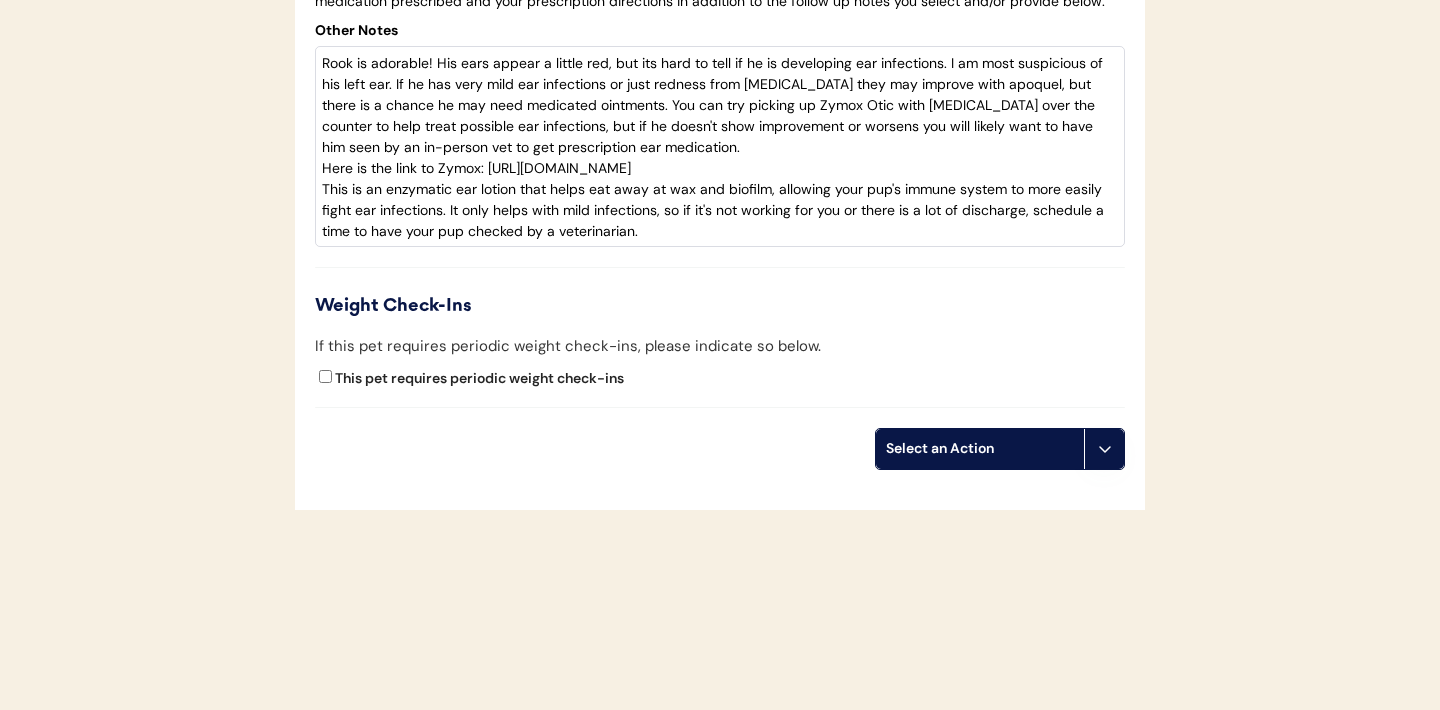 scroll, scrollTop: 4627, scrollLeft: 0, axis: vertical 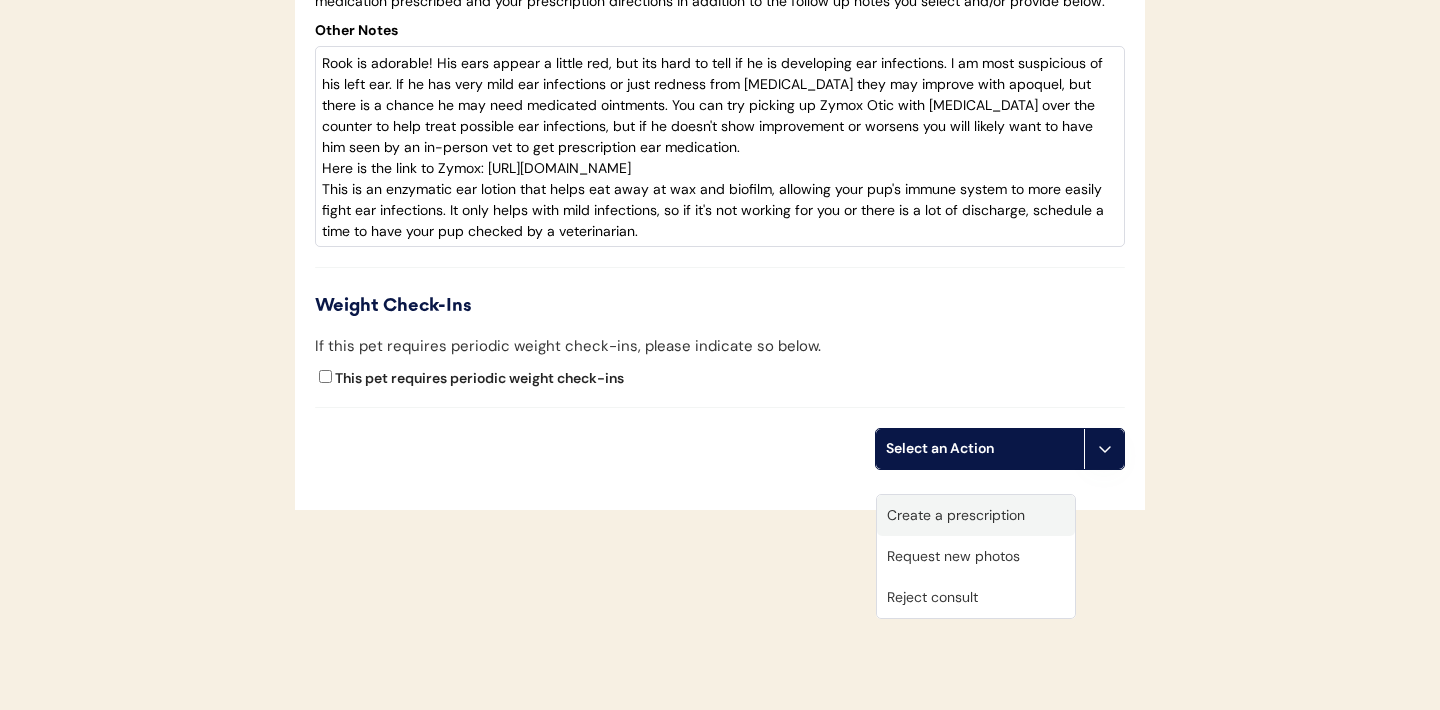 click on "Create a prescription" at bounding box center [976, 515] 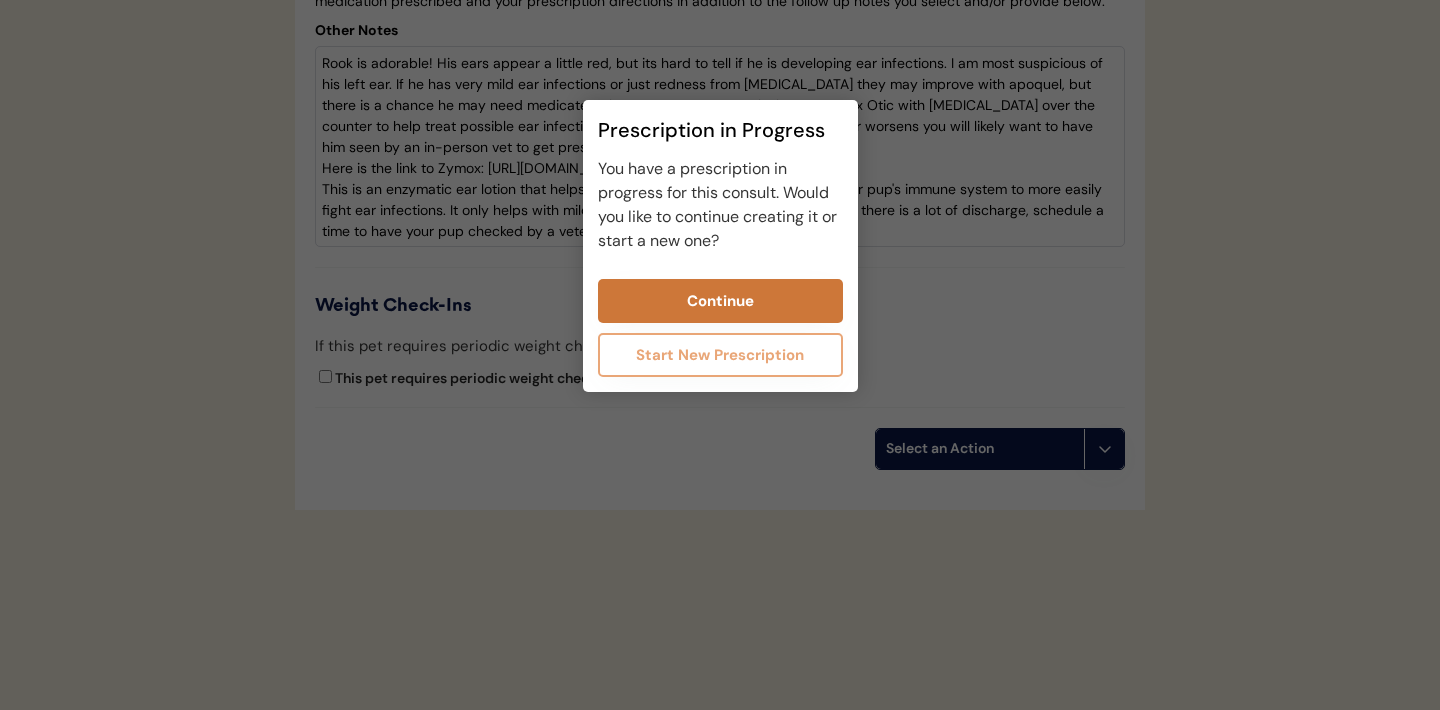 click on "Continue" at bounding box center (720, 301) 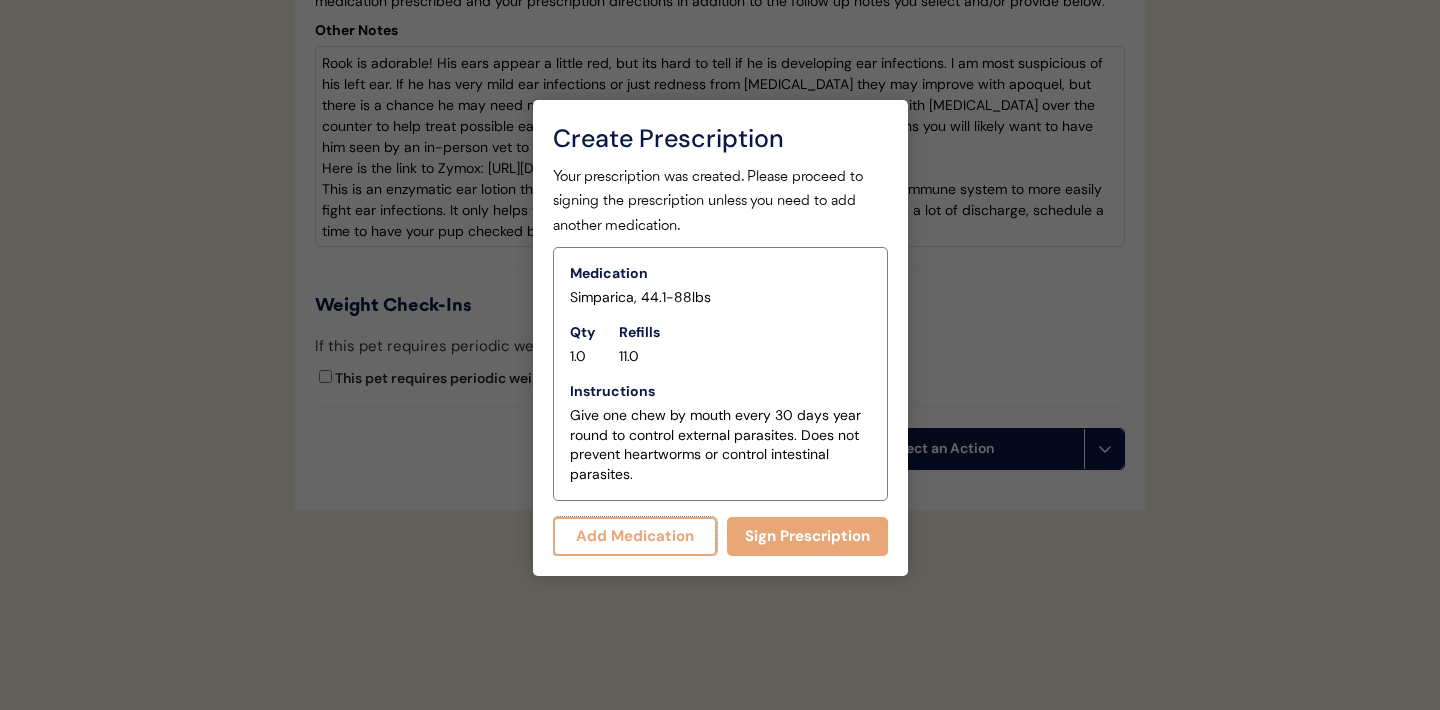 click on "Add Medication" at bounding box center (635, 536) 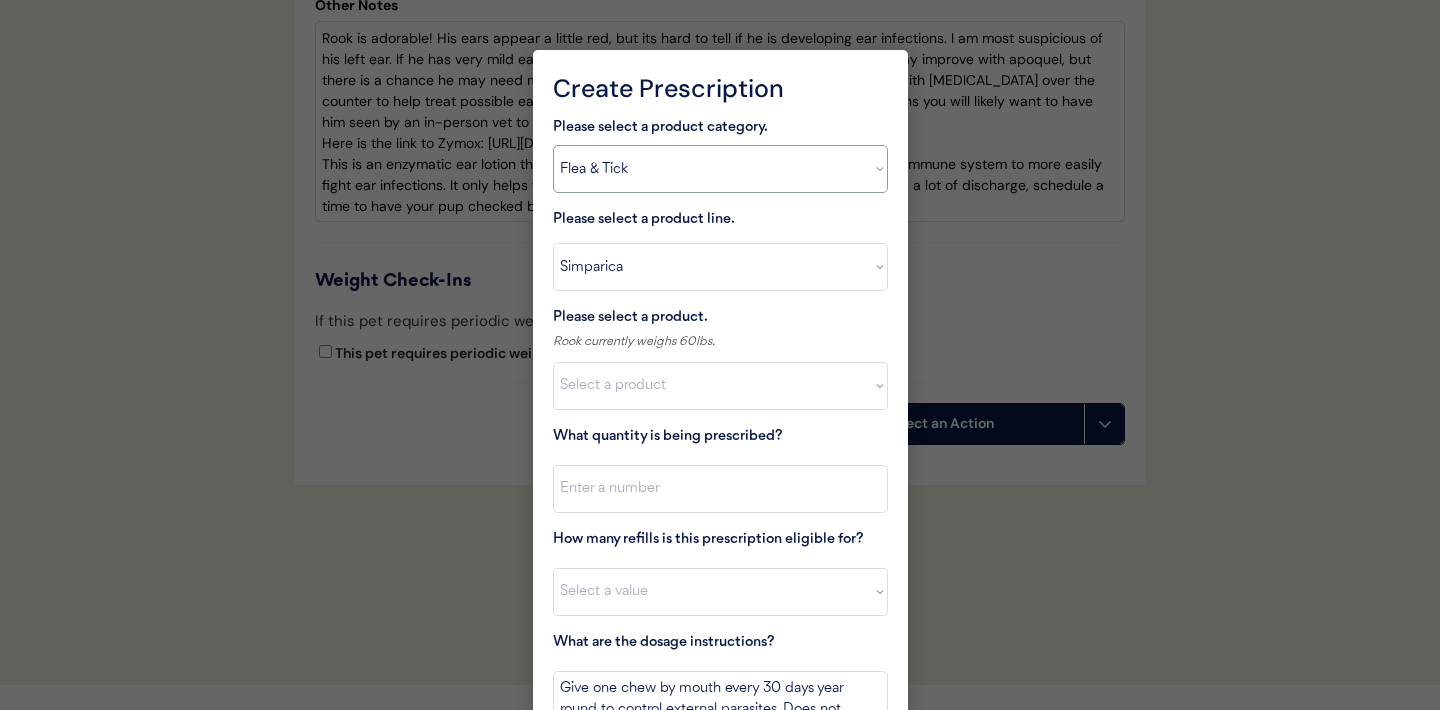 click on "Select a product category Allergies Antibiotics Anxiety Combo Parasite Prevention Flea & Tick Heartworm" at bounding box center [720, 169] 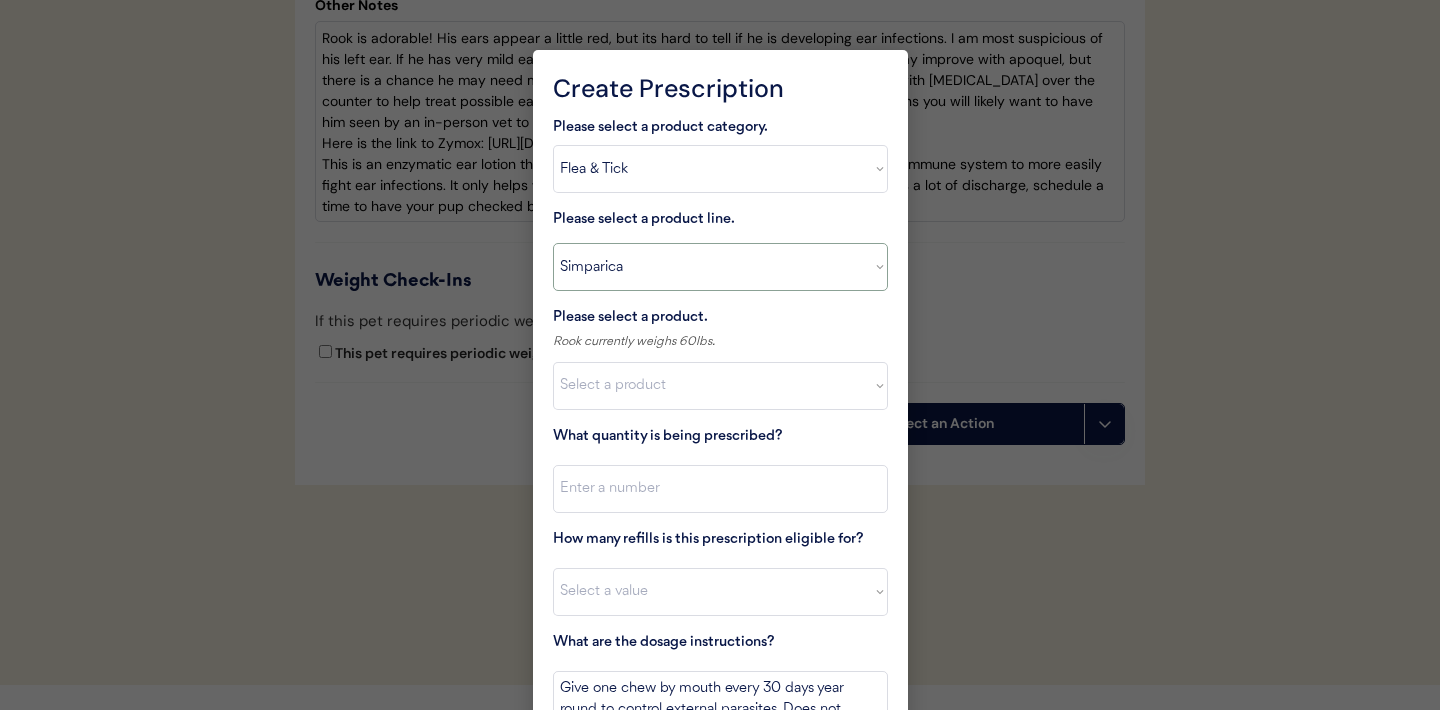 click on "Select a product line Advantix II Bravecto 1 Month Bravecto 1 Month (3 Month) Bravecto 3 Month Credelio for Dogs Credelio for Dogs (3 Month) NexGard Simparica Simparica (3 Month)" at bounding box center (720, 267) 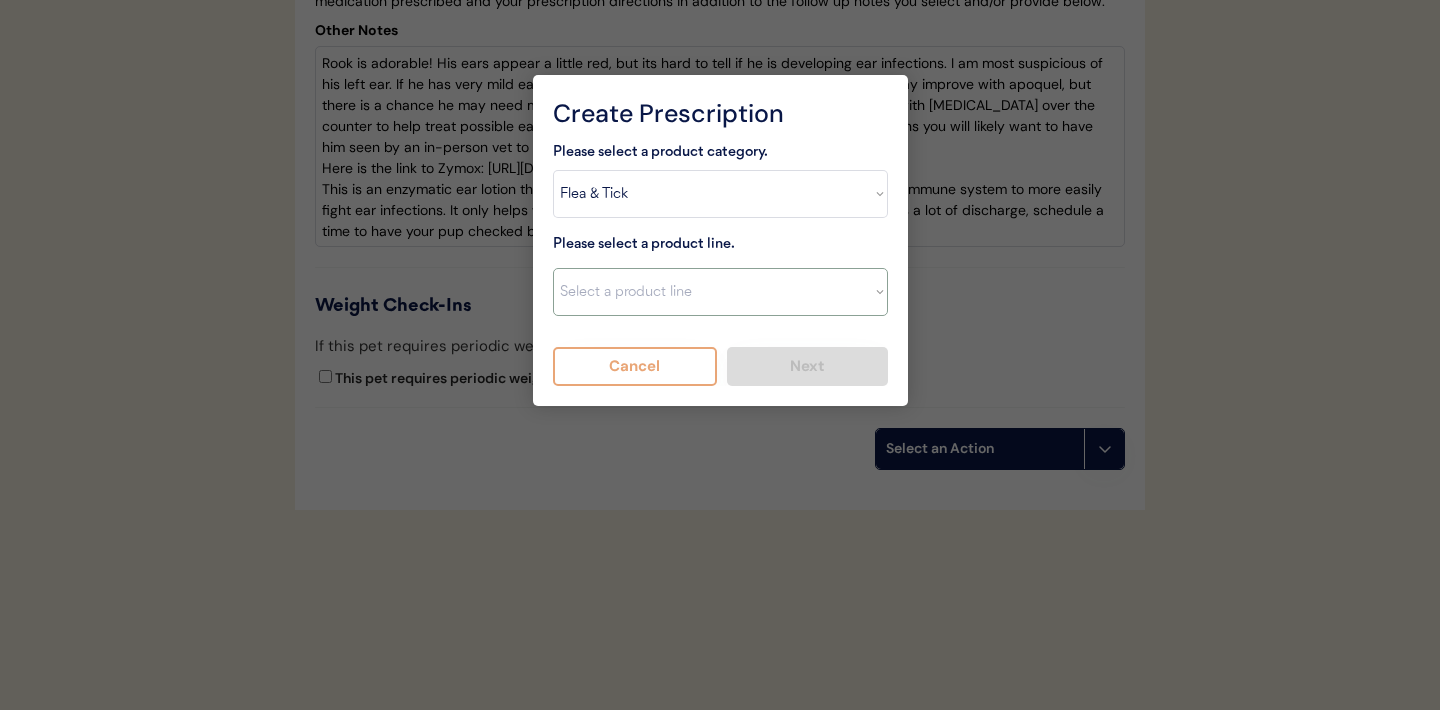 click on "Select a product line Advantix II Bravecto 1 Month Bravecto 1 Month (3 Month) Bravecto 3 Month Credelio for Dogs Credelio for Dogs (3 Month) NexGard Simparica Simparica (3 Month)" at bounding box center [720, 292] 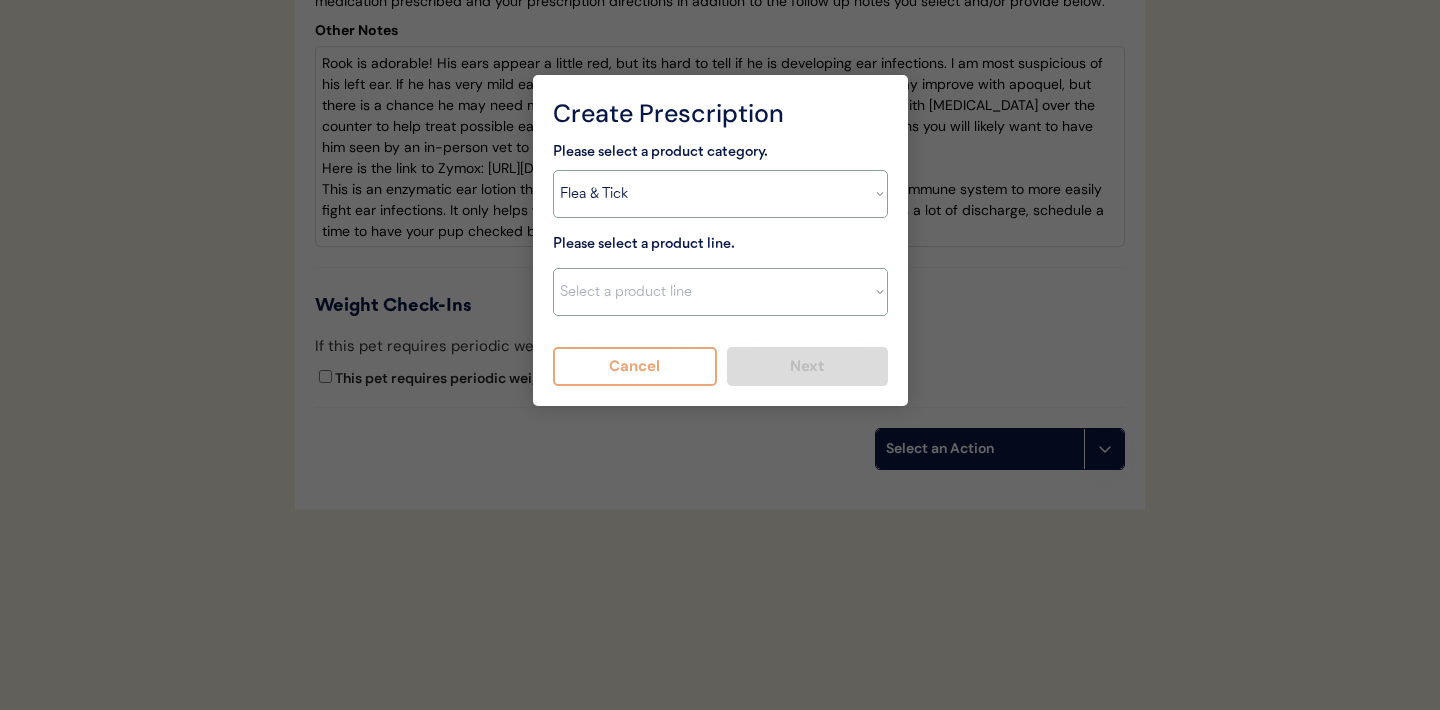 click on "Select a product line Apoquel Chewable Tablet Apoquel Tablet Cyclosporine DermaBenSs Shampoo Hydroxyzine Mal-A-Ket Shampoo Mal-A-Ket Wipes Malaseb Shampoo MiconaHex+Triz Mousse MiconaHex+Triz Wipes Prednisone Temaril-P" at bounding box center (720, 292) 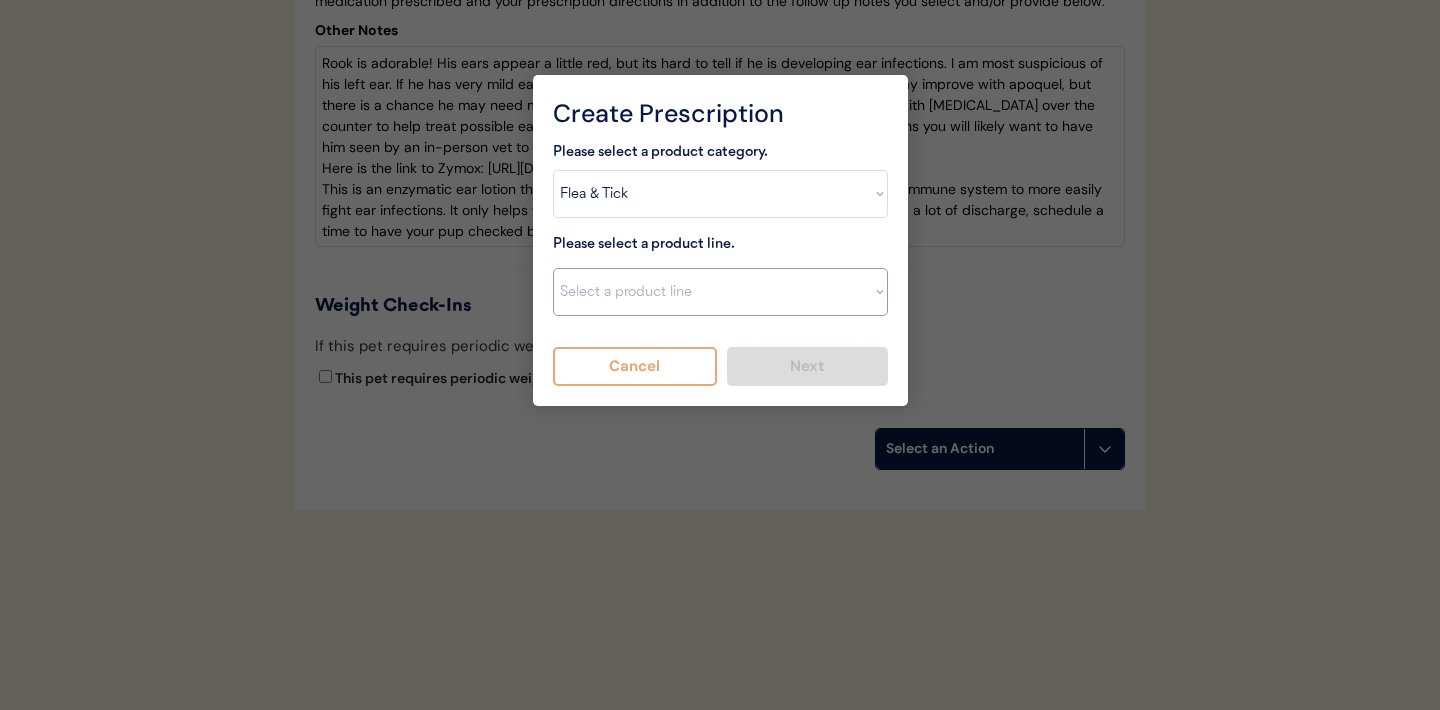 select on ""Apoquel Tablet"" 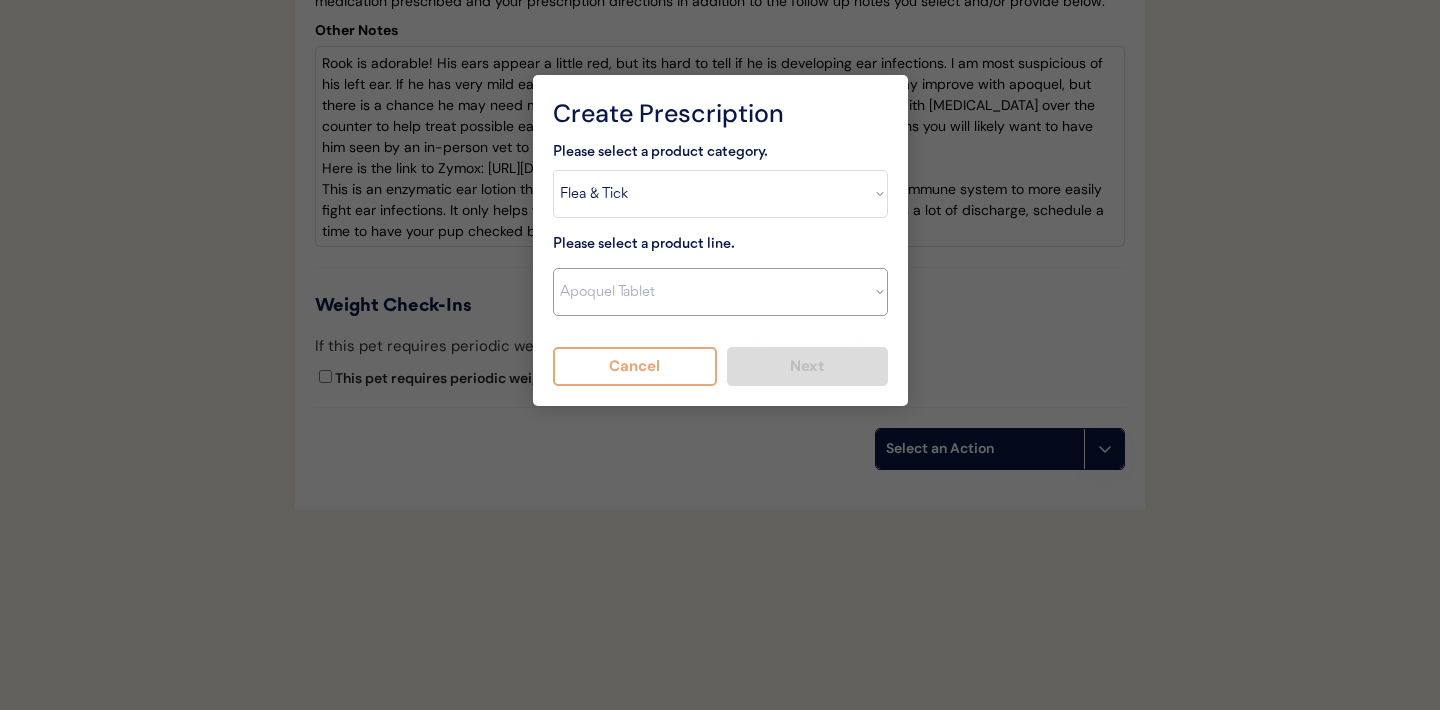 type on "Give XXX tablet(s) by mouth once daily as needed for itchiness due to allergies. Discontinue immediately if worsening hair loss, rash, or numerous small lumps appear." 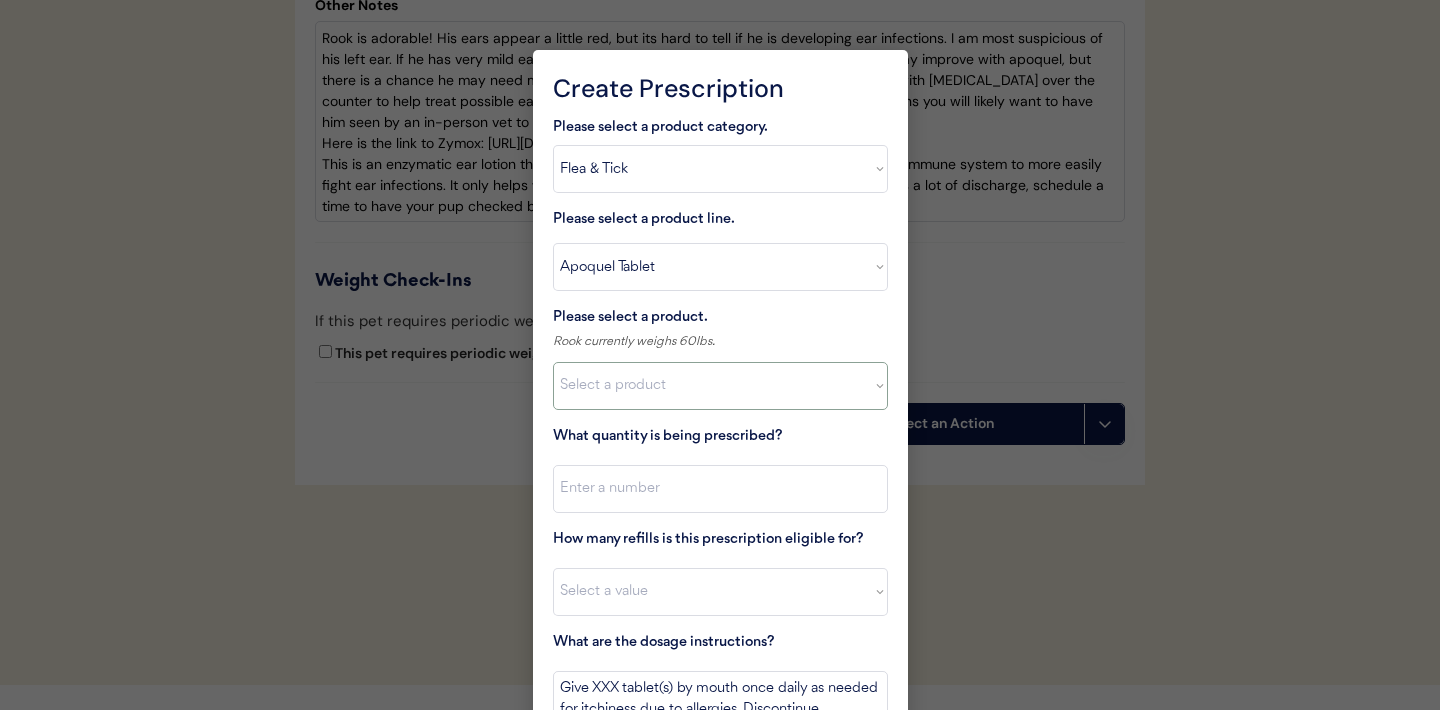 click on "Select a product Apoquel Tablet (16 mg) Apoquel Tablet (3.6 mg) Apoquel Tablet (5.4 mg)" at bounding box center (720, 386) 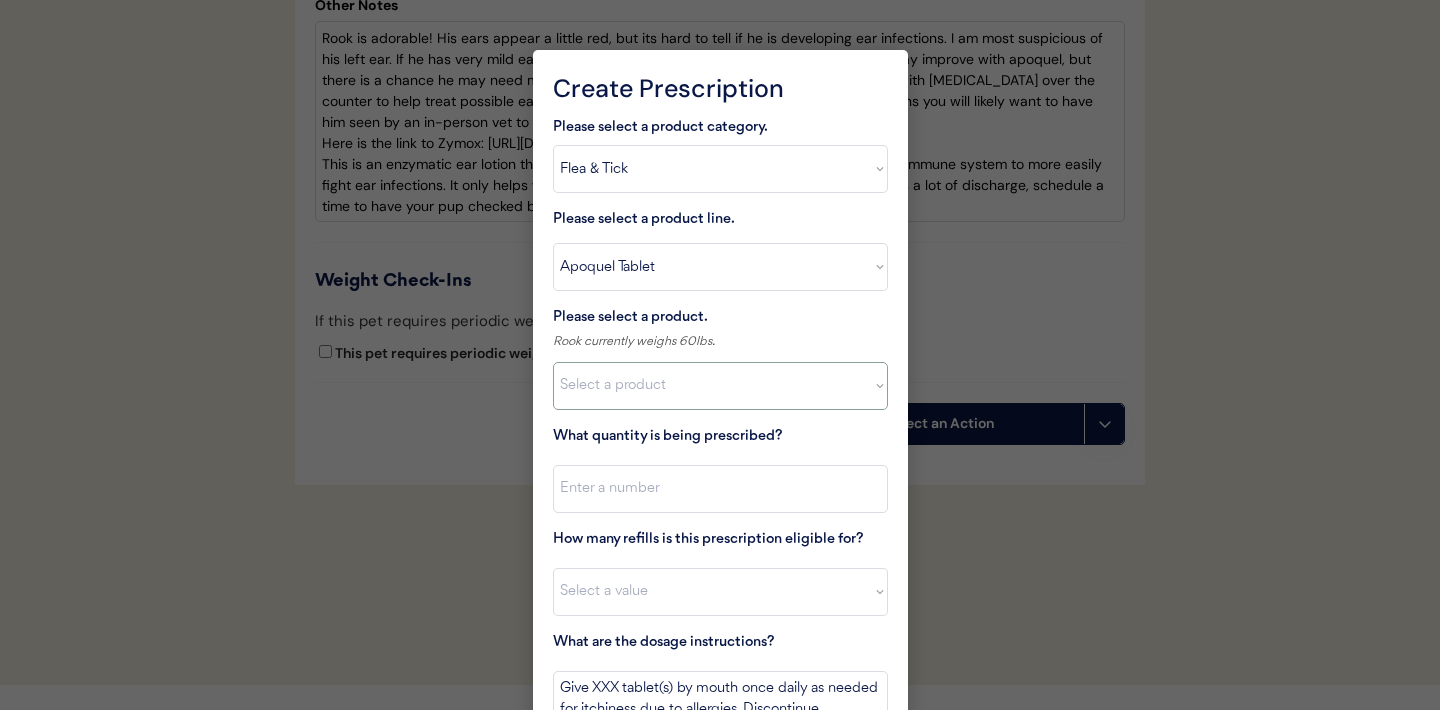 select on ""1348695171700984260__LOOKUP__1720647054590x322599372364987400"" 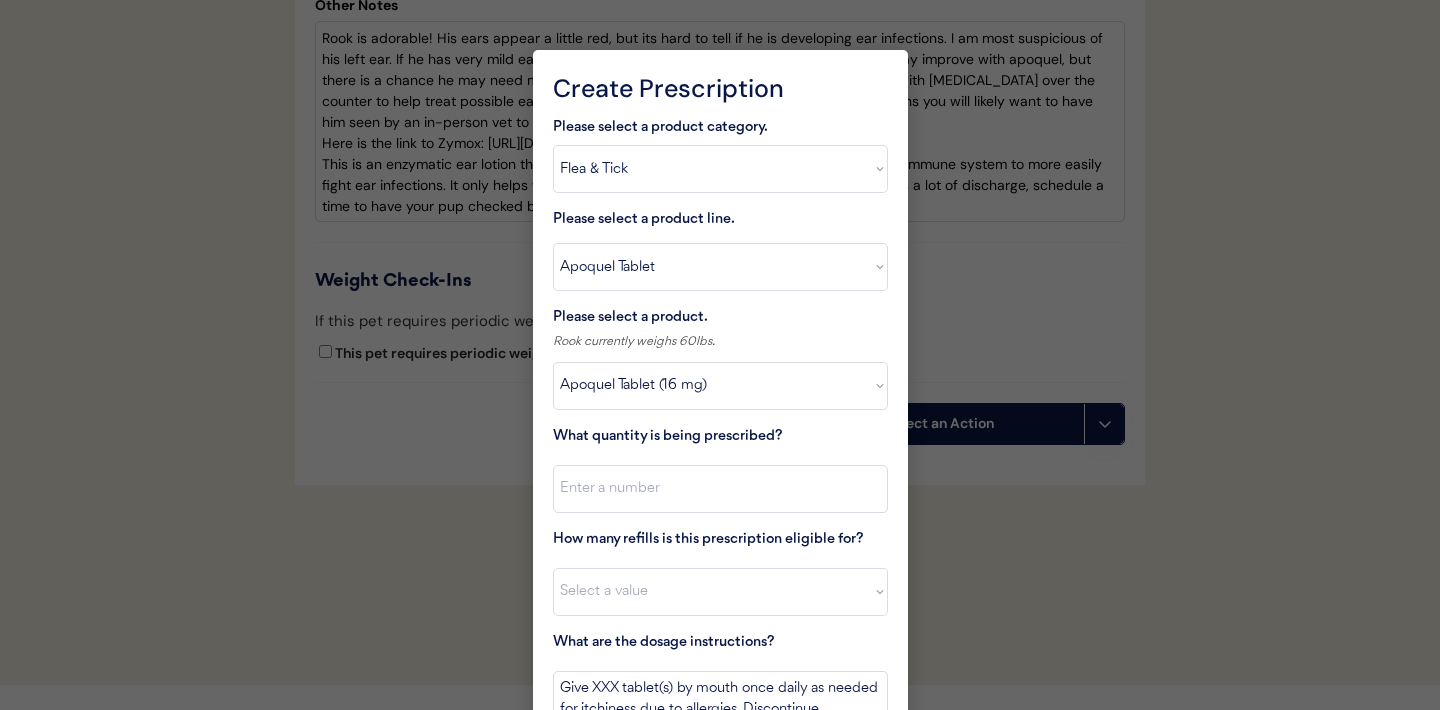 scroll, scrollTop: 4674, scrollLeft: 0, axis: vertical 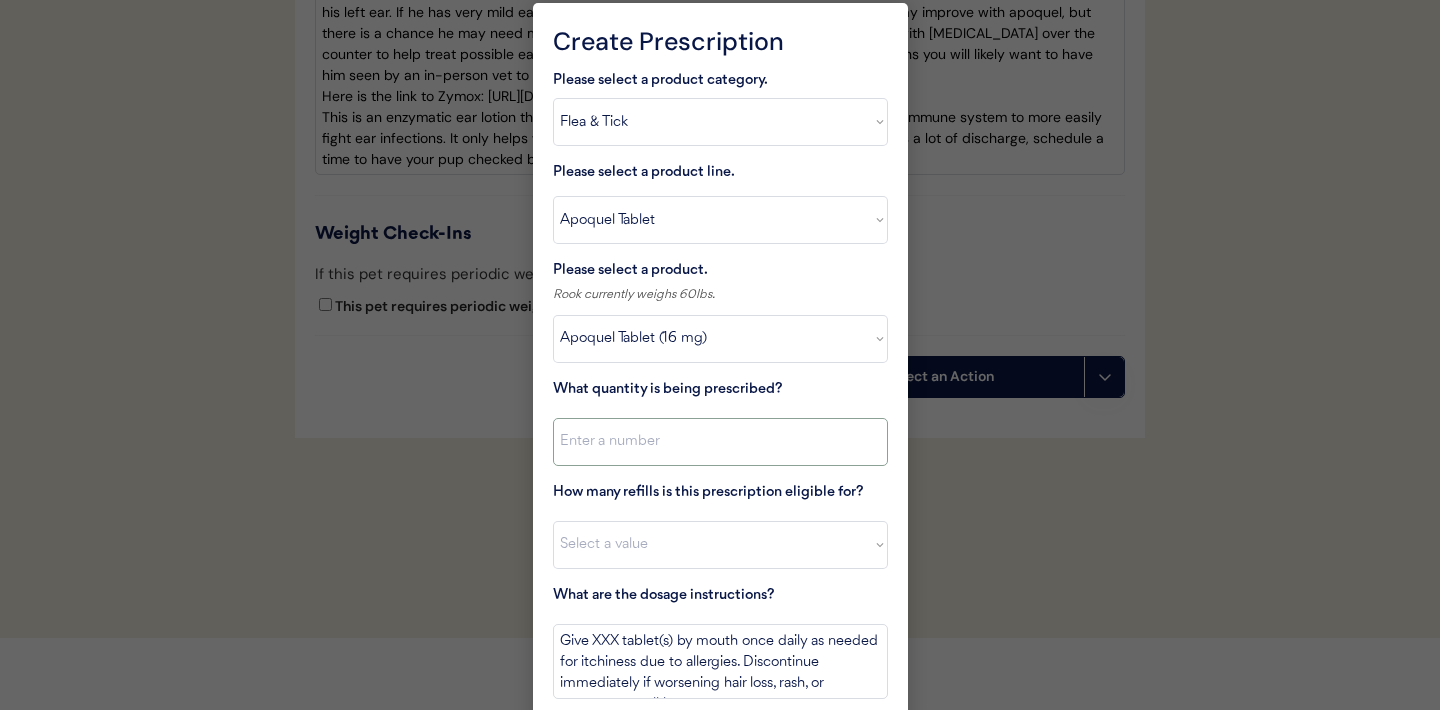 click at bounding box center (720, 442) 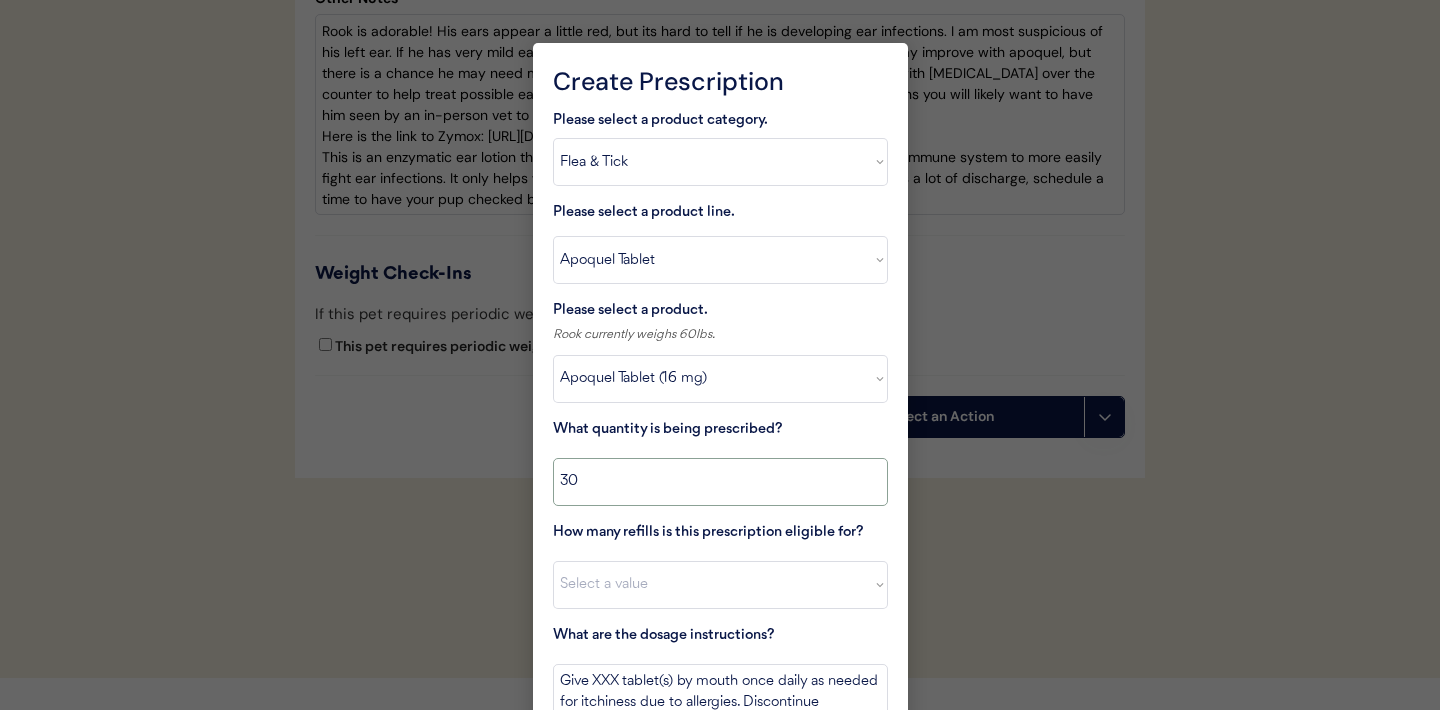 scroll, scrollTop: 4752, scrollLeft: 0, axis: vertical 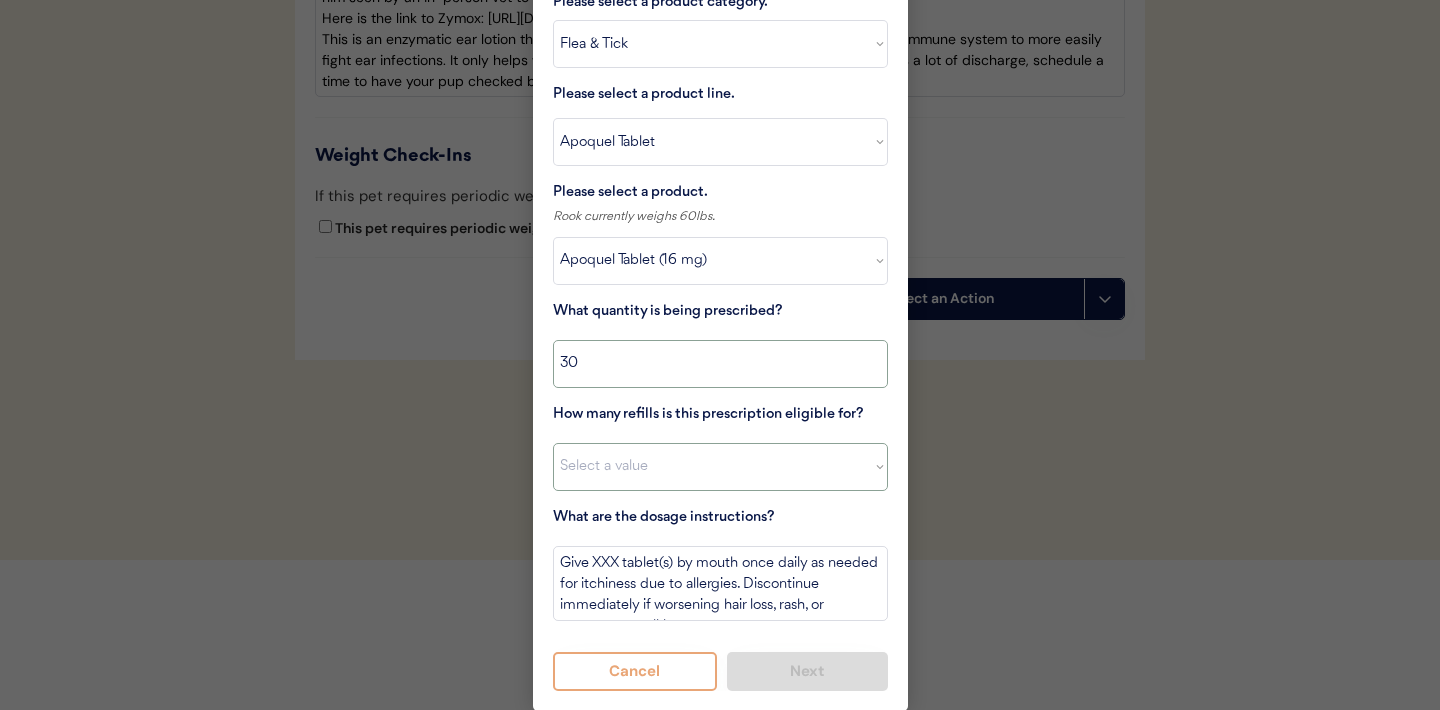 type on "30" 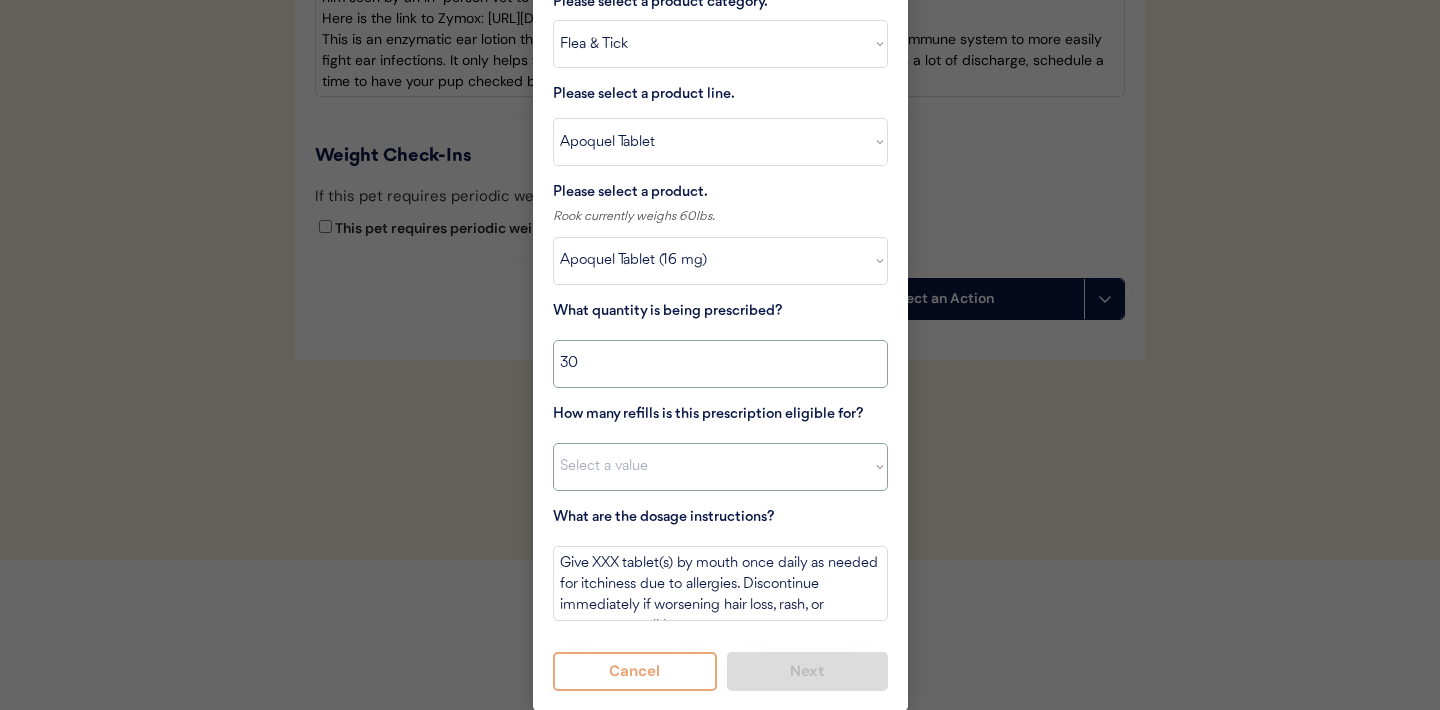 click on "Select a value 0 1 2 3 4 5 6 7 8 10 11" at bounding box center (720, 467) 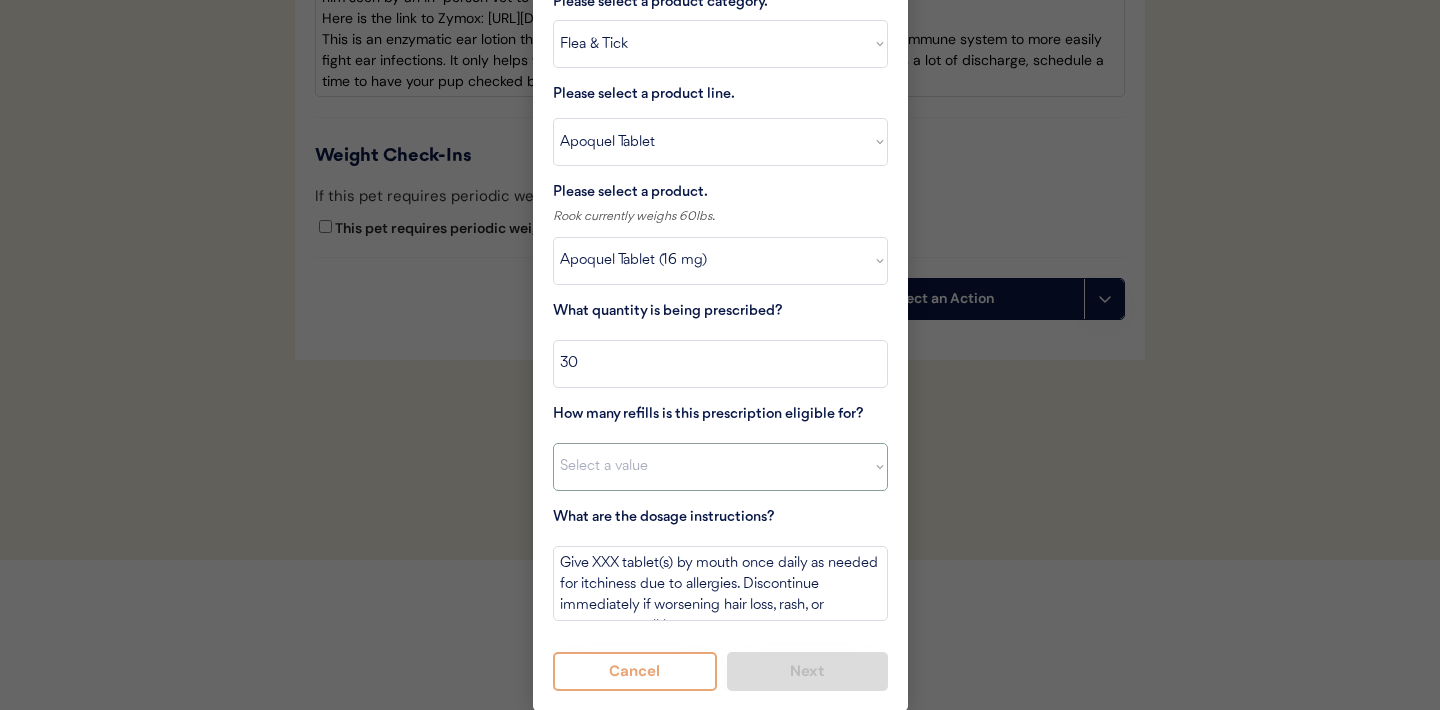 select on "11" 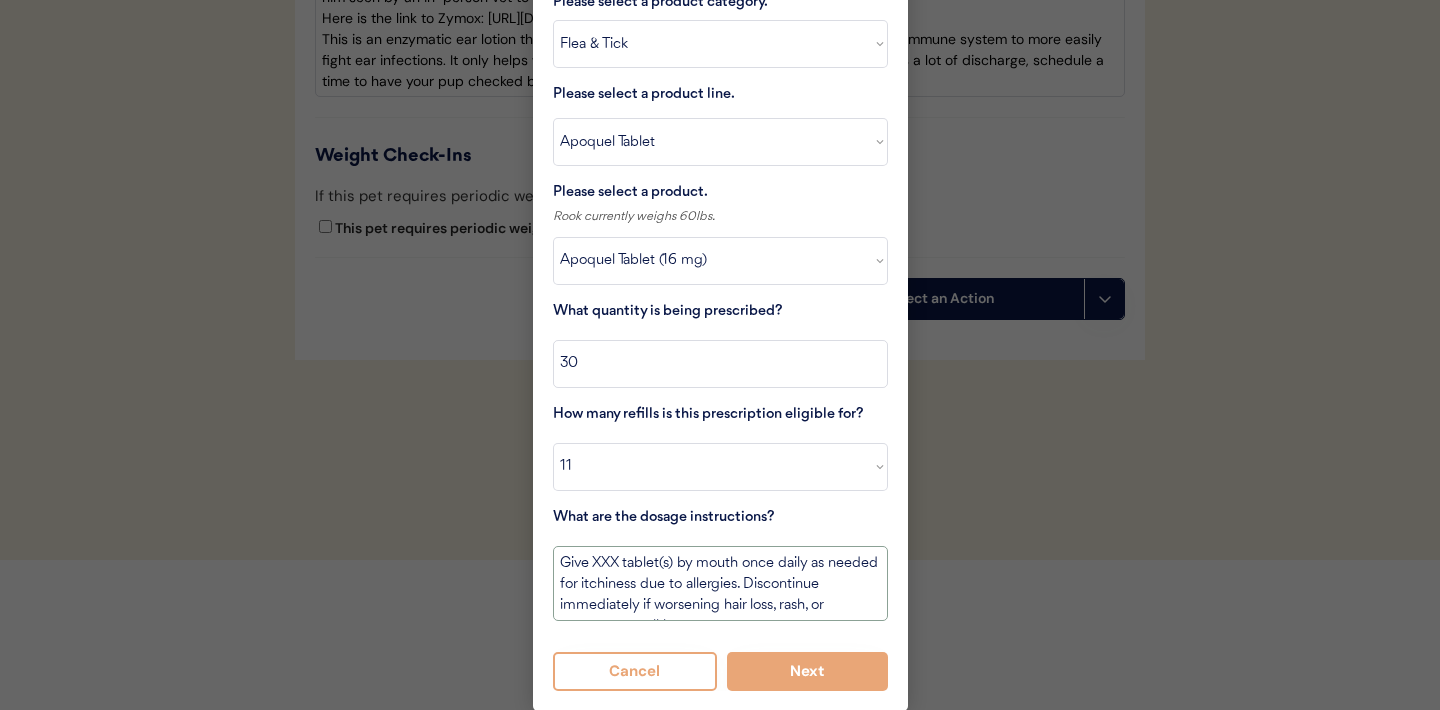 drag, startPoint x: 621, startPoint y: 561, endPoint x: 595, endPoint y: 563, distance: 26.076809 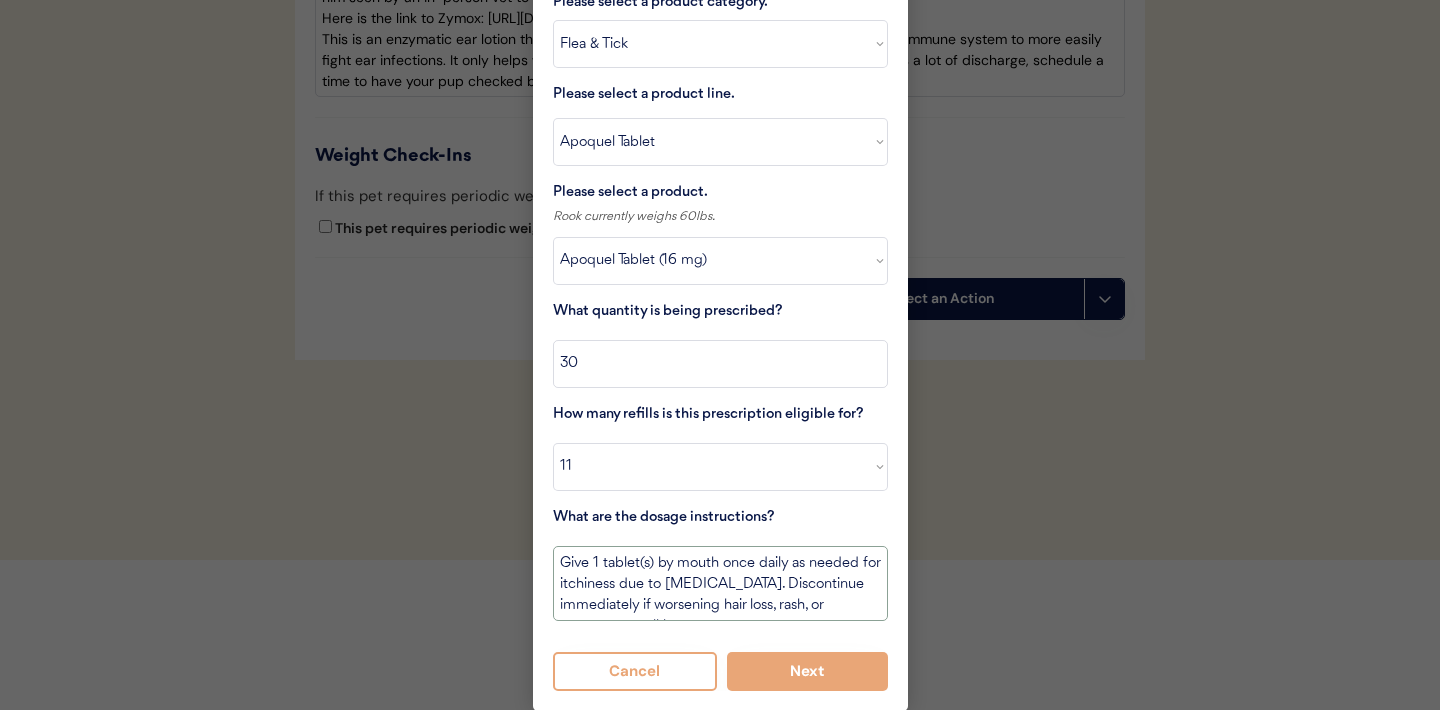 click on "Give 1 tablet(s) by mouth once daily as needed for itchiness due to allergies. Discontinue immediately if worsening hair loss, rash, or numerous small lumps appear." at bounding box center (720, 583) 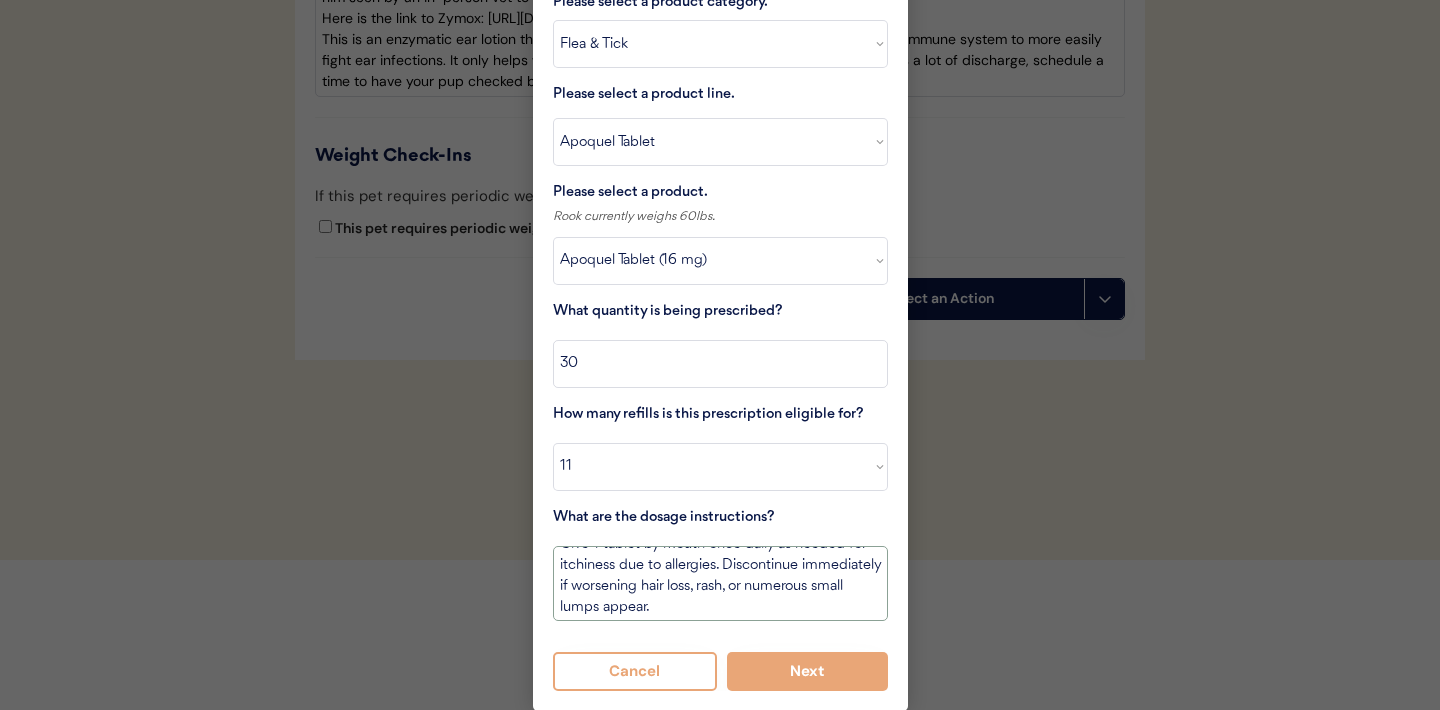 scroll, scrollTop: 23, scrollLeft: 0, axis: vertical 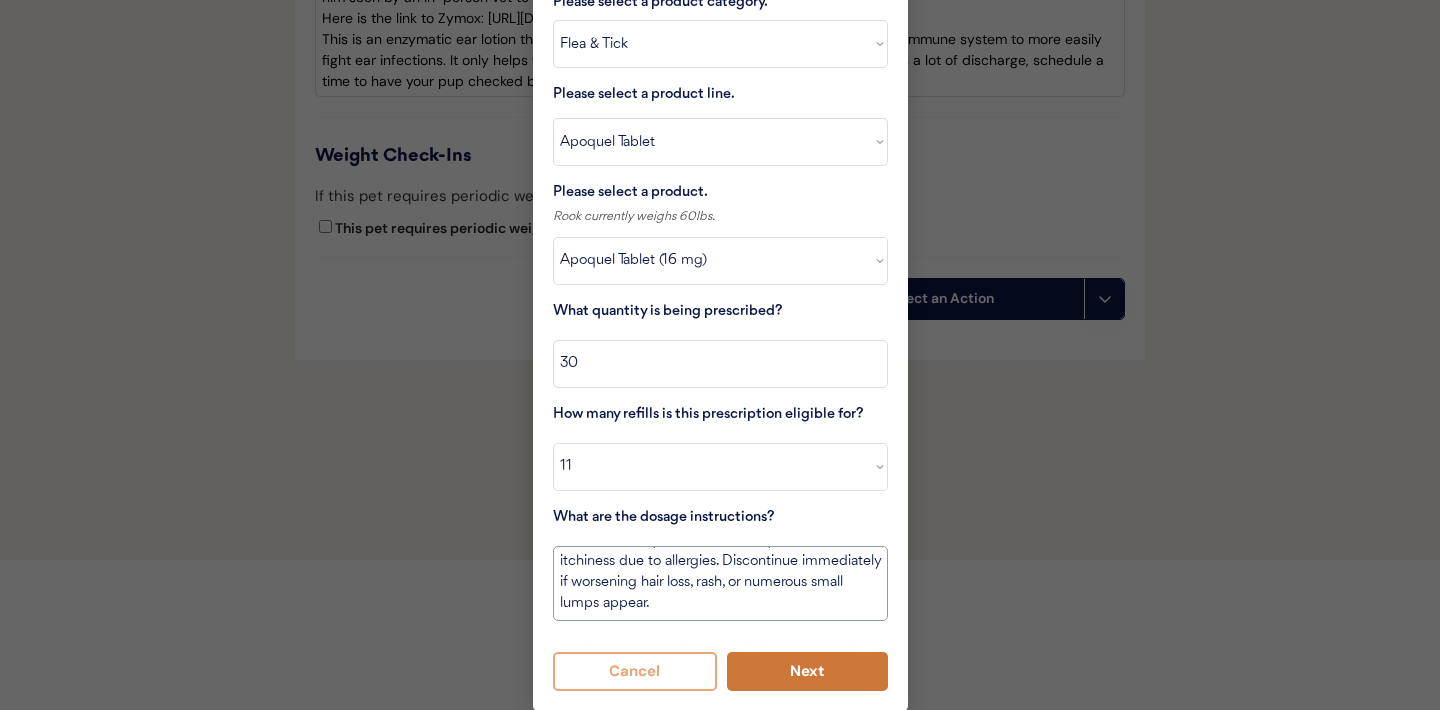 type on "Give 1 tablet by mouth once daily as needed for itchiness due to allergies. Discontinue immediately if worsening hair loss, rash, or numerous small lumps appear." 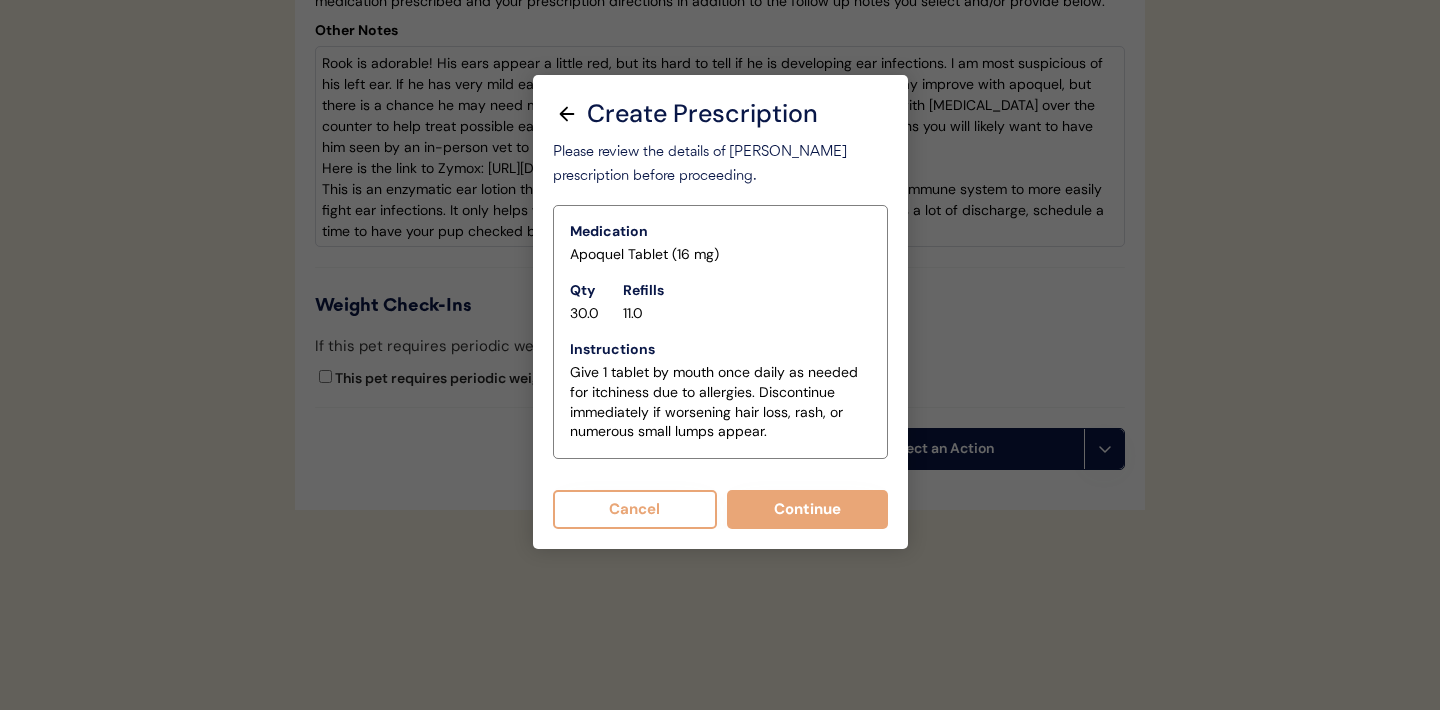 scroll, scrollTop: 4627, scrollLeft: 0, axis: vertical 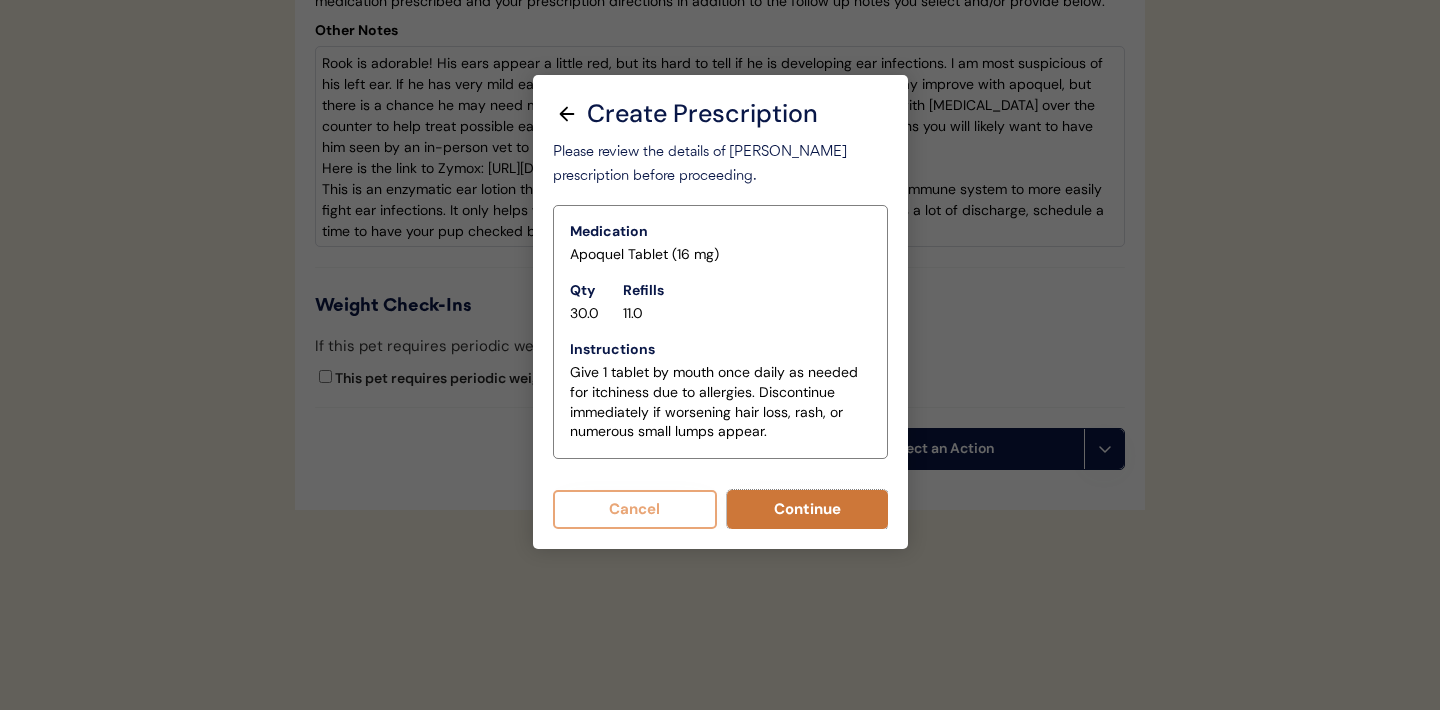 click on "Continue" at bounding box center [807, 509] 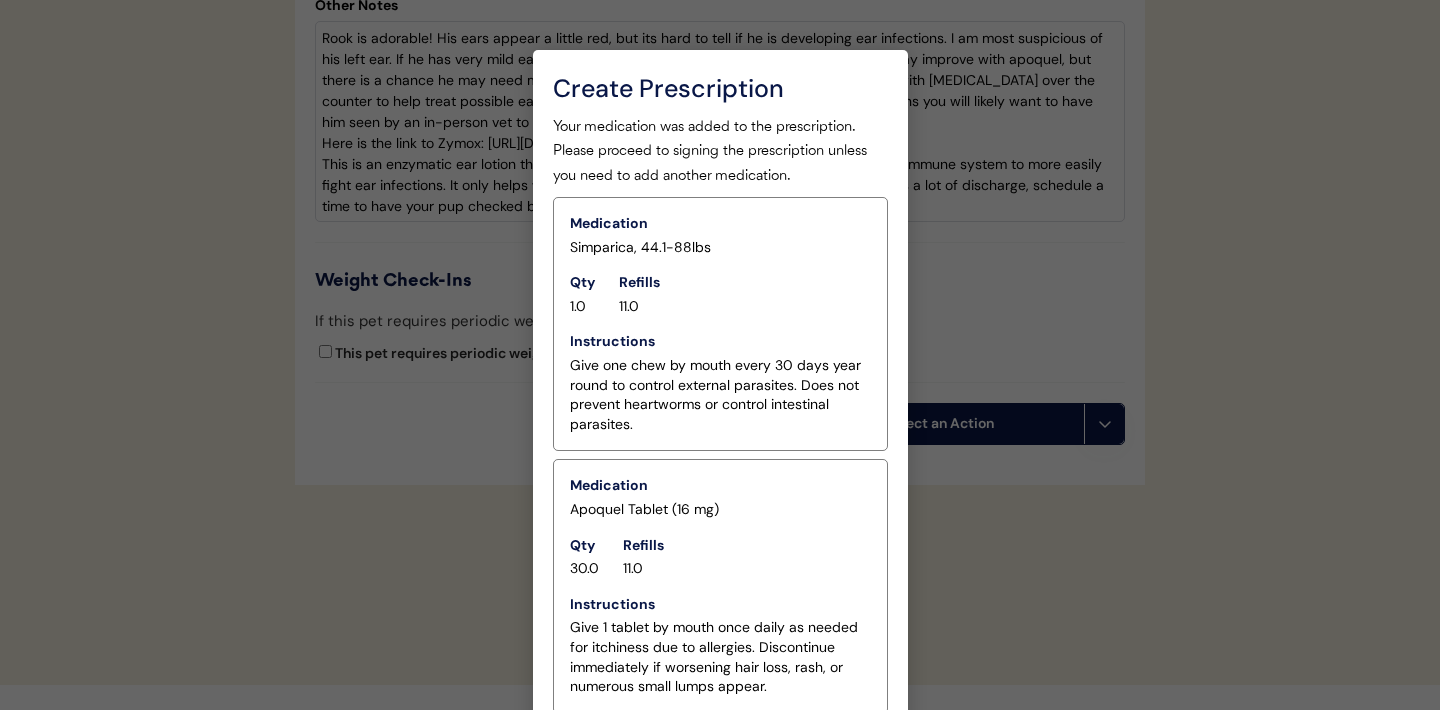 scroll, scrollTop: 4705, scrollLeft: 0, axis: vertical 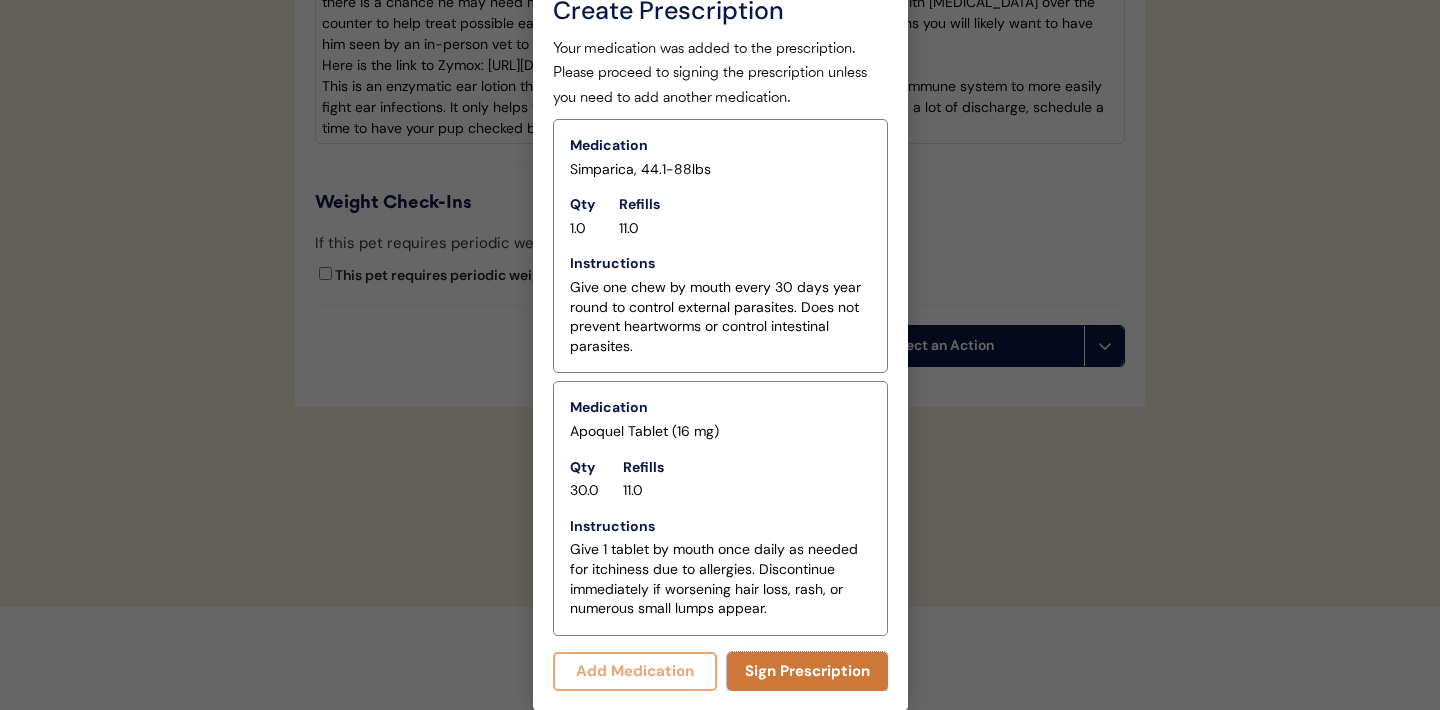 click on "Sign Prescription" at bounding box center [807, 671] 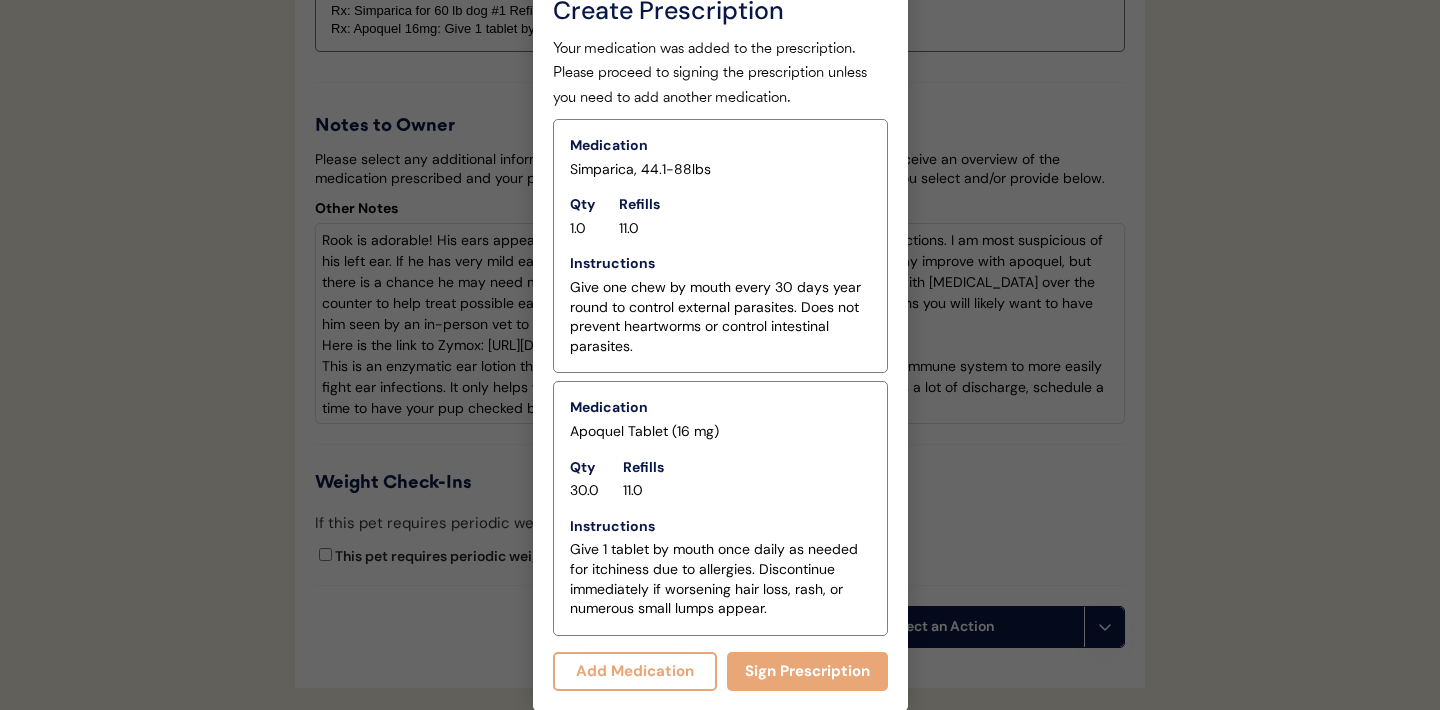 scroll, scrollTop: 4907, scrollLeft: 0, axis: vertical 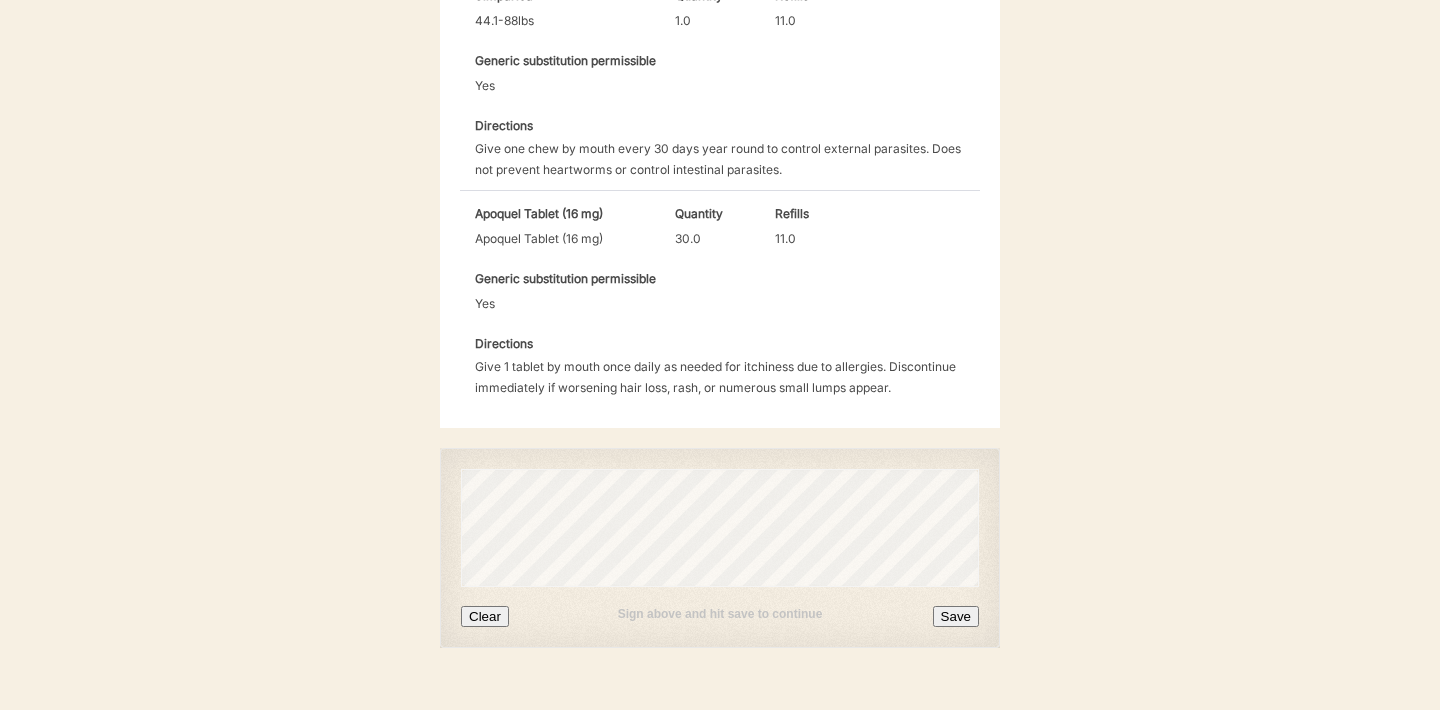 click on "Clear" at bounding box center (485, 616) 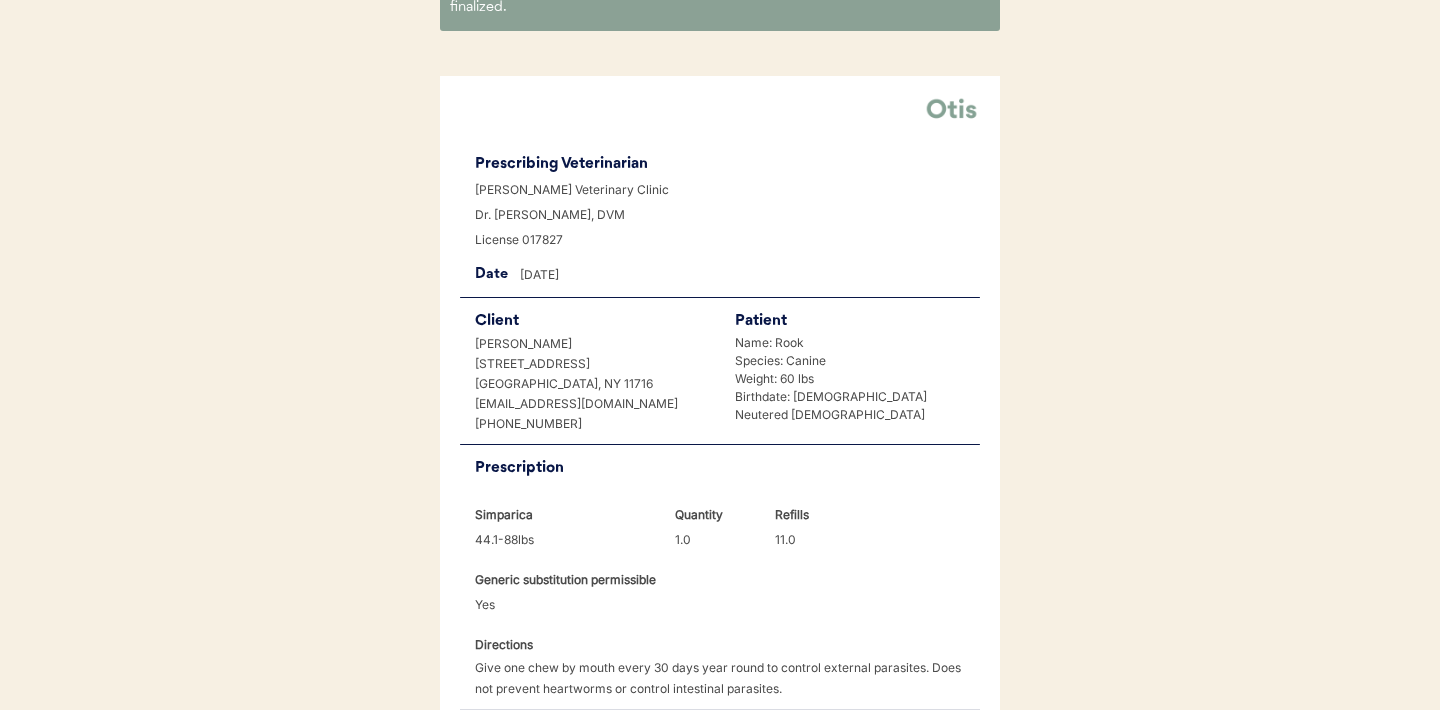scroll, scrollTop: 717, scrollLeft: 0, axis: vertical 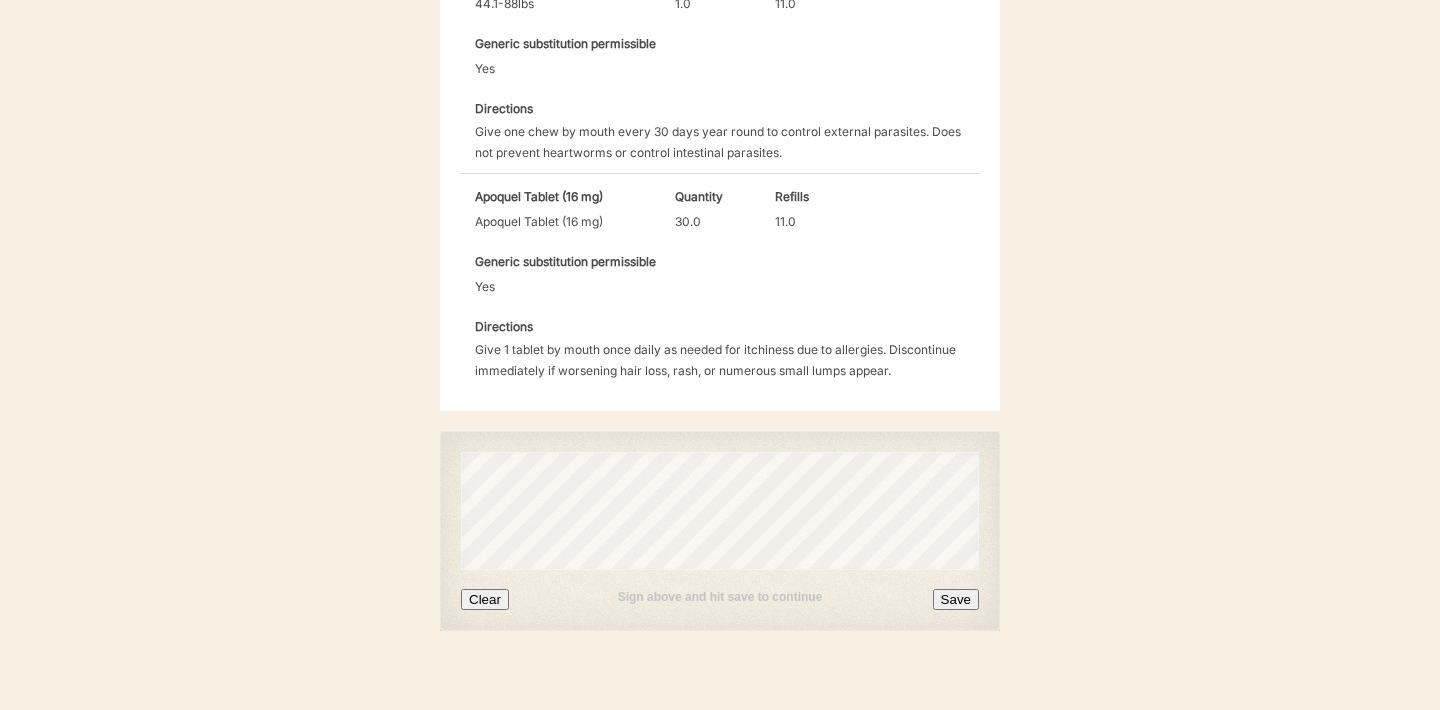 click on "Save" at bounding box center [956, 599] 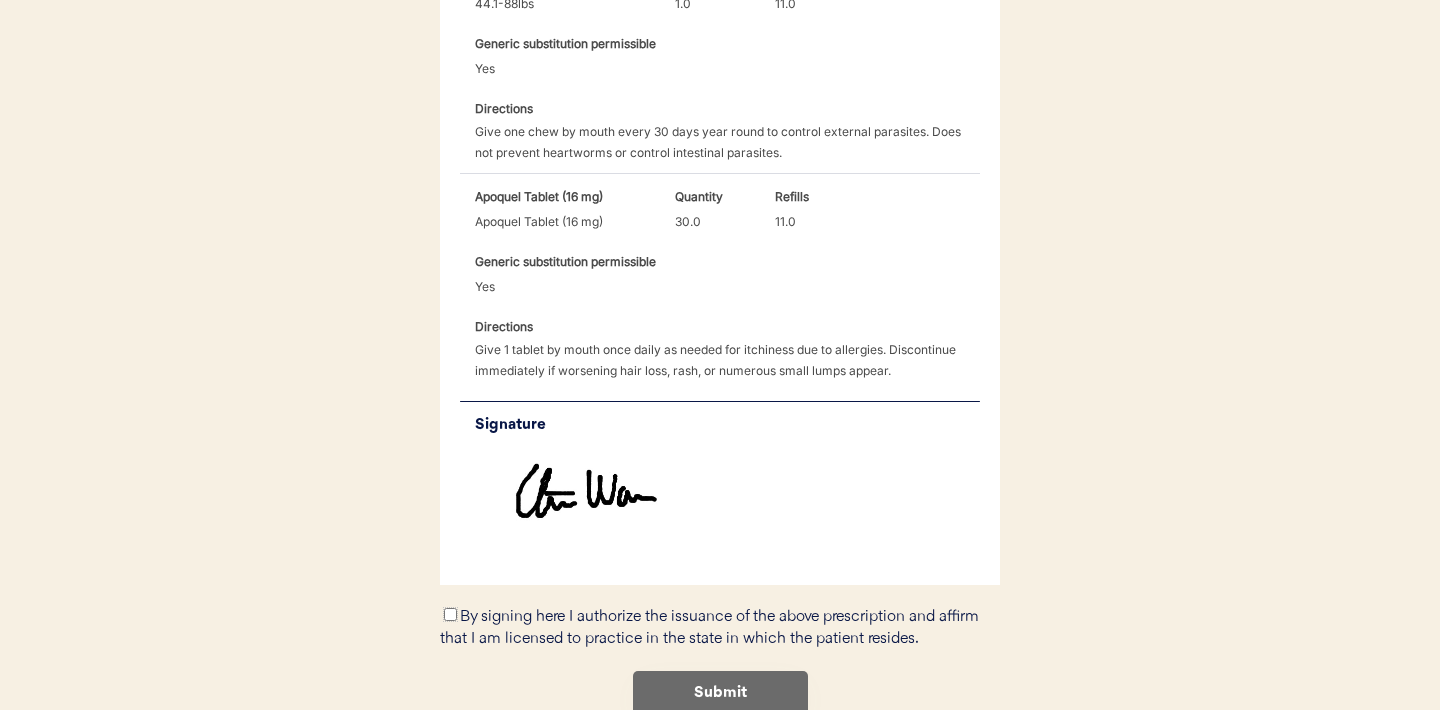 click on "By signing here I authorize the issuance of the above prescription and affirm that I am licensed to practice in the state in which the patient resides." at bounding box center (450, 614) 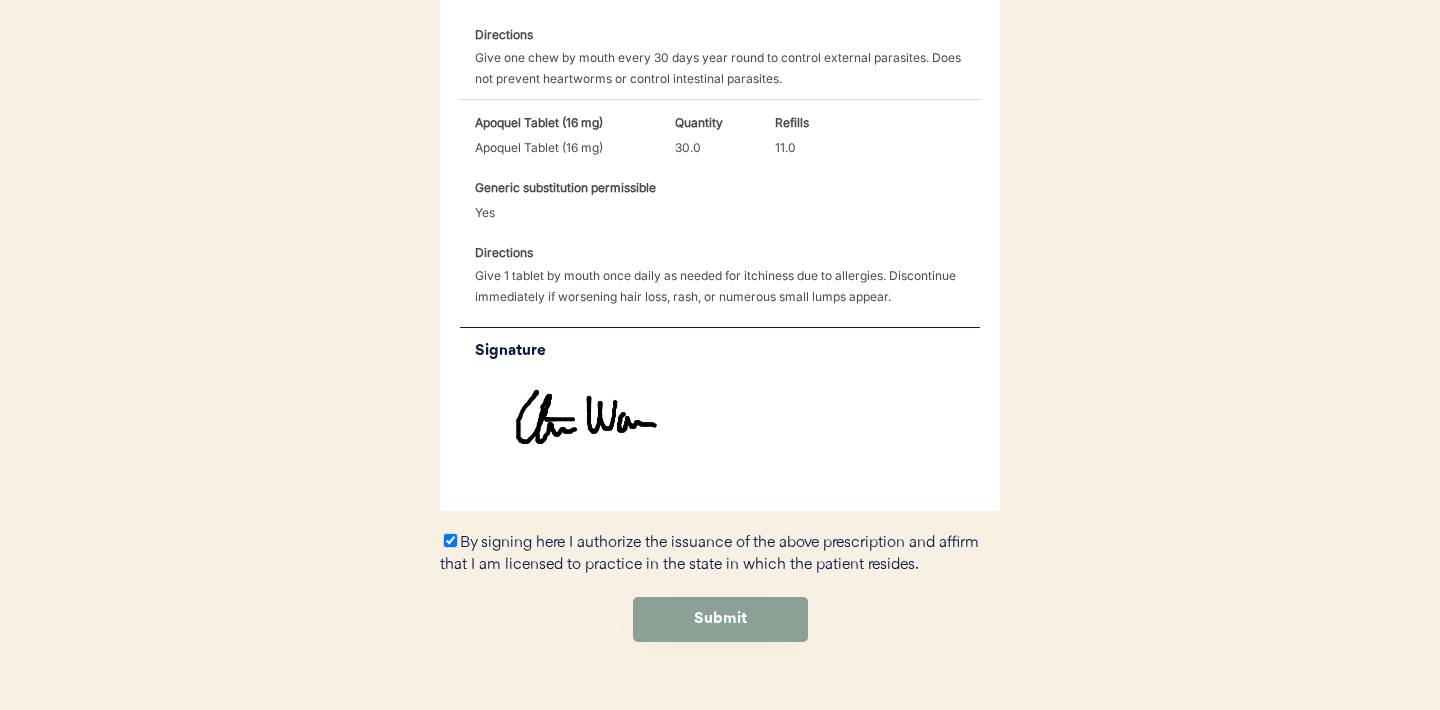 scroll, scrollTop: 802, scrollLeft: 0, axis: vertical 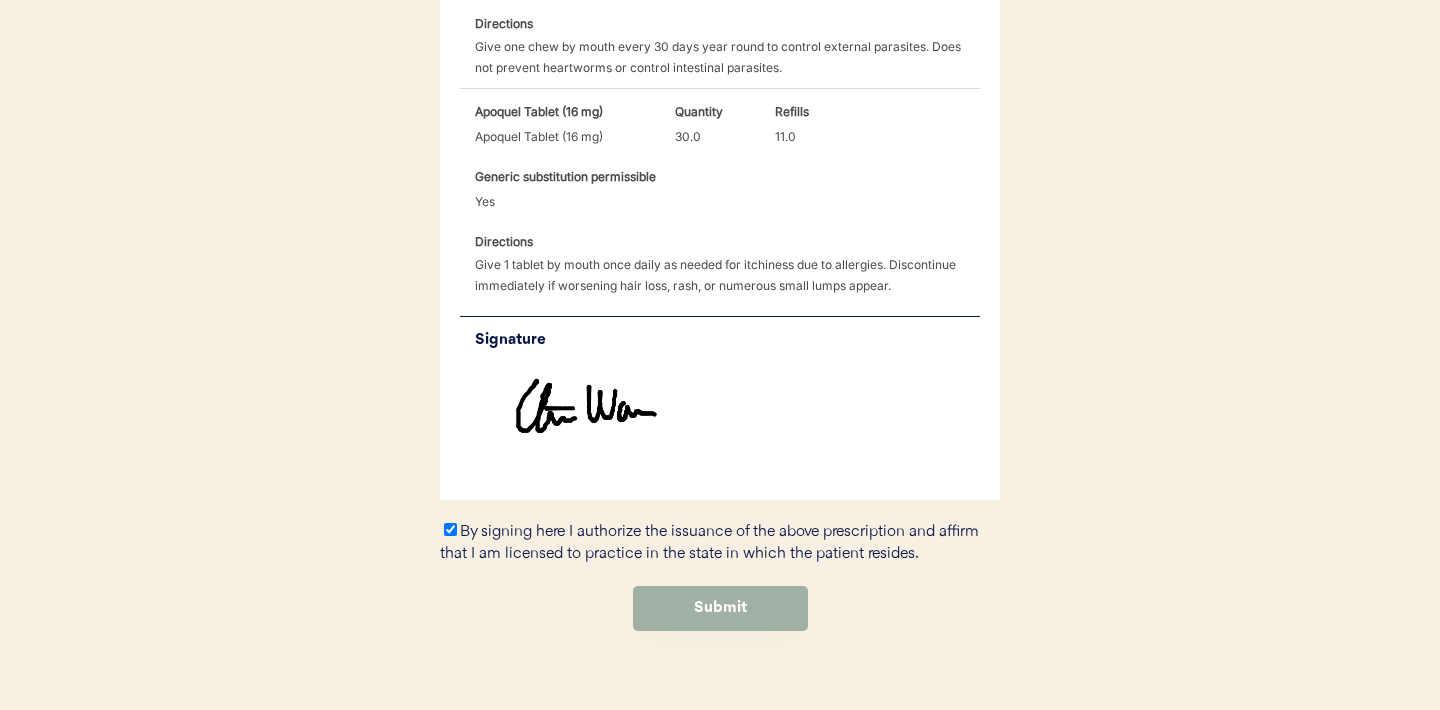 click on "Submit" at bounding box center (720, 608) 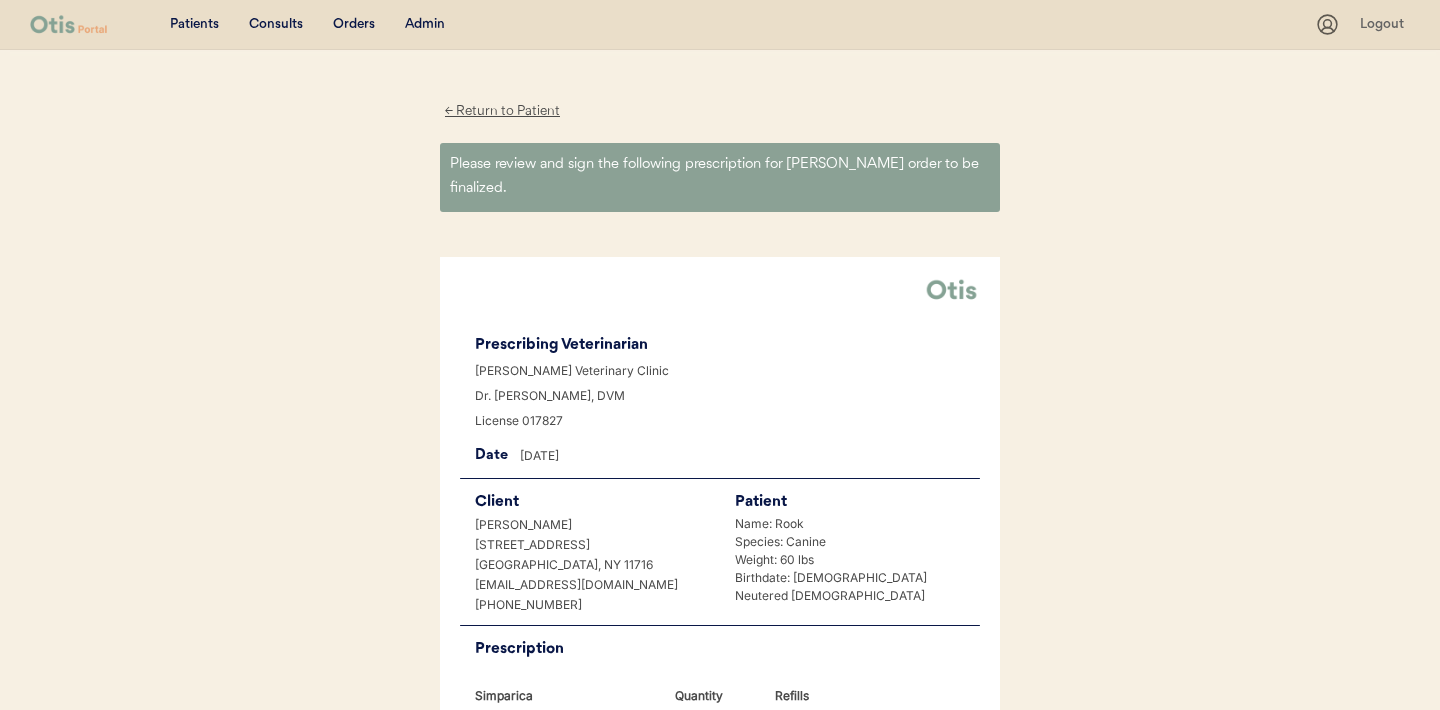 scroll, scrollTop: 0, scrollLeft: 0, axis: both 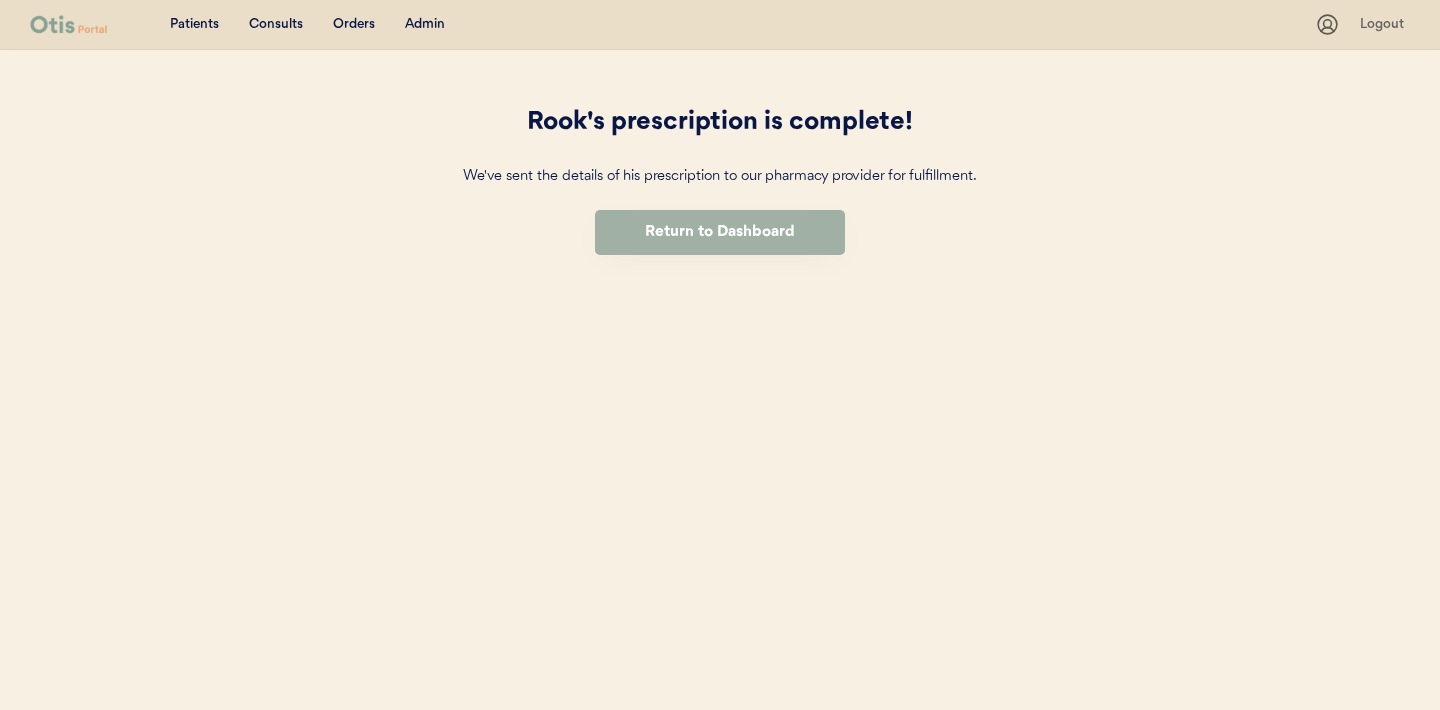 click on "Return to Dashboard" at bounding box center (720, 232) 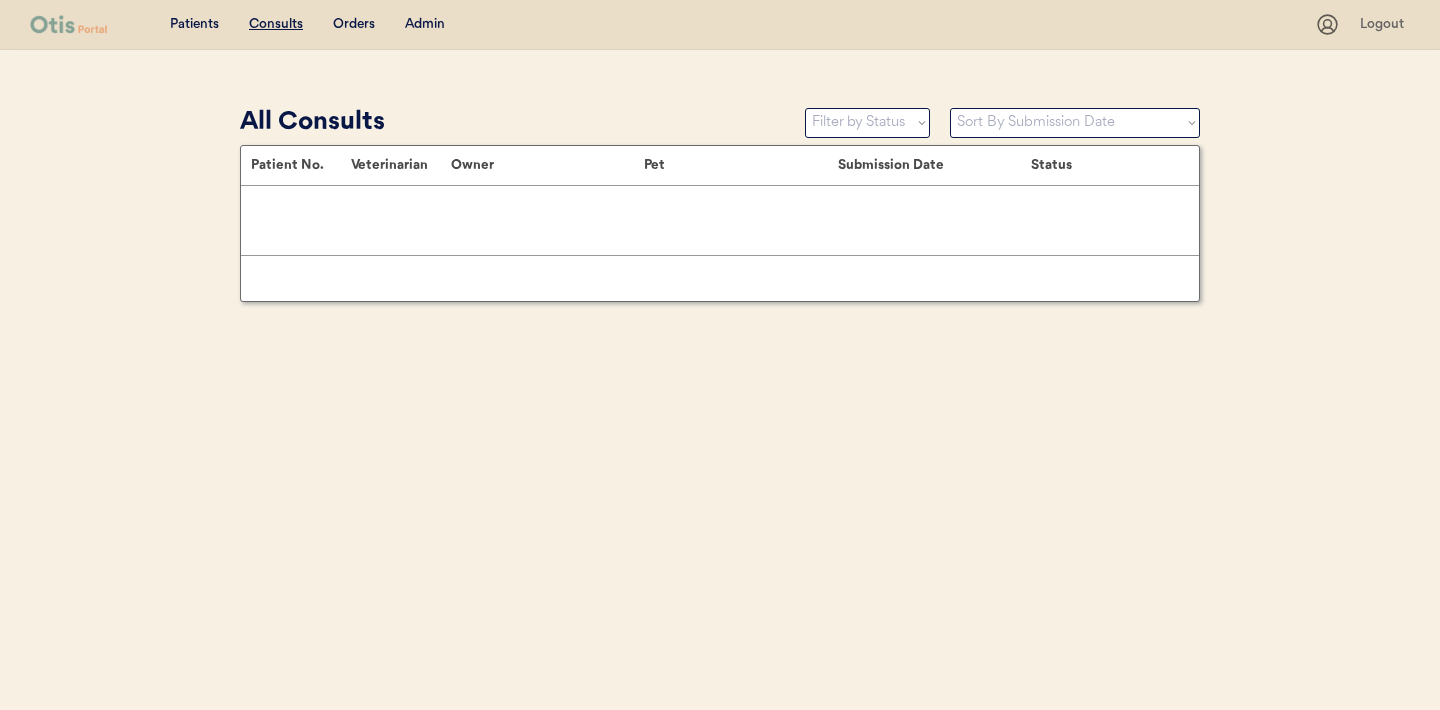 scroll, scrollTop: 0, scrollLeft: 0, axis: both 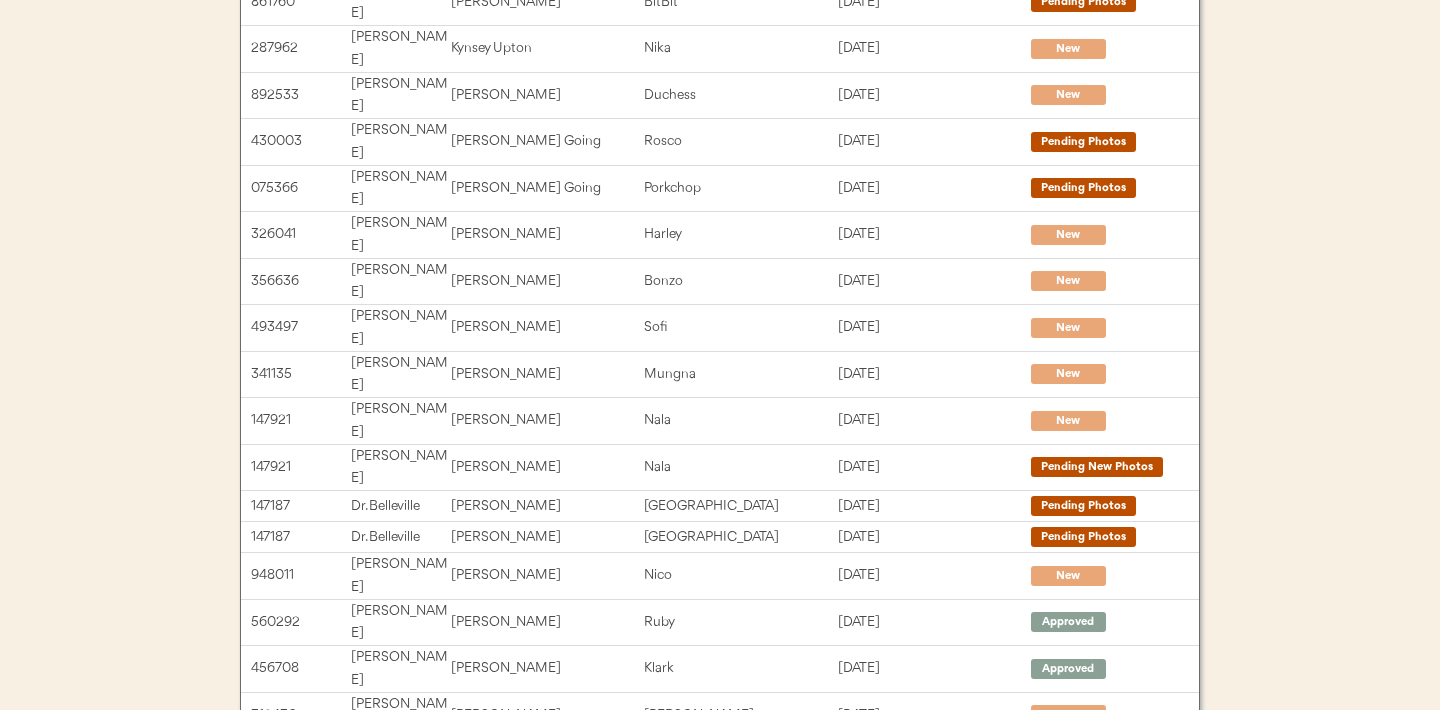 click on "Next →" at bounding box center [870, 1017] 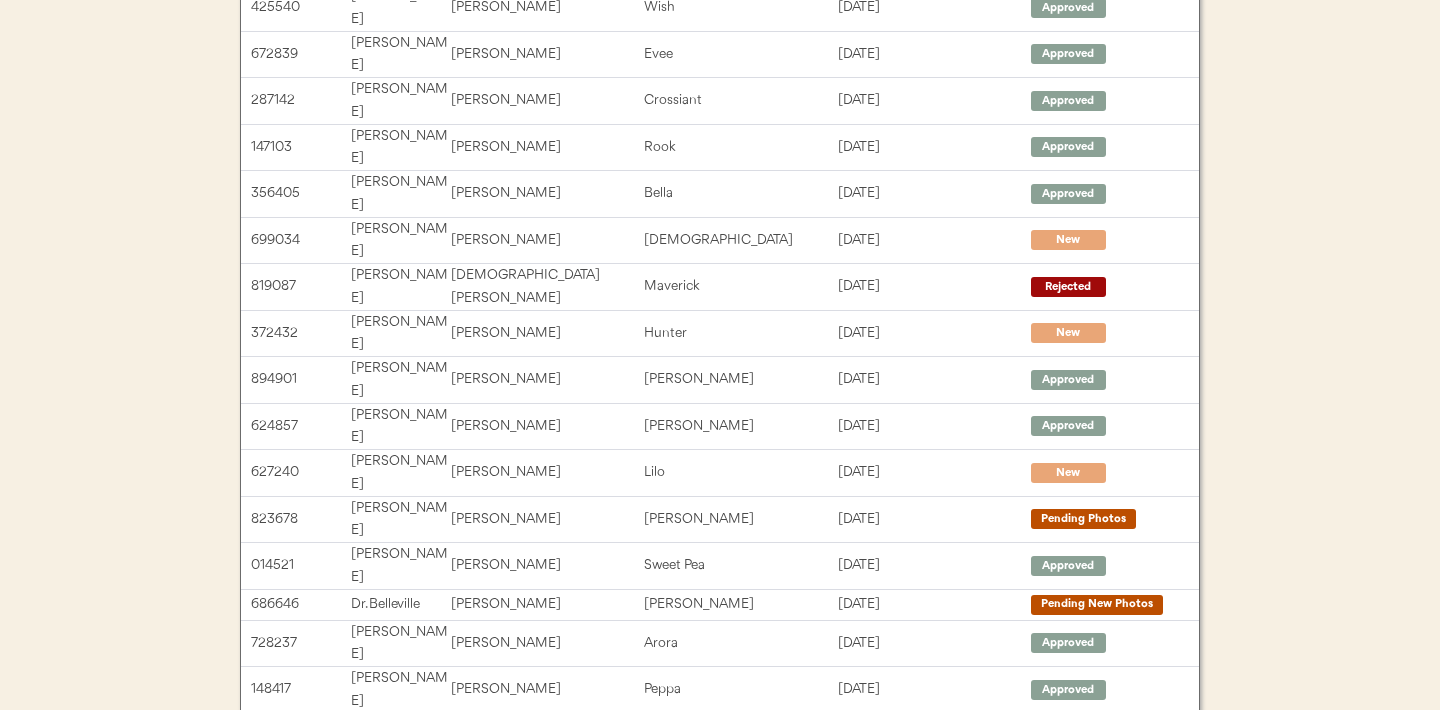 scroll, scrollTop: 346, scrollLeft: 0, axis: vertical 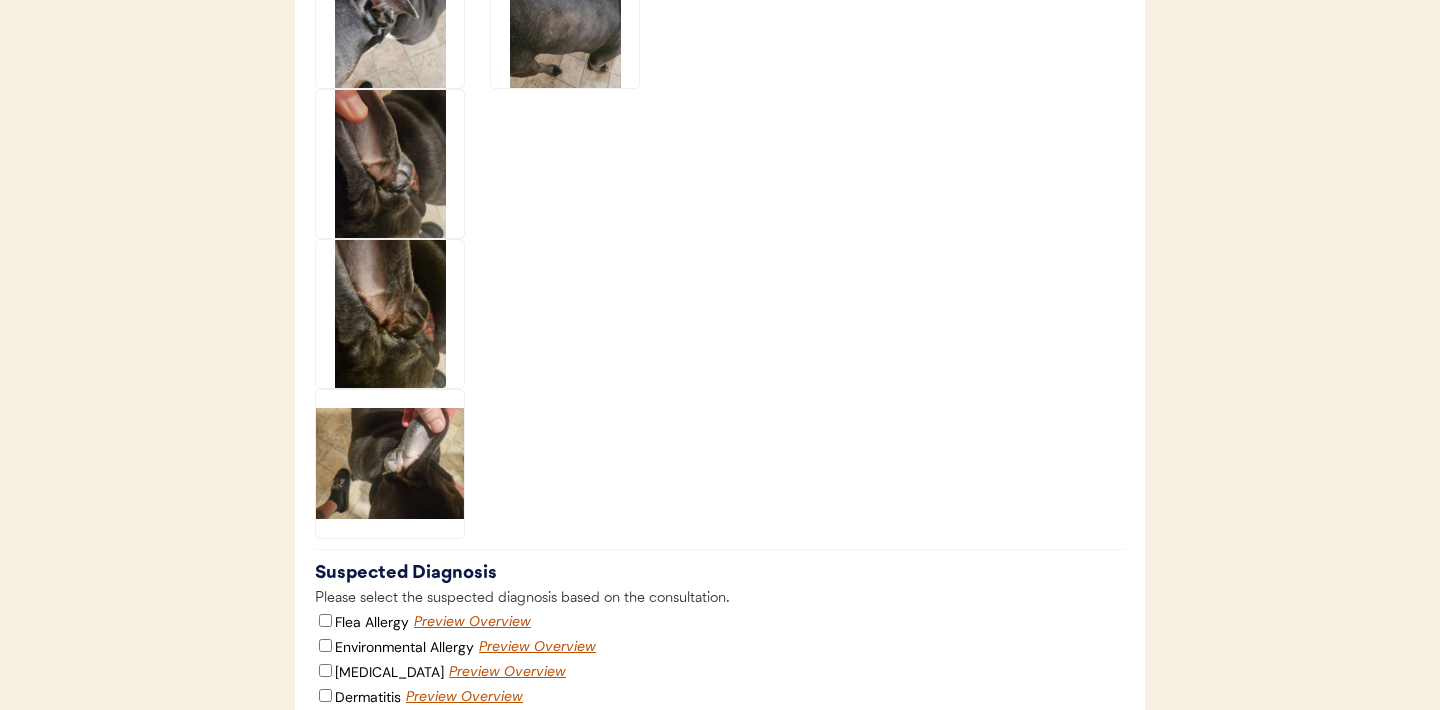 click 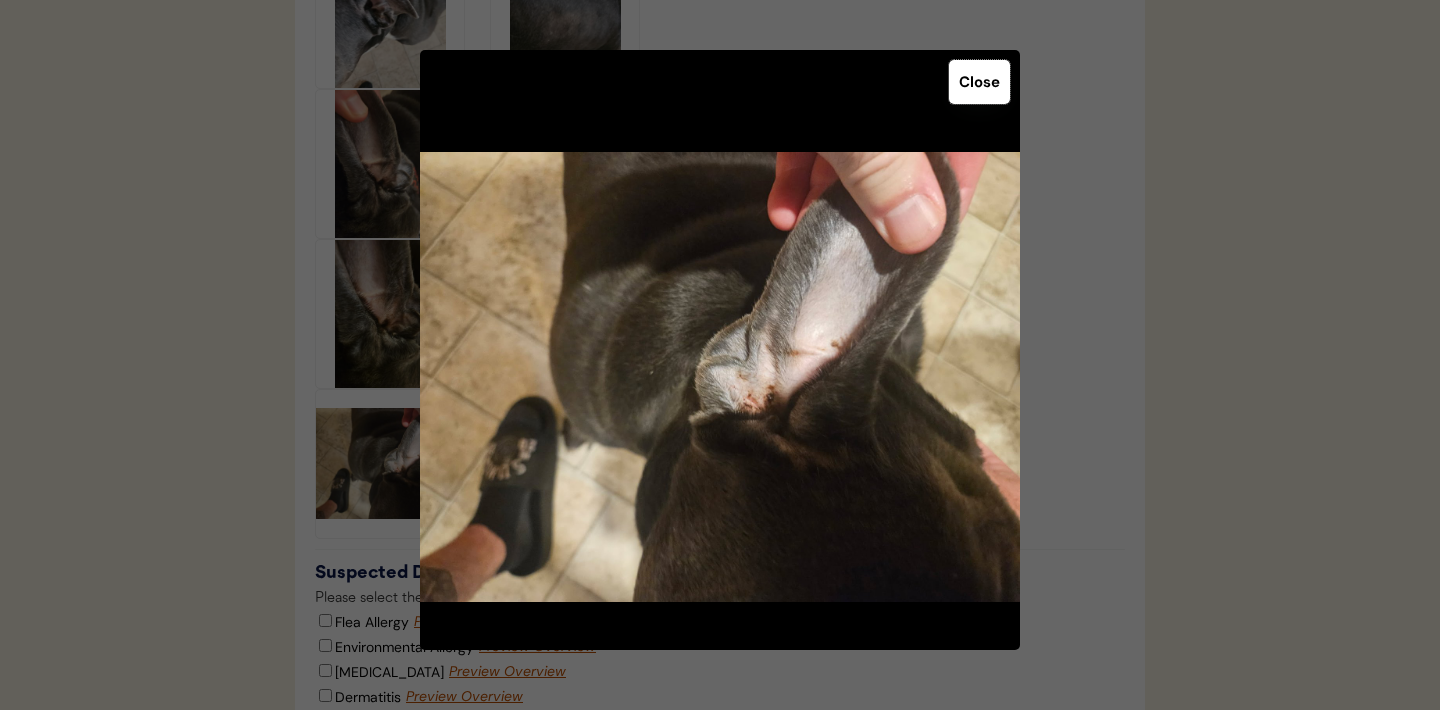 click on "Close" at bounding box center (979, 82) 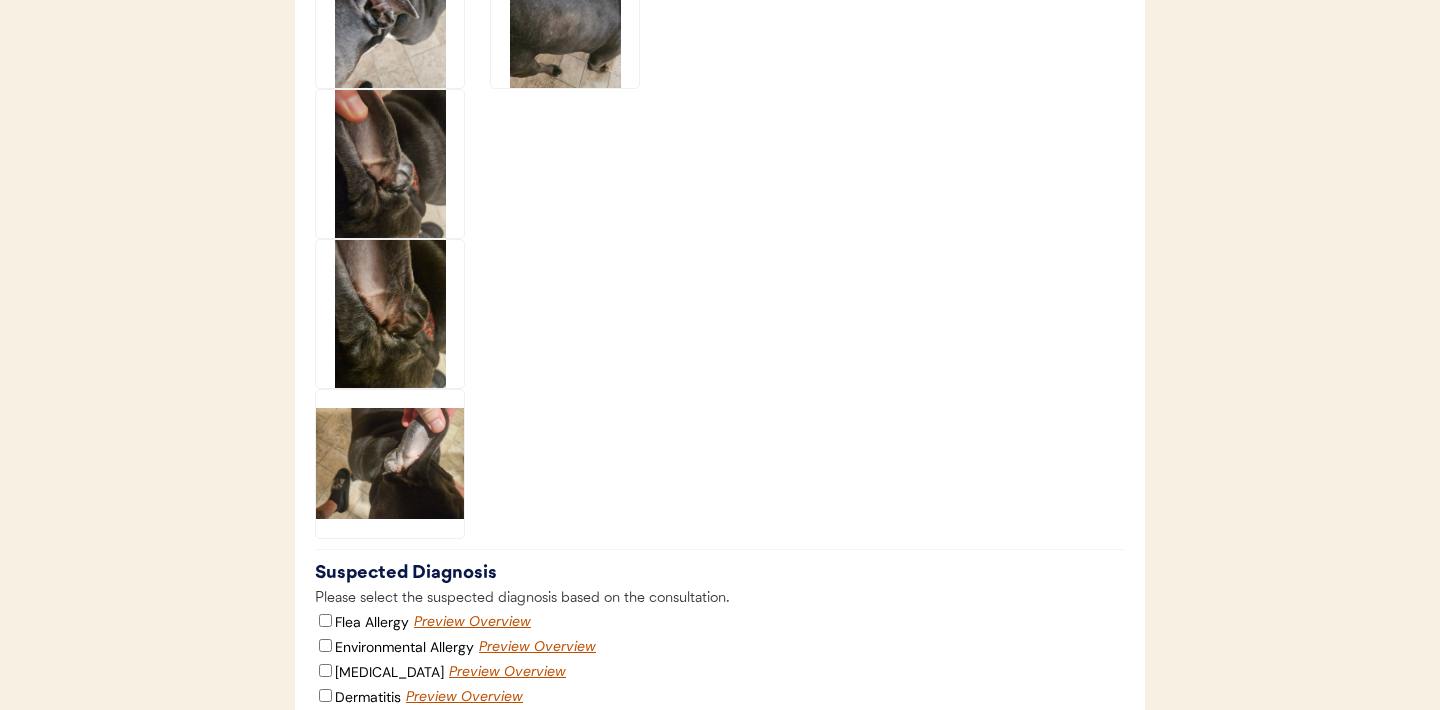 click 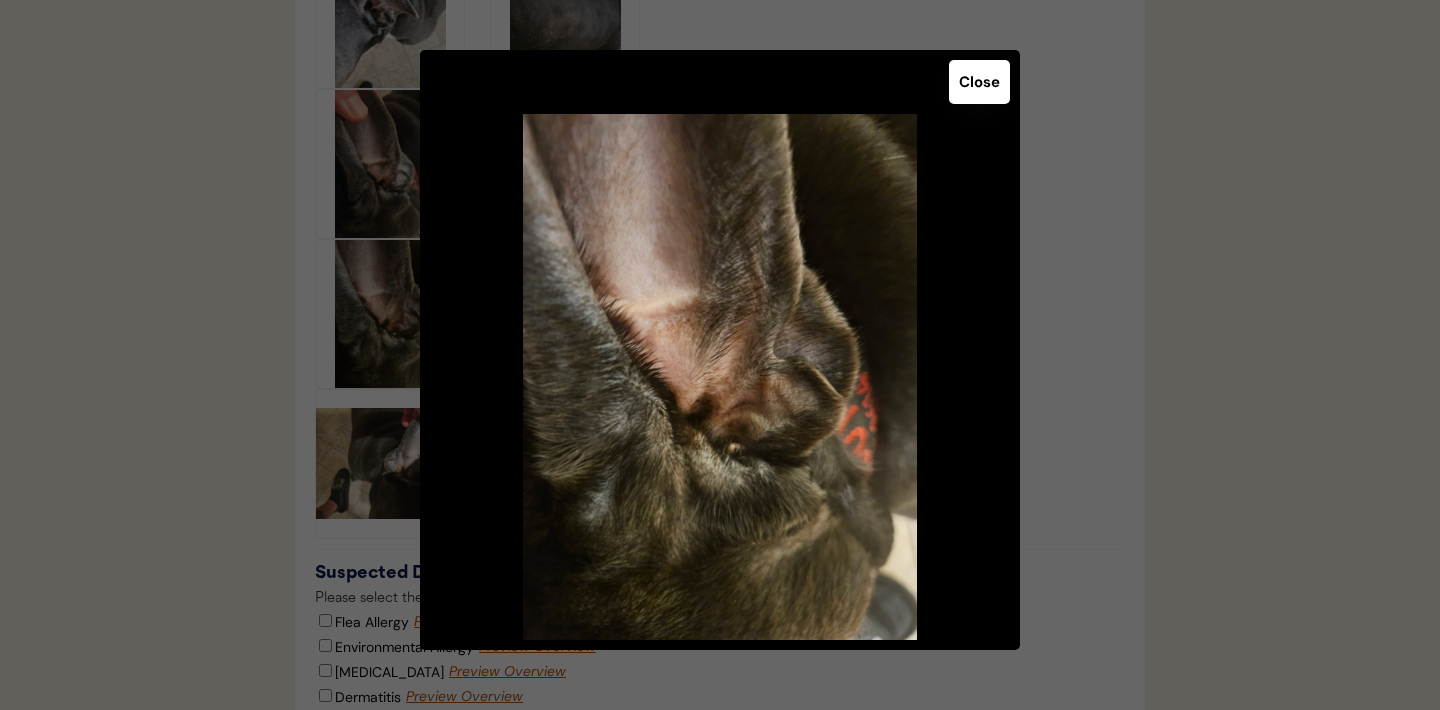 click on "Close" at bounding box center [979, 82] 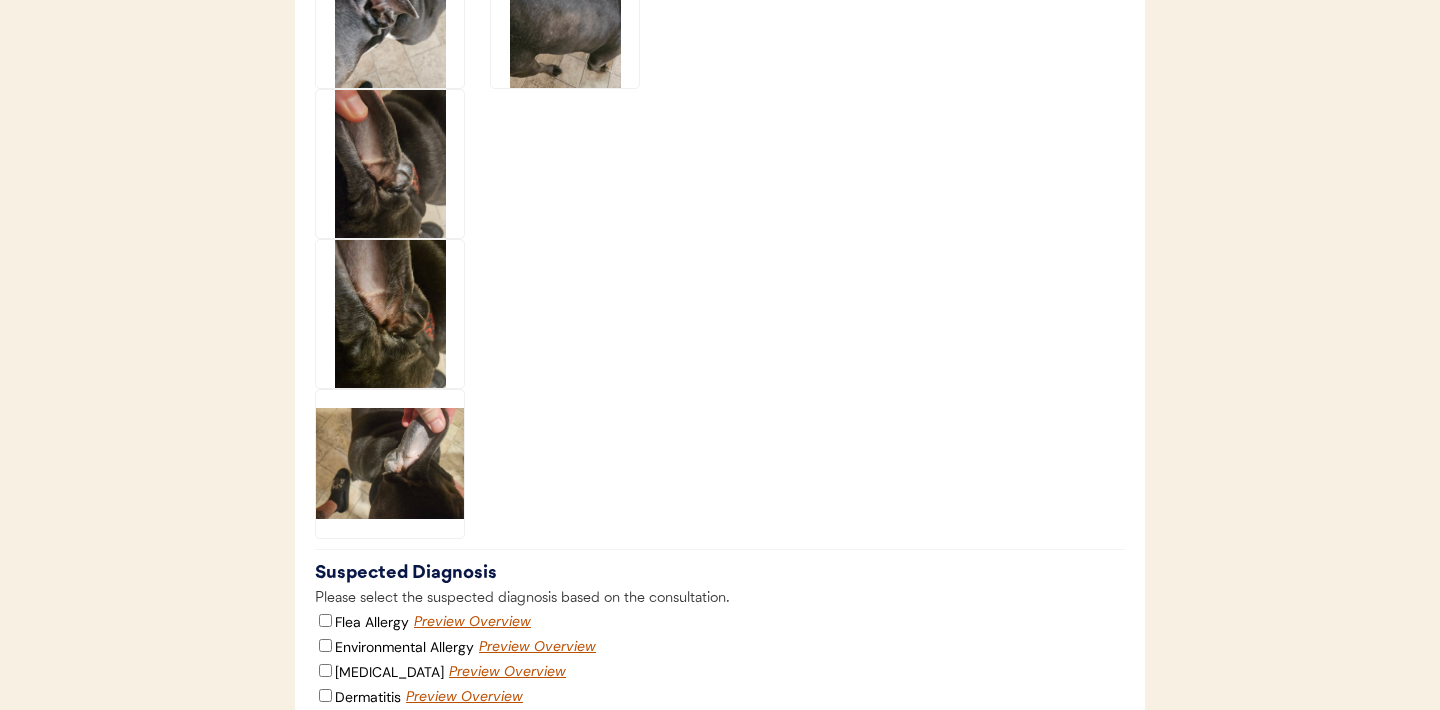click 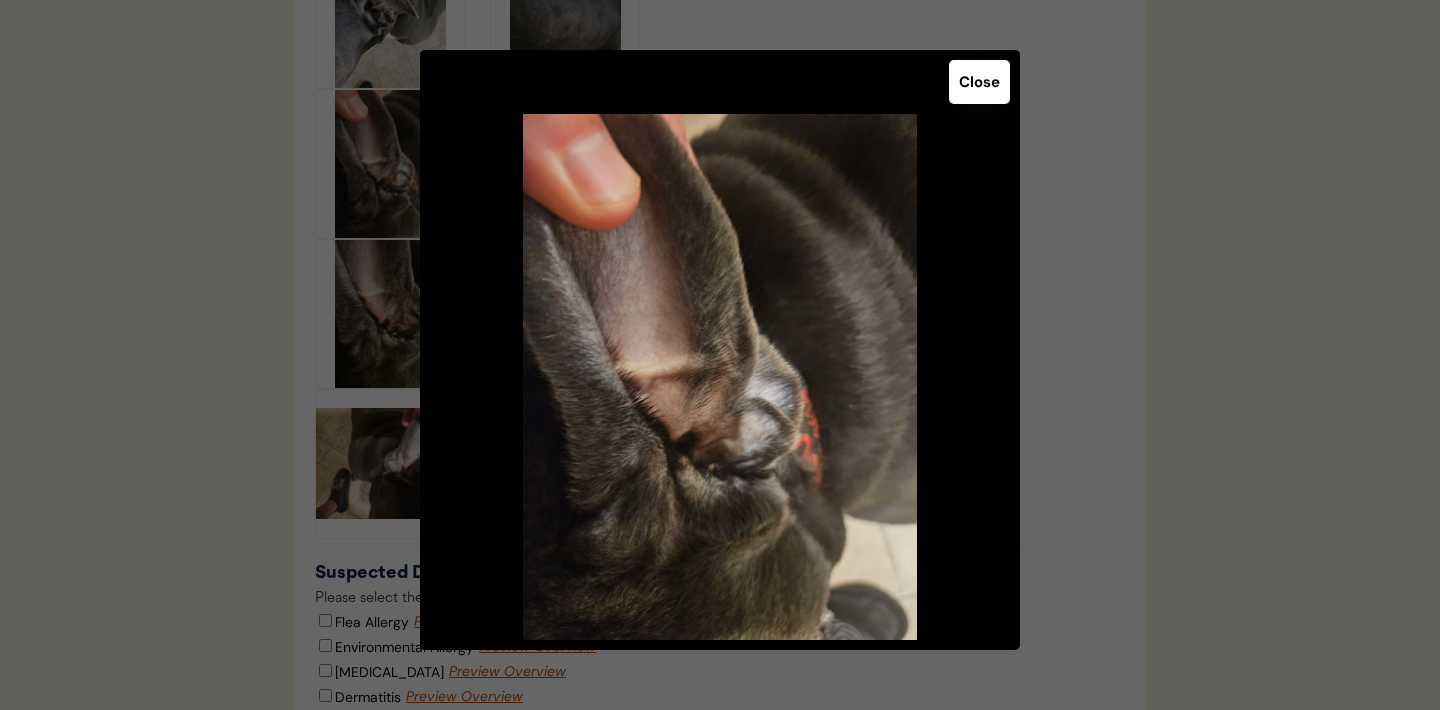 click on "Close" at bounding box center (979, 82) 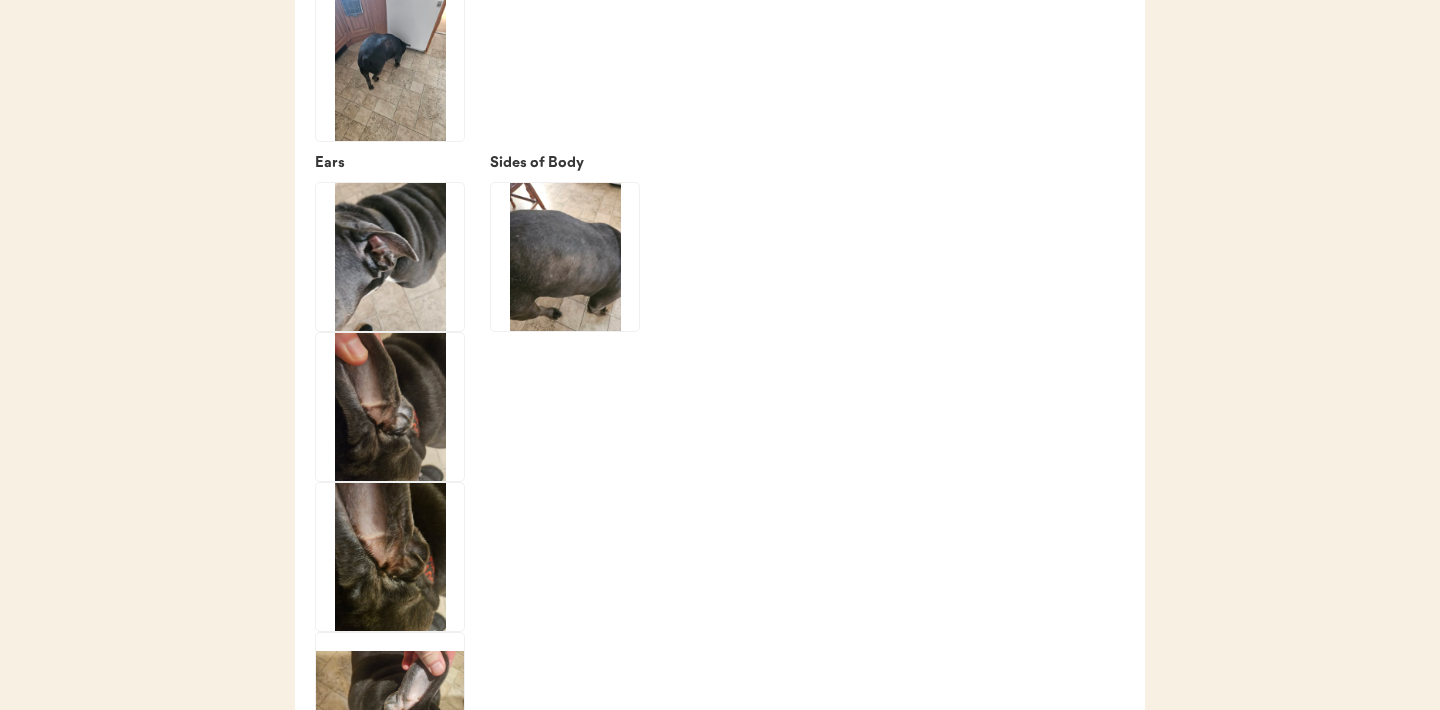 scroll, scrollTop: 2896, scrollLeft: 0, axis: vertical 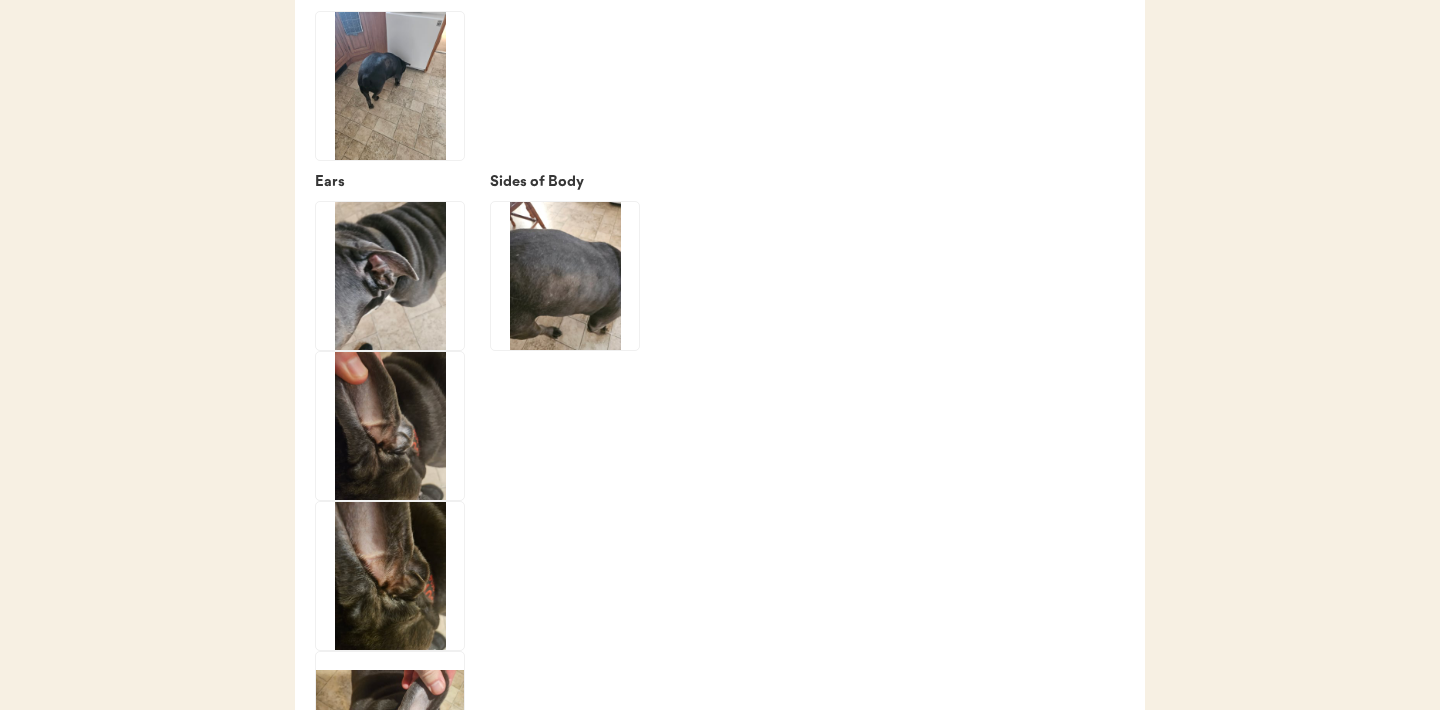 click 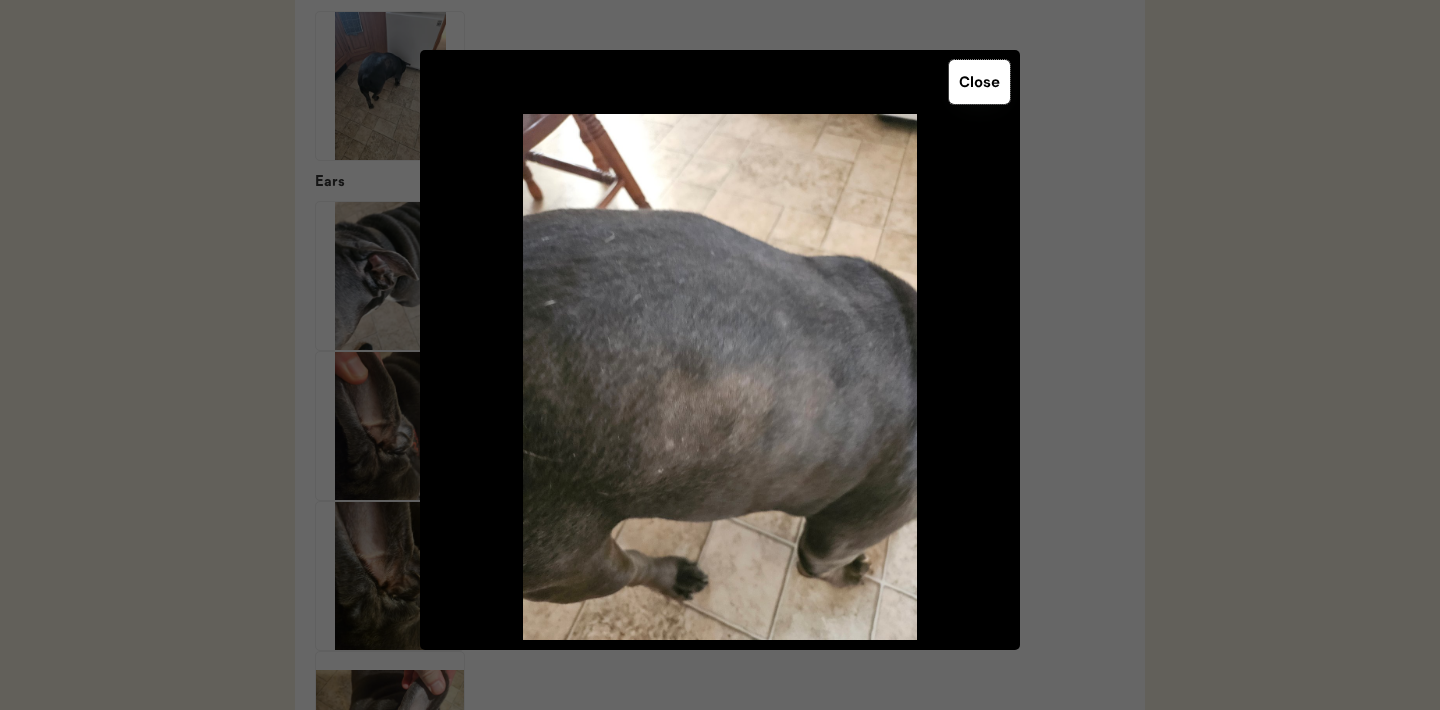 click on "Close" at bounding box center [979, 82] 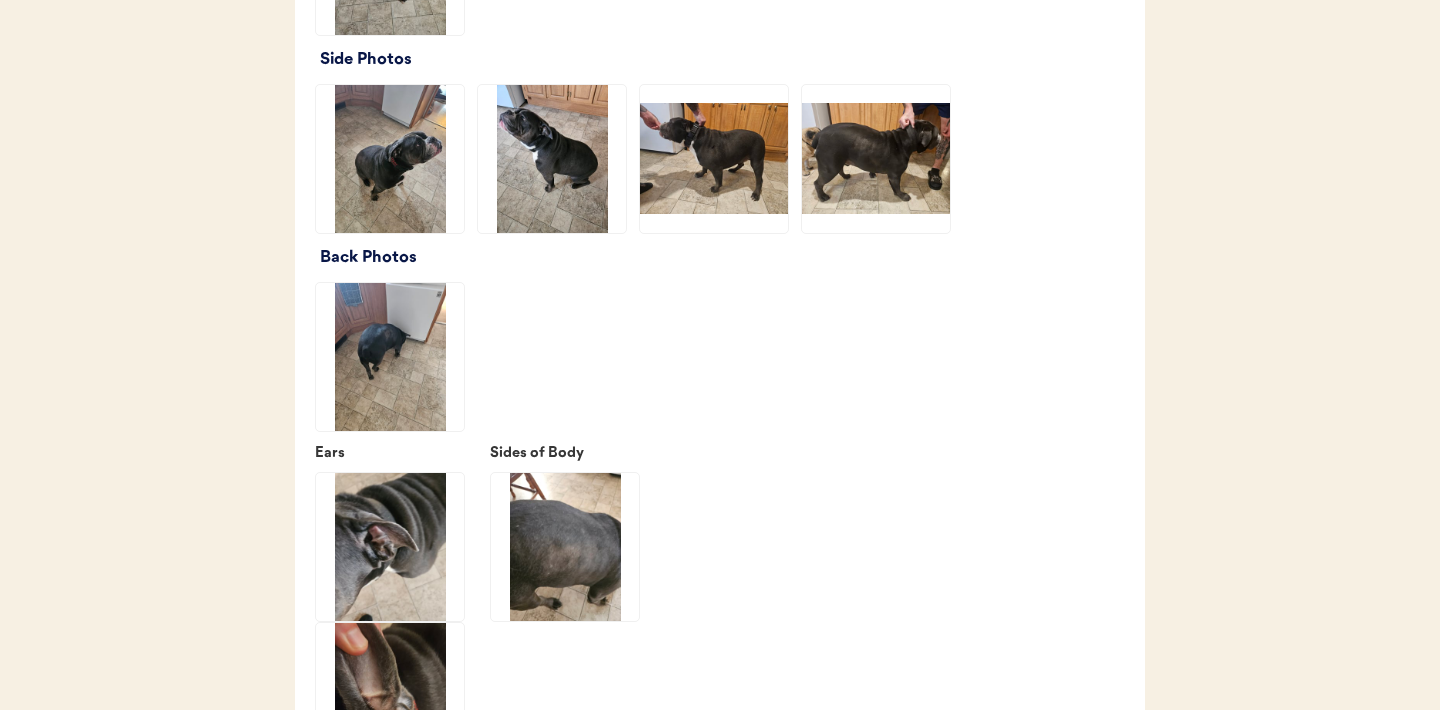 scroll, scrollTop: 2388, scrollLeft: 0, axis: vertical 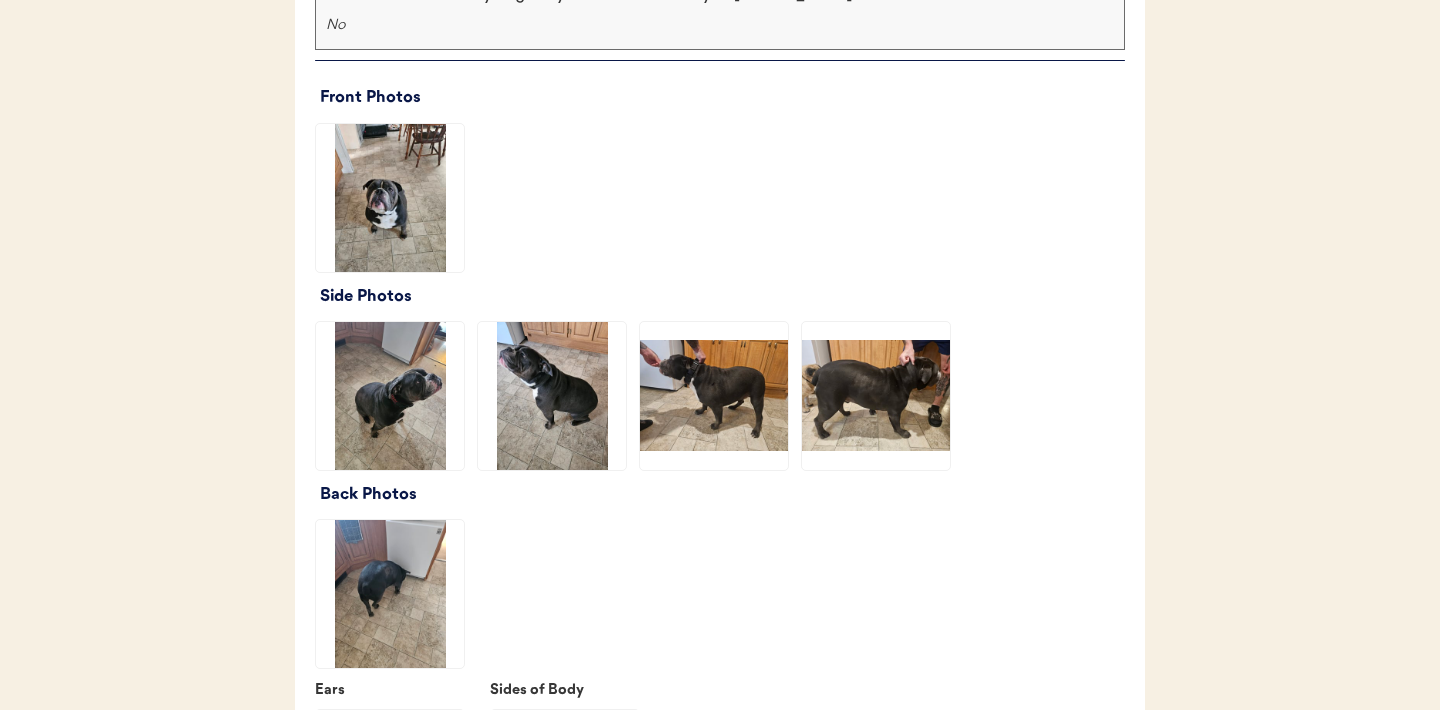 click 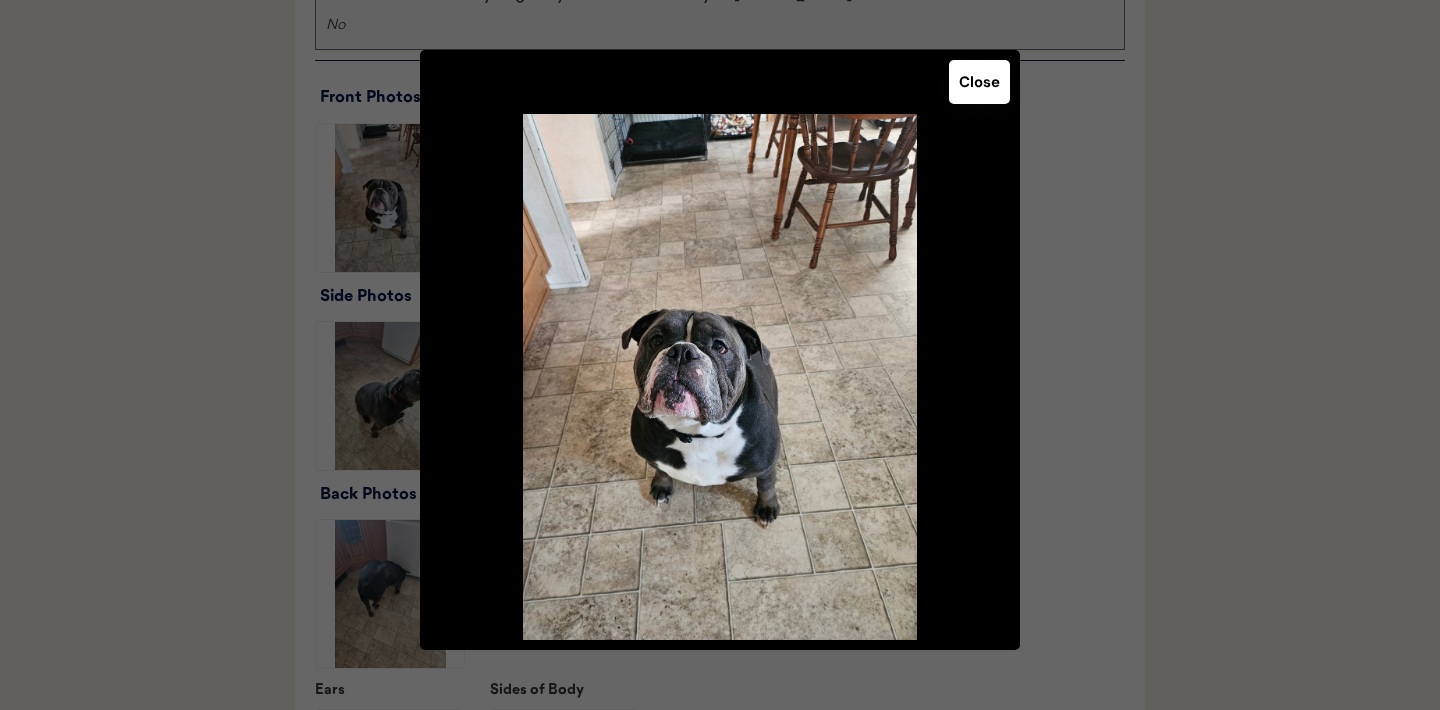 click on "Close" at bounding box center (979, 82) 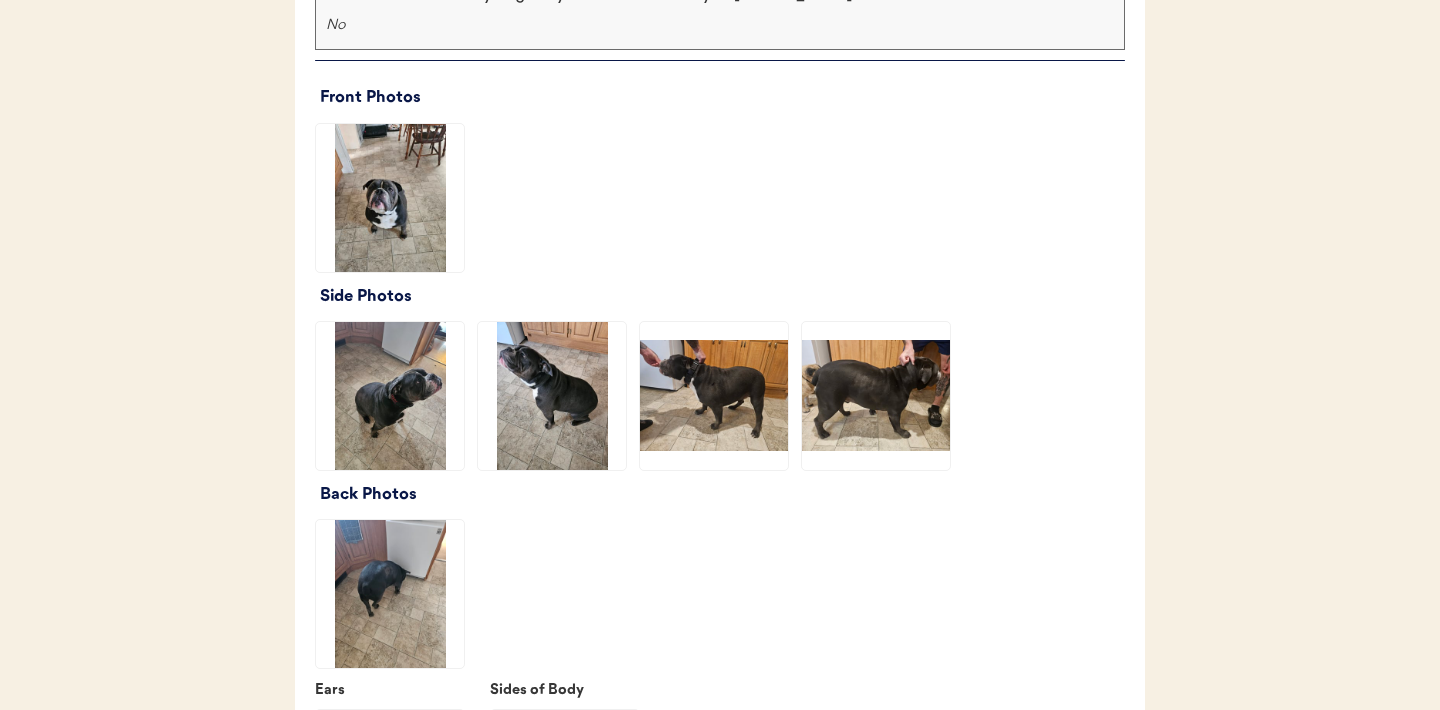 click 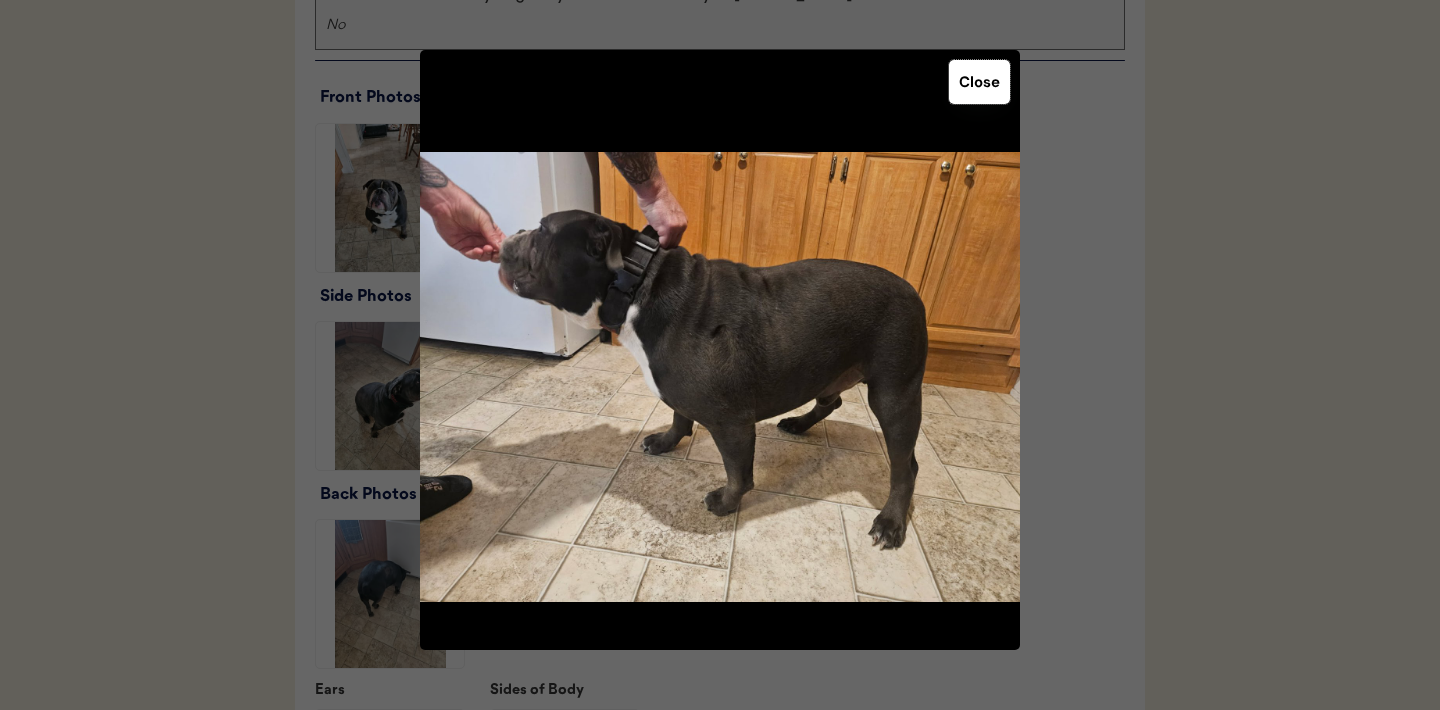 click on "Close" at bounding box center [979, 82] 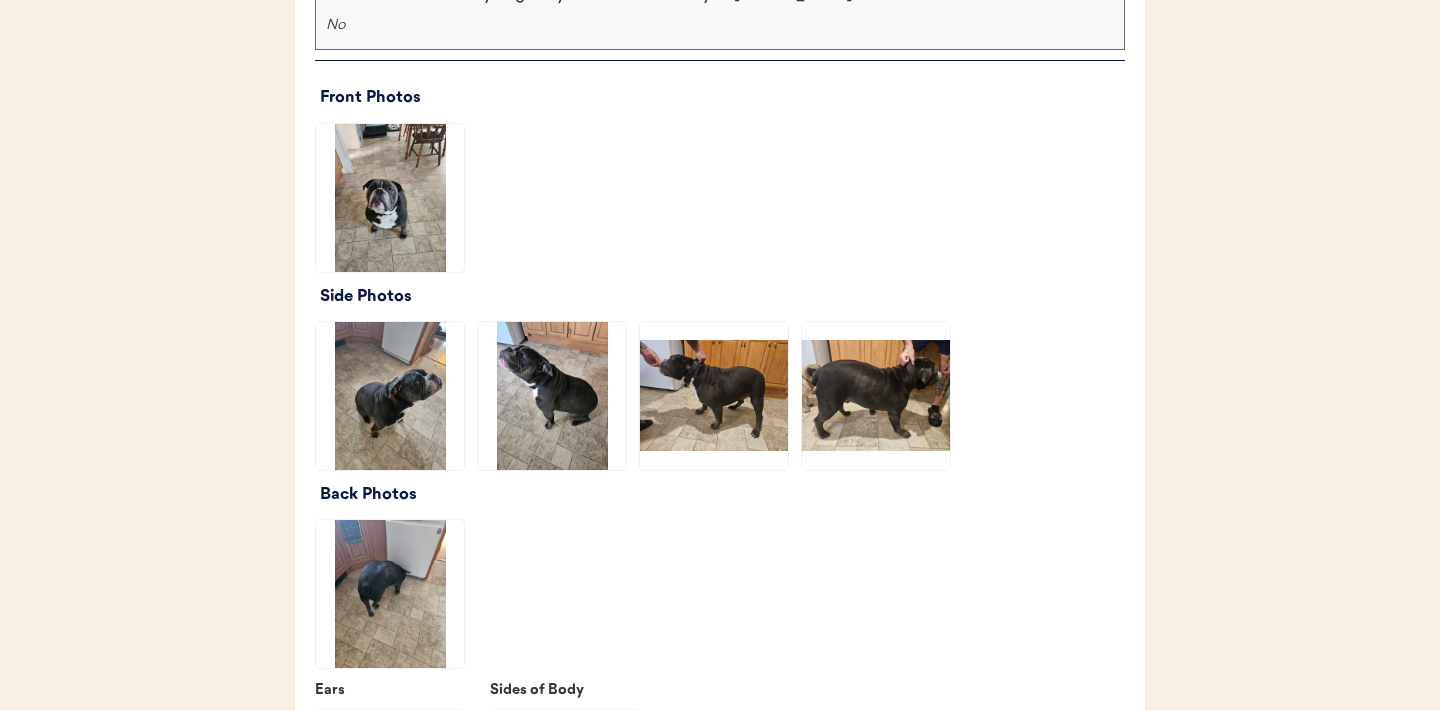 click 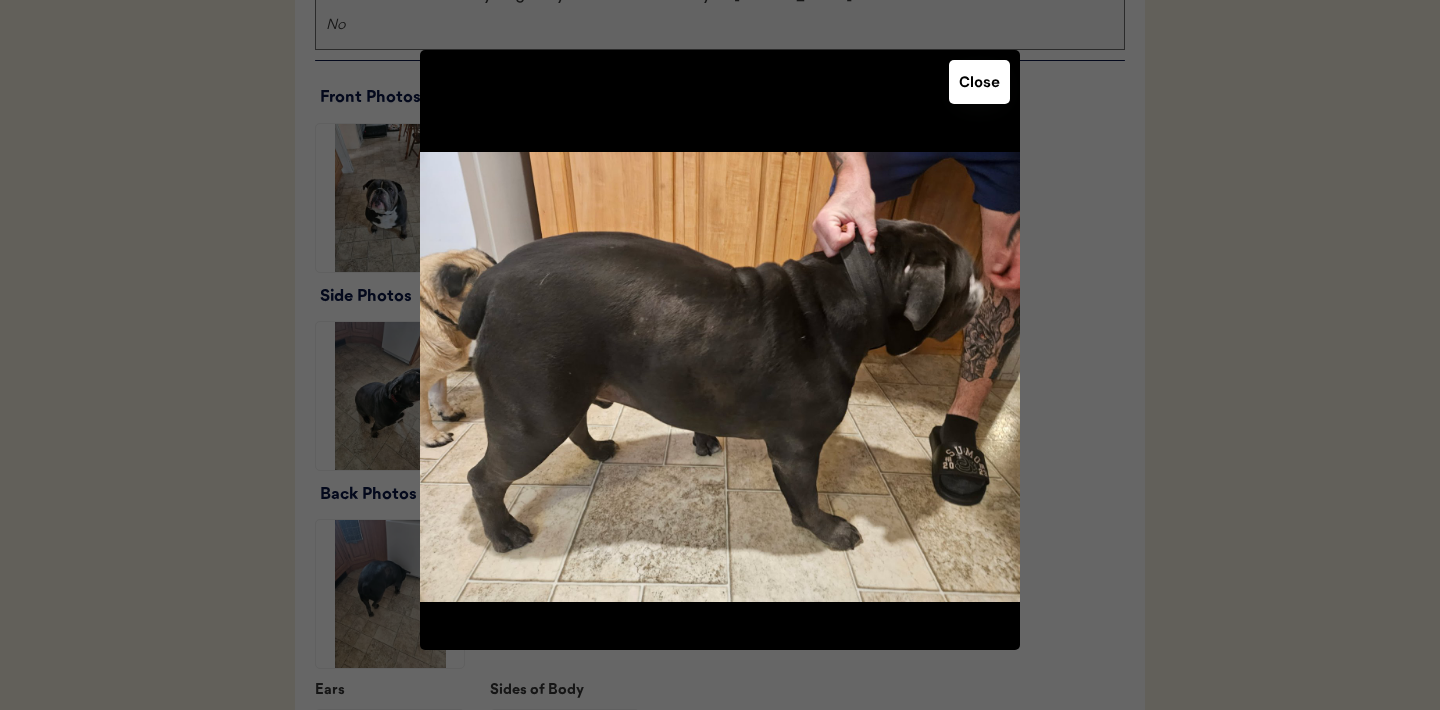 click on "Close" at bounding box center (979, 82) 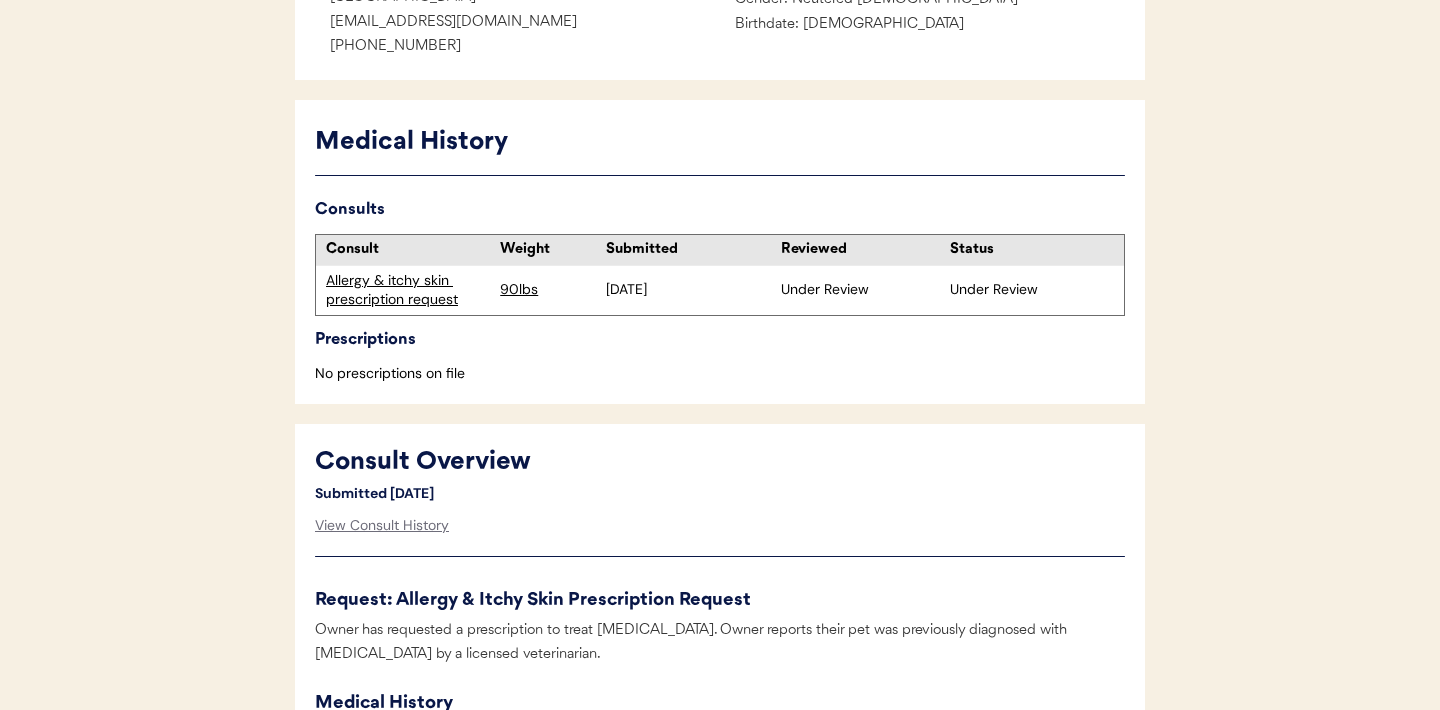 scroll, scrollTop: 266, scrollLeft: 0, axis: vertical 